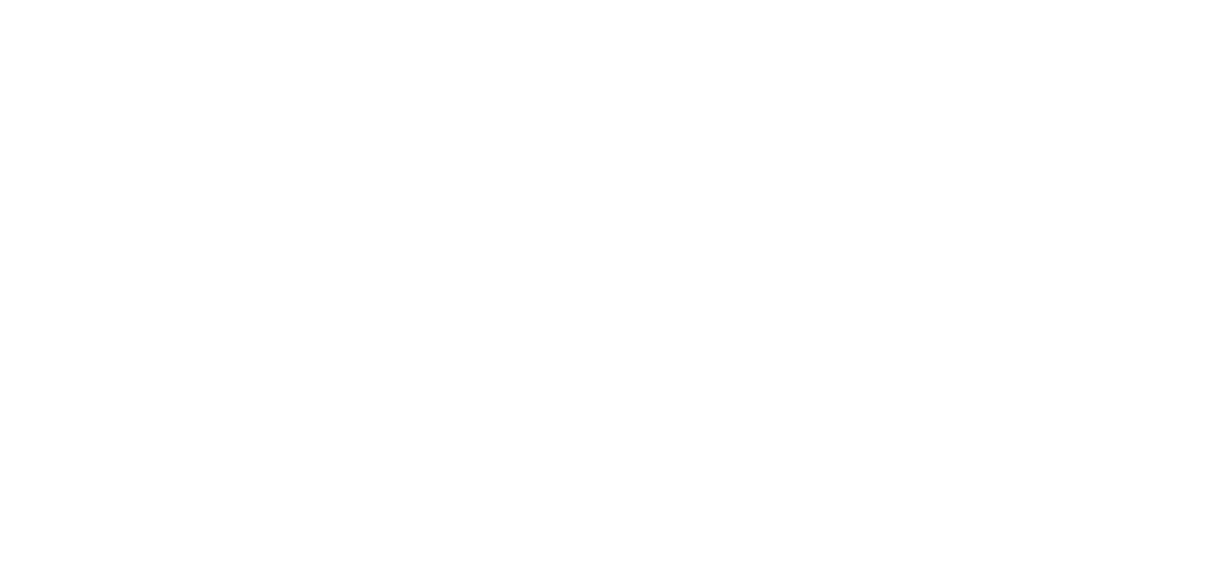 scroll, scrollTop: 0, scrollLeft: 0, axis: both 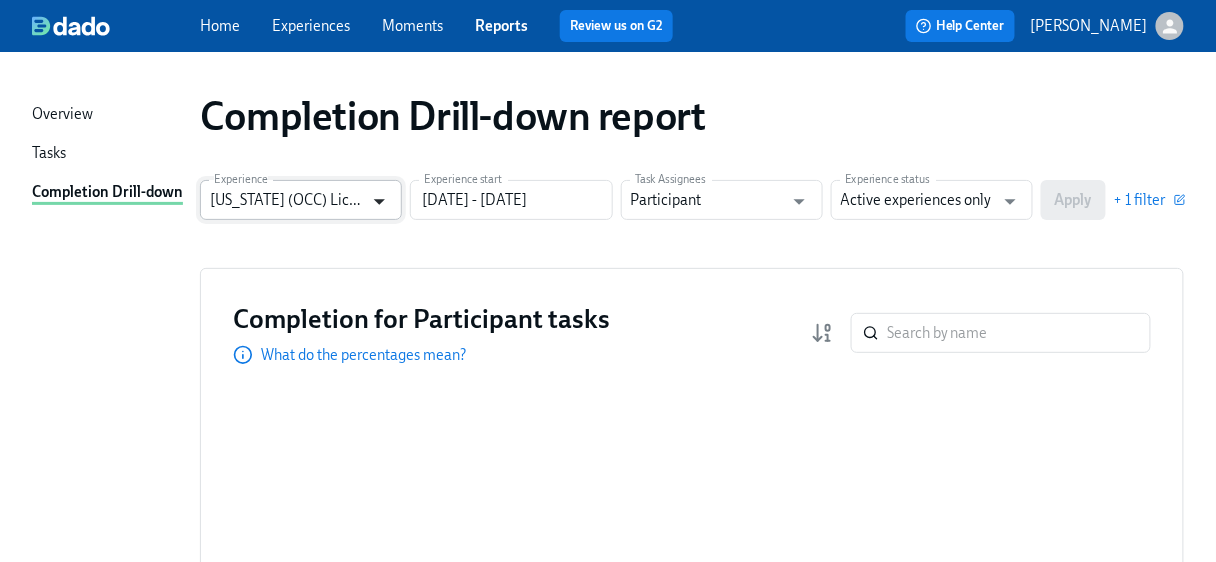 click 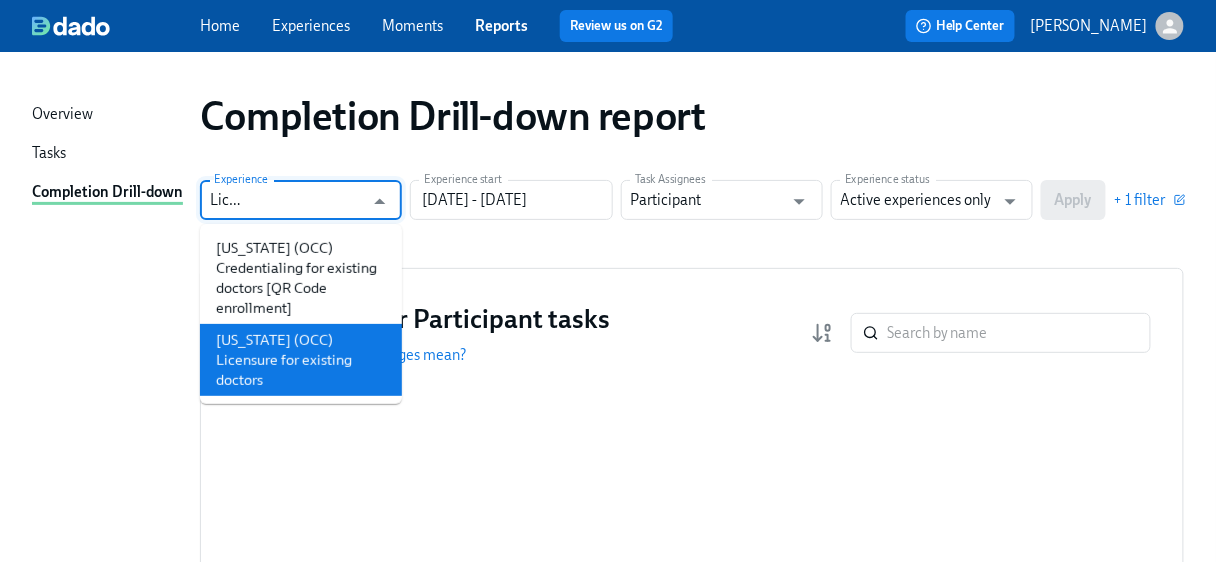 click on "[US_STATE] (OCC) Licensure for existing doctors" at bounding box center [301, 360] 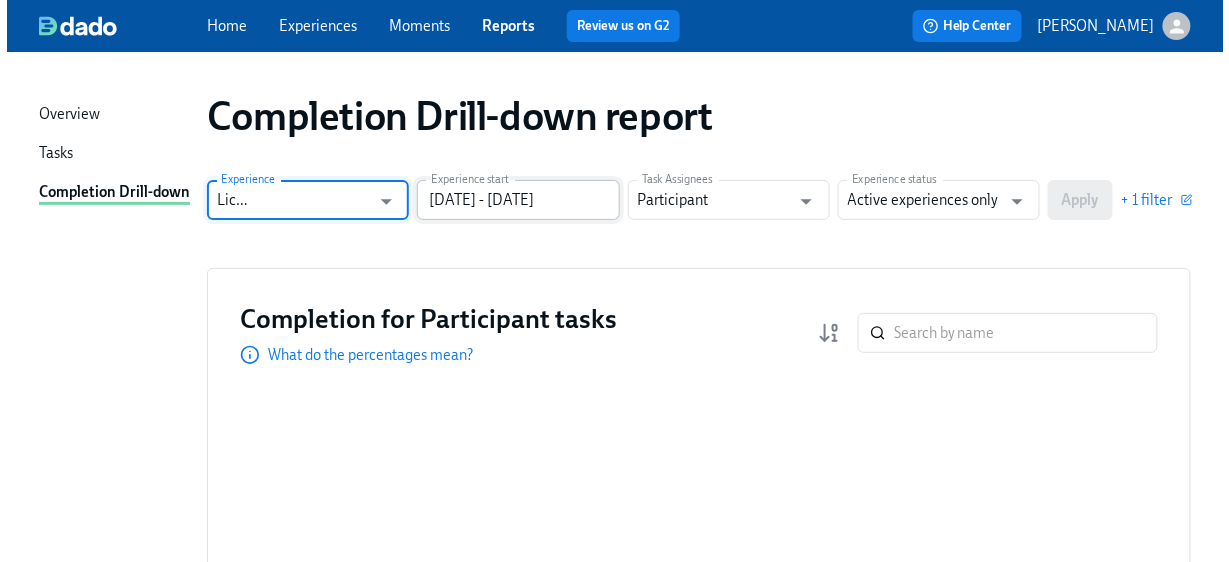 scroll, scrollTop: 0, scrollLeft: 0, axis: both 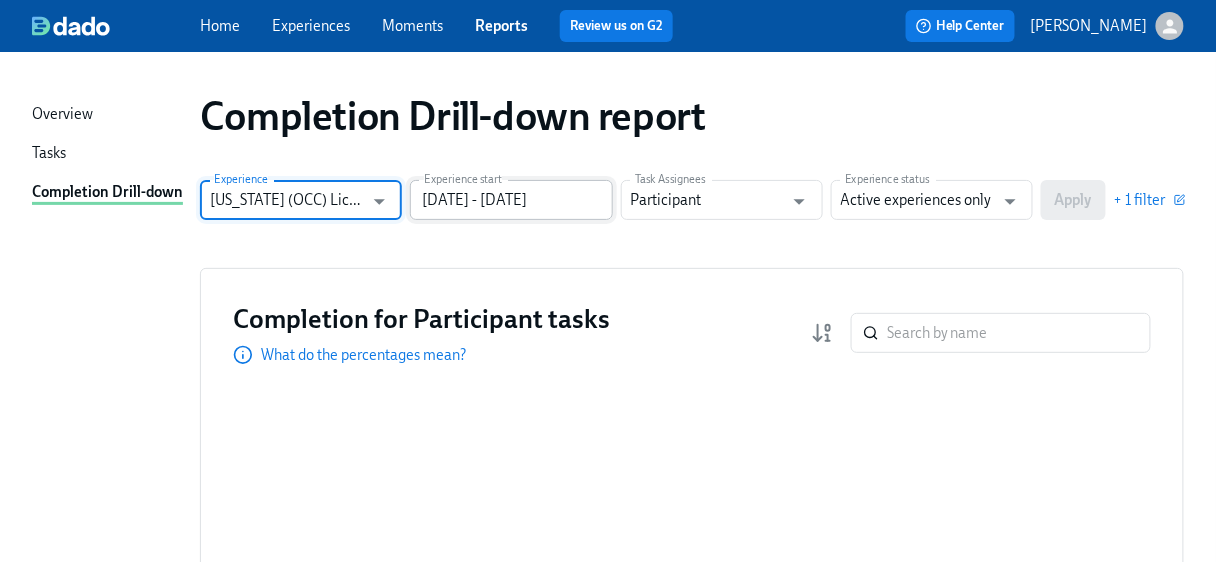click on "06/30/2024 - 12/31/2024" at bounding box center (511, 200) 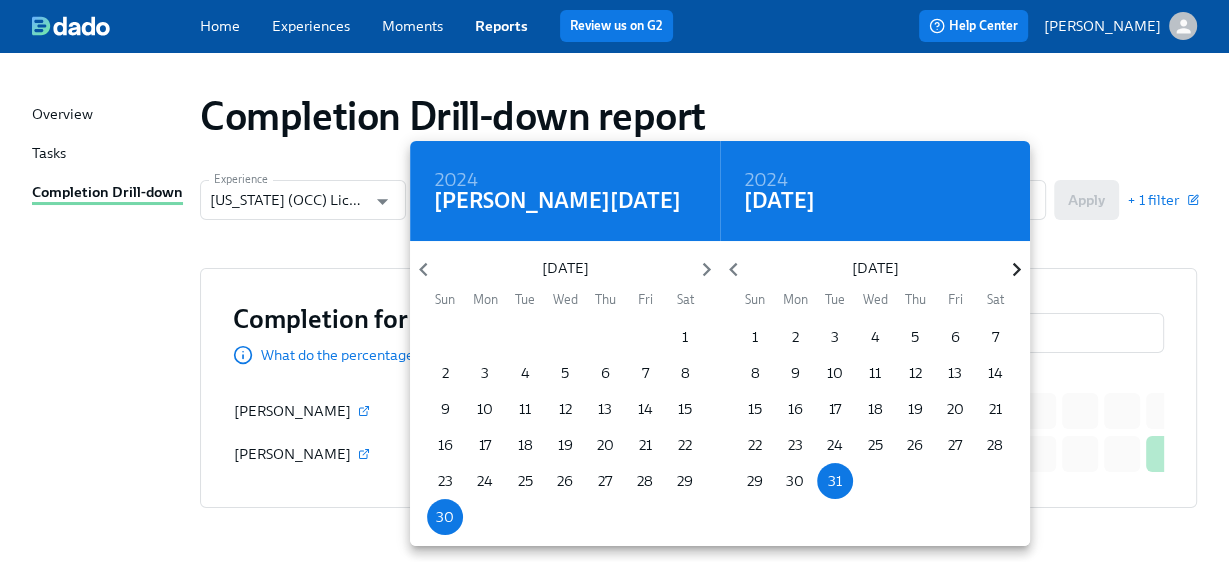 click 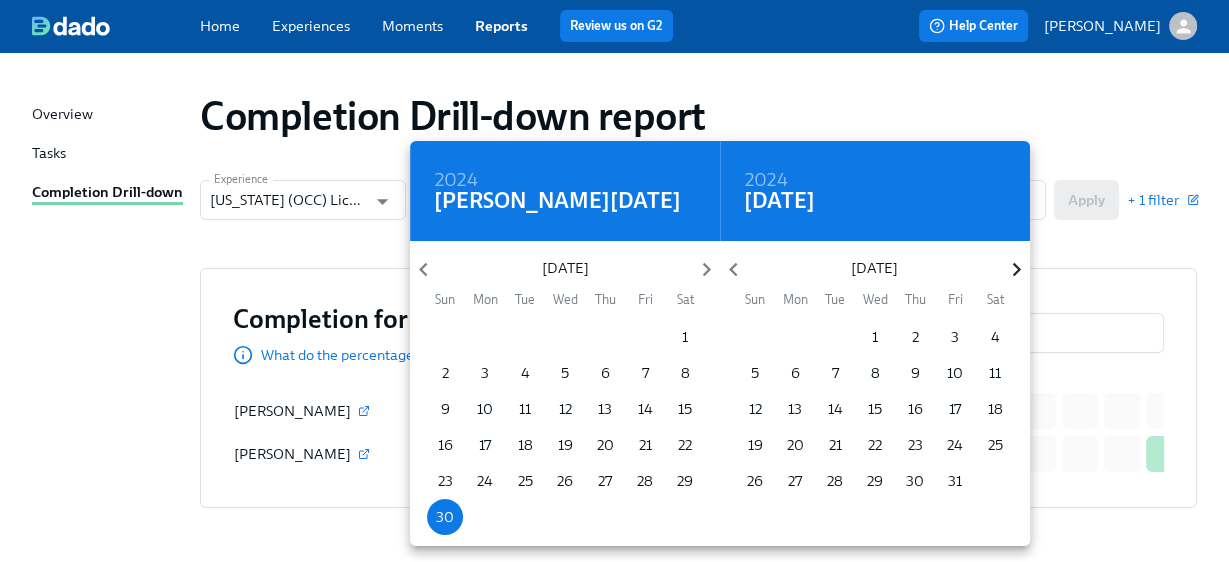 click 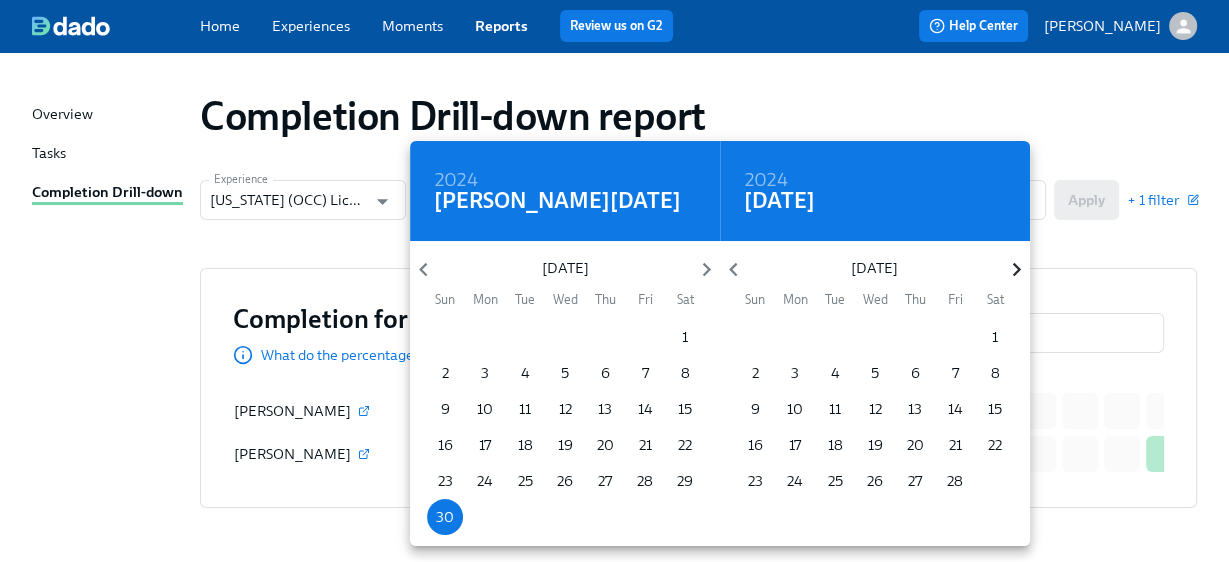 click 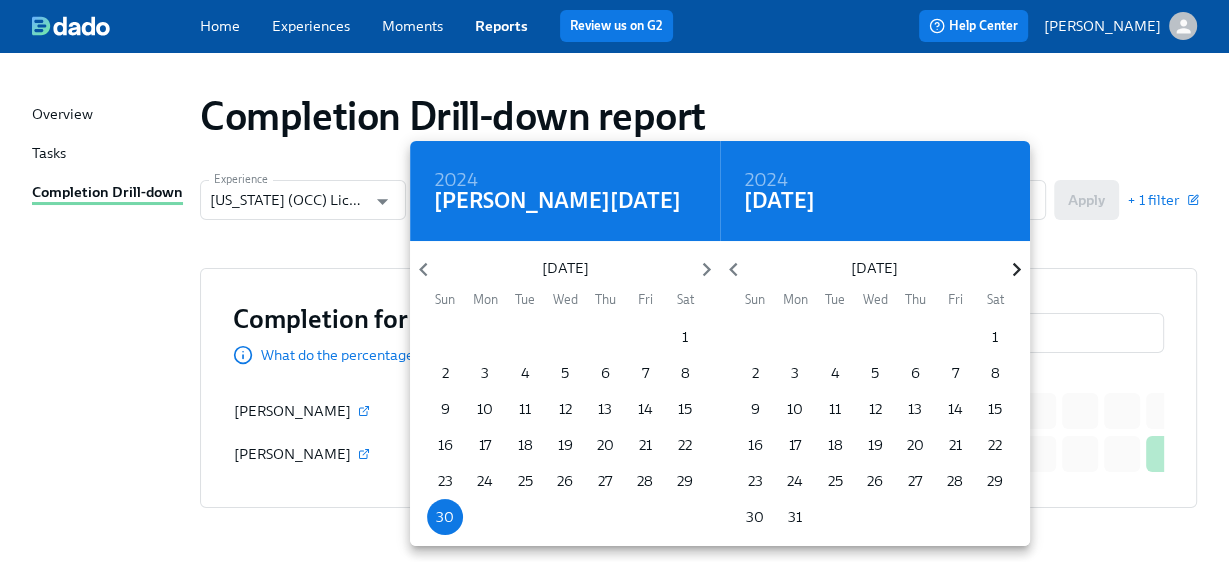 click 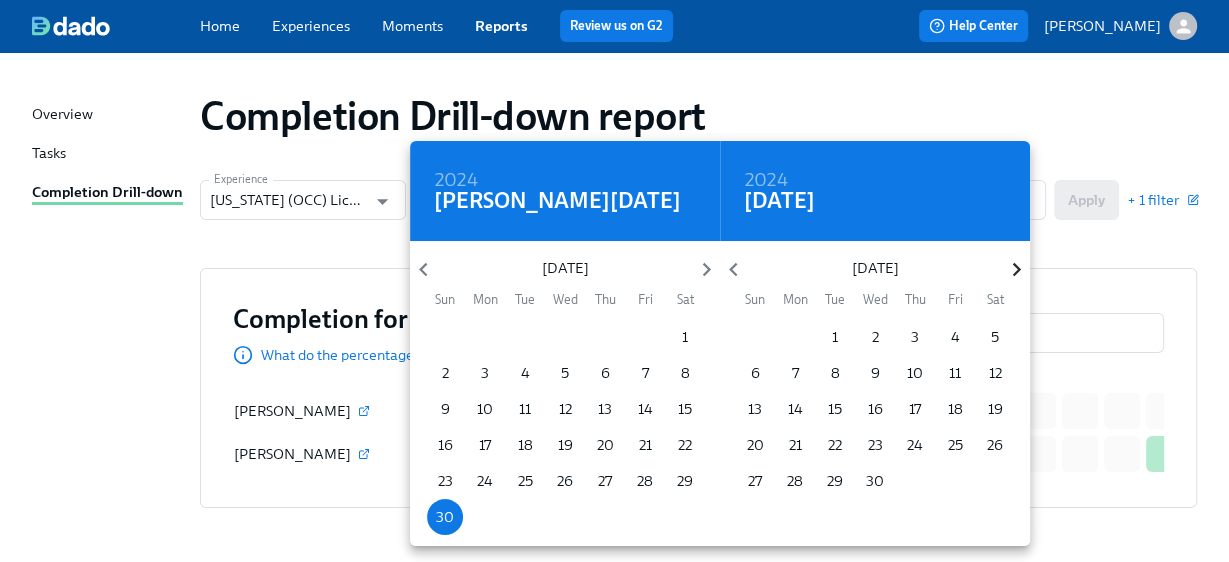 click 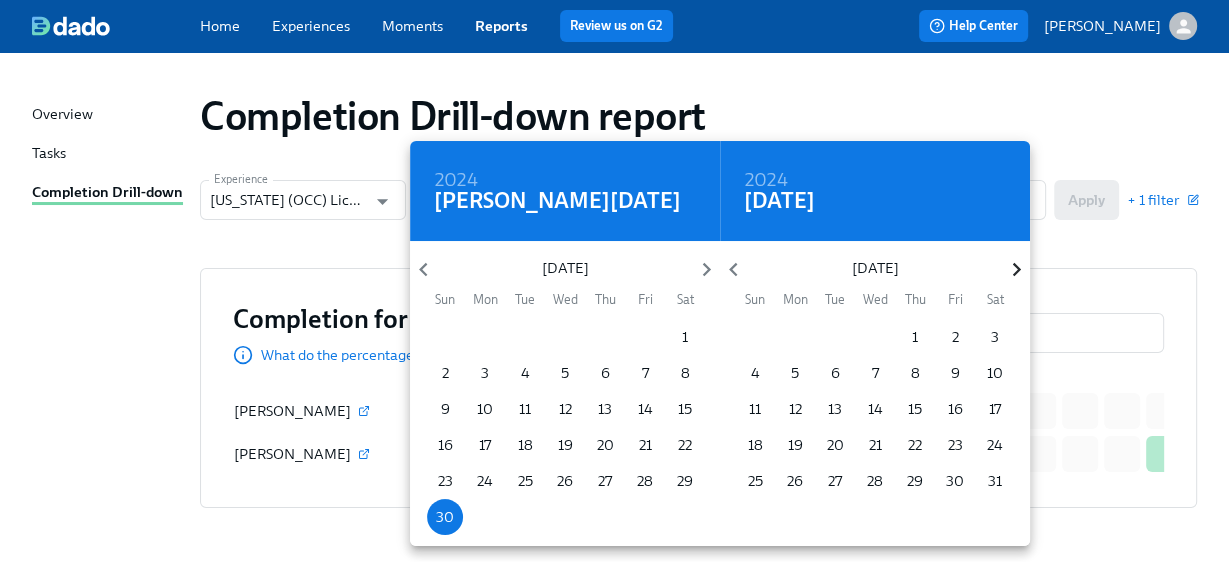 click 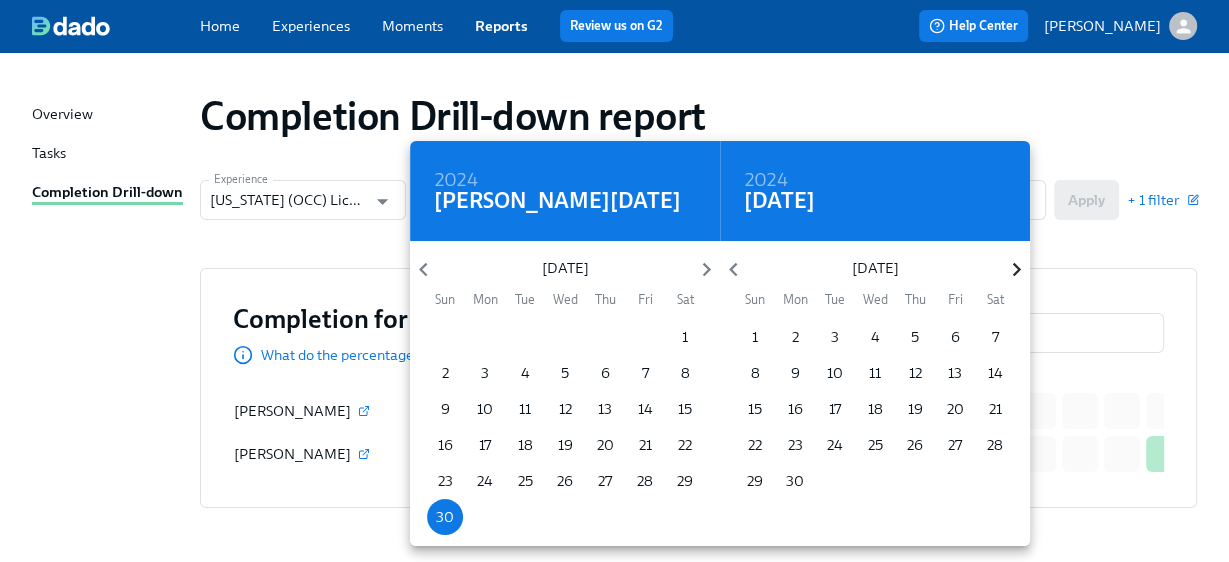 click 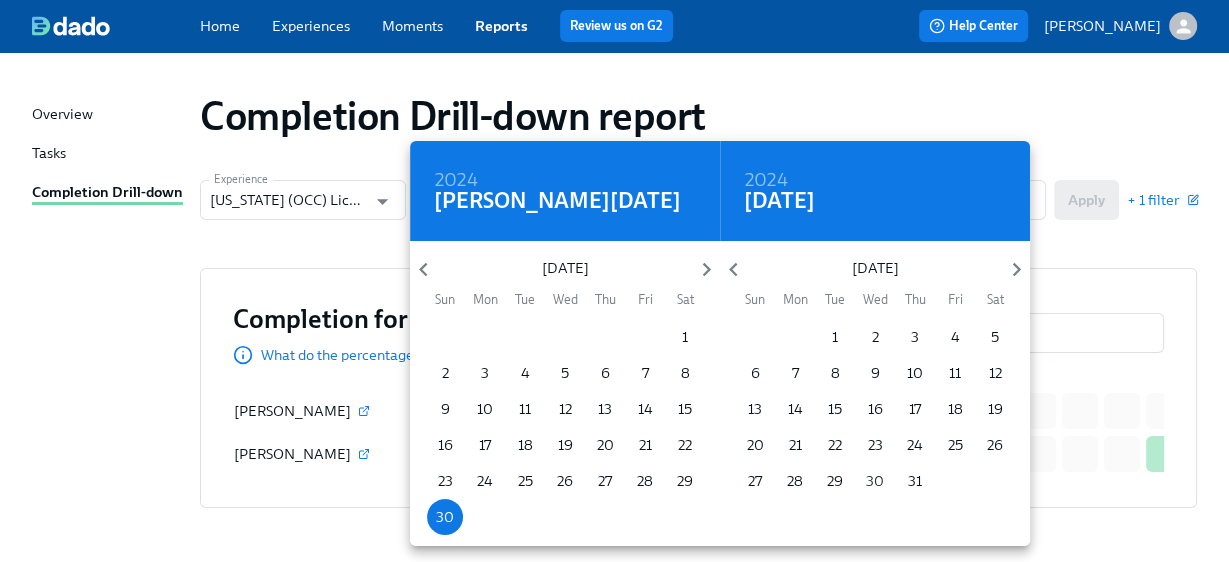 click on "30" at bounding box center [875, 481] 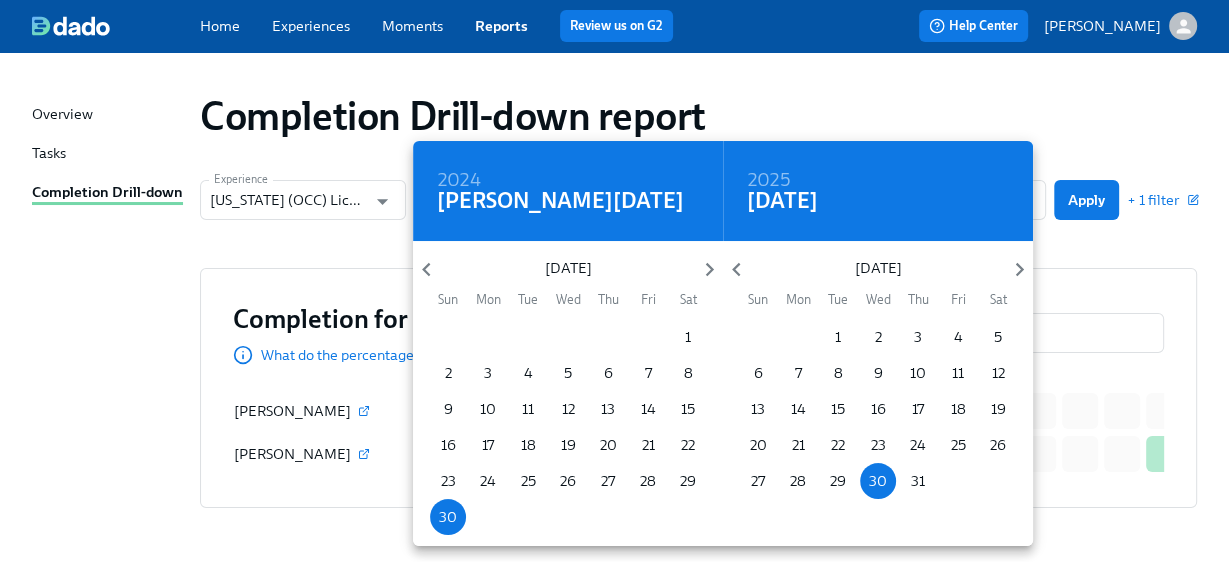 click at bounding box center [614, 281] 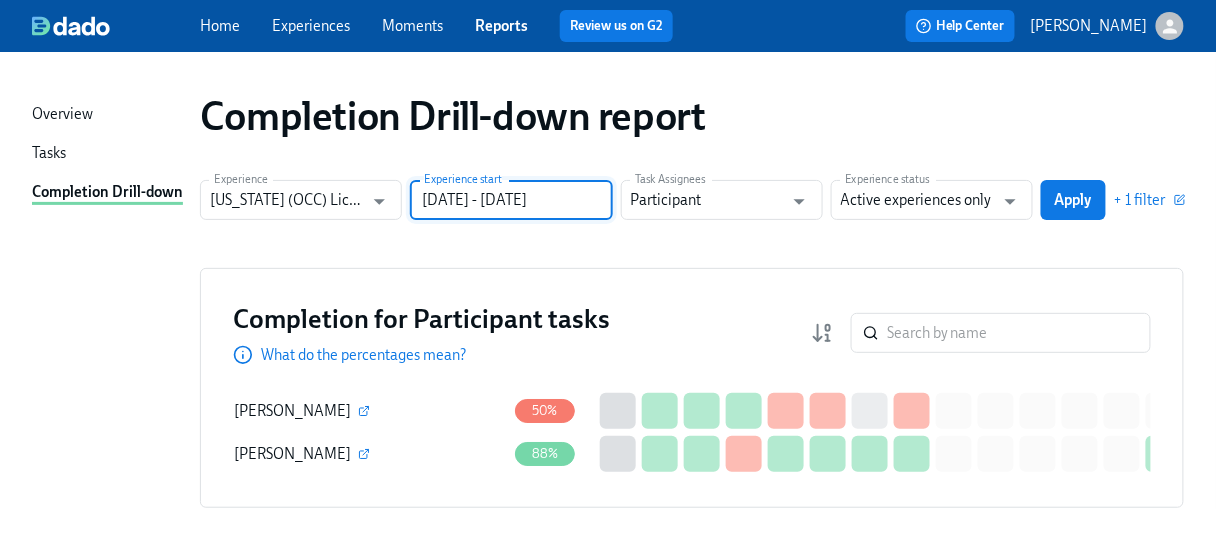 click on "06/30/2024 - 07/30/2025" at bounding box center (511, 200) 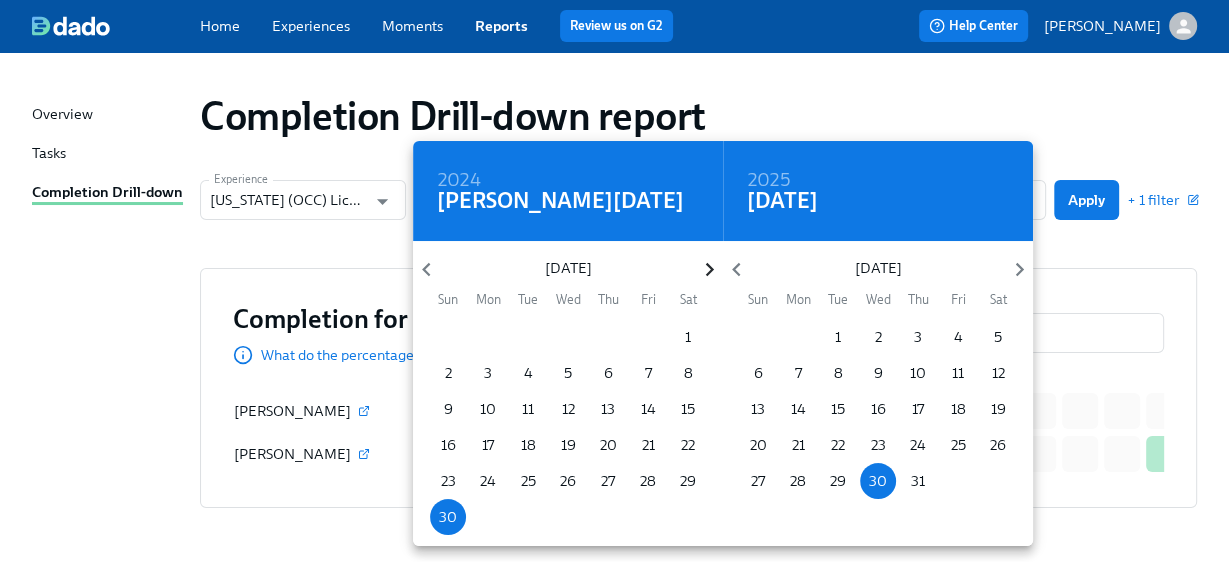 click 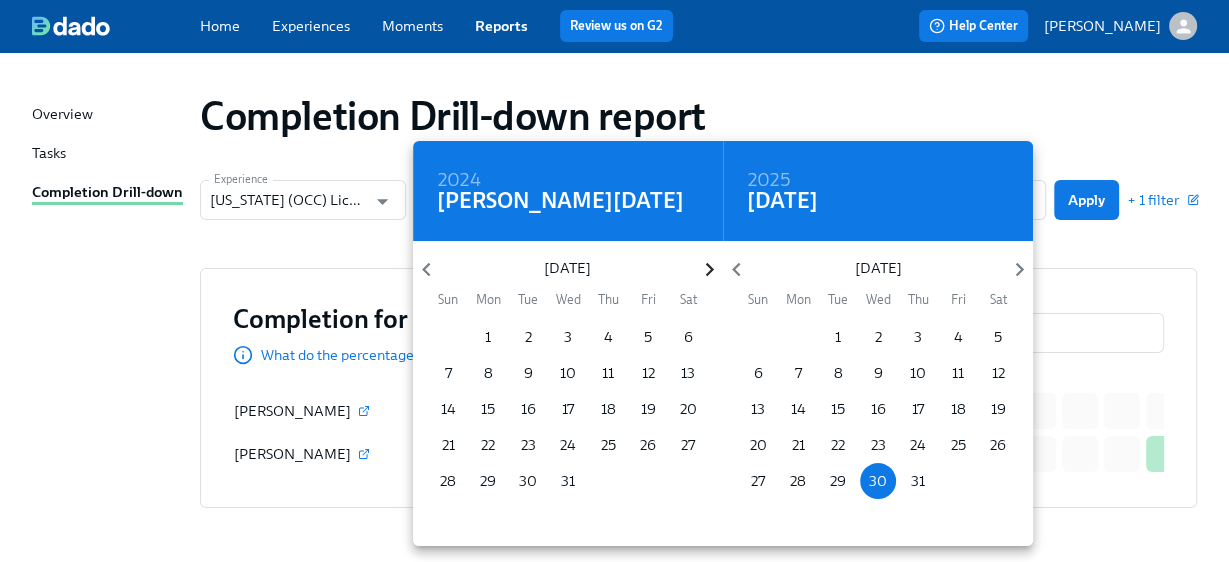 click 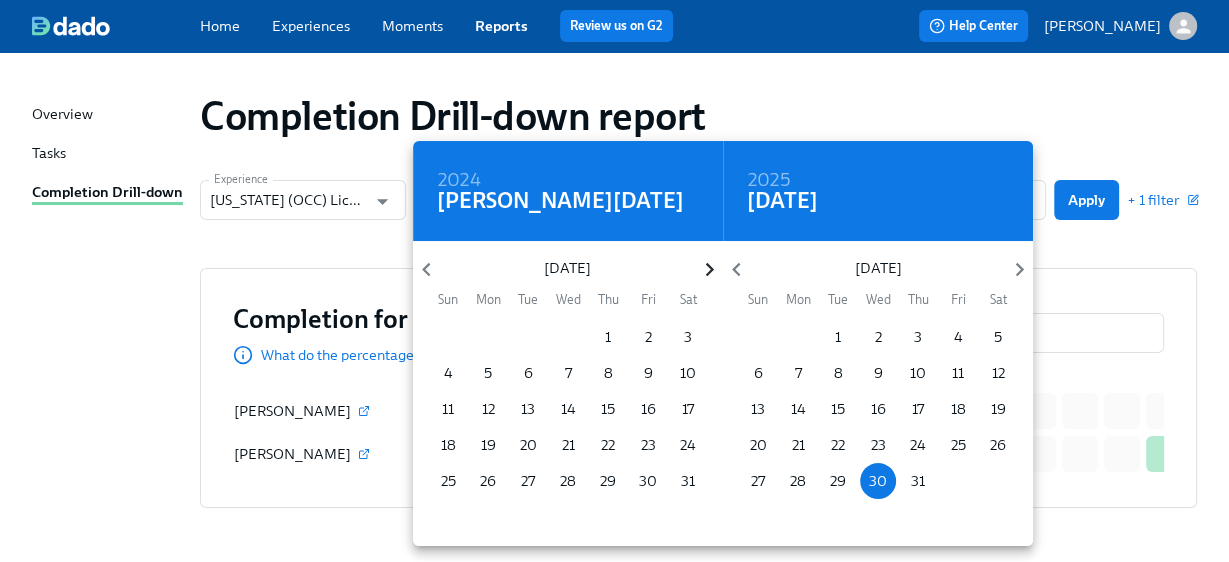 click 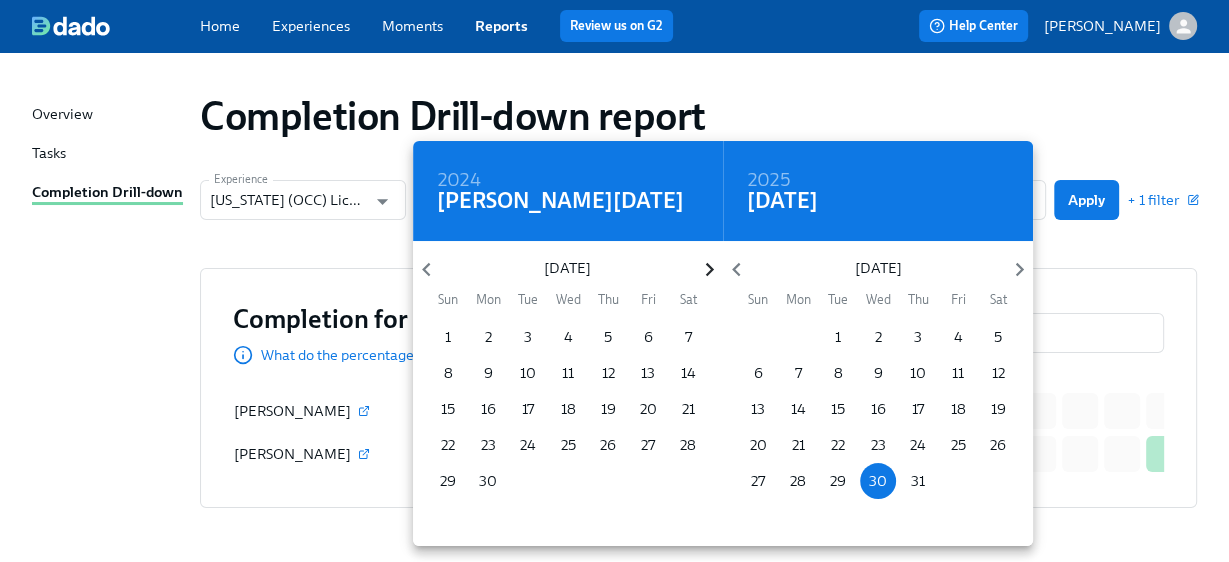 click 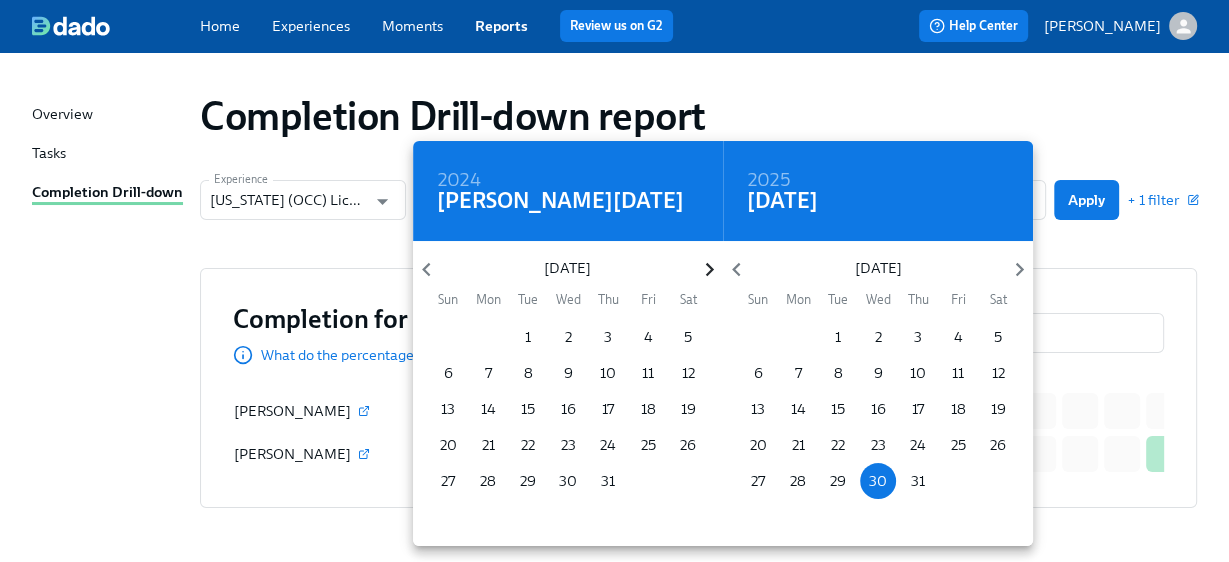 click 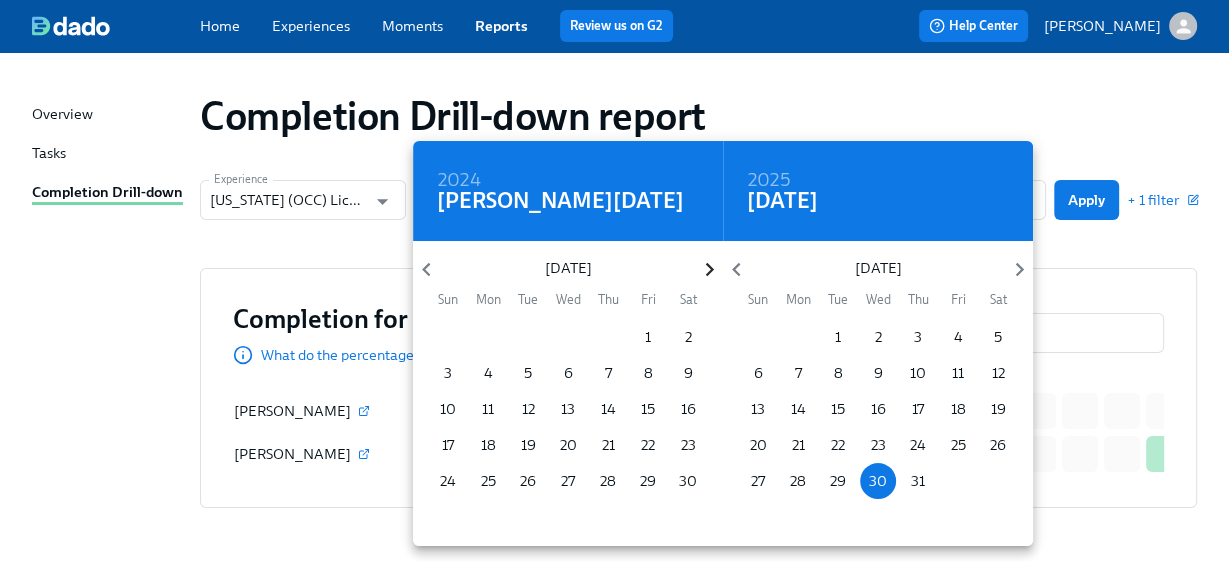 click 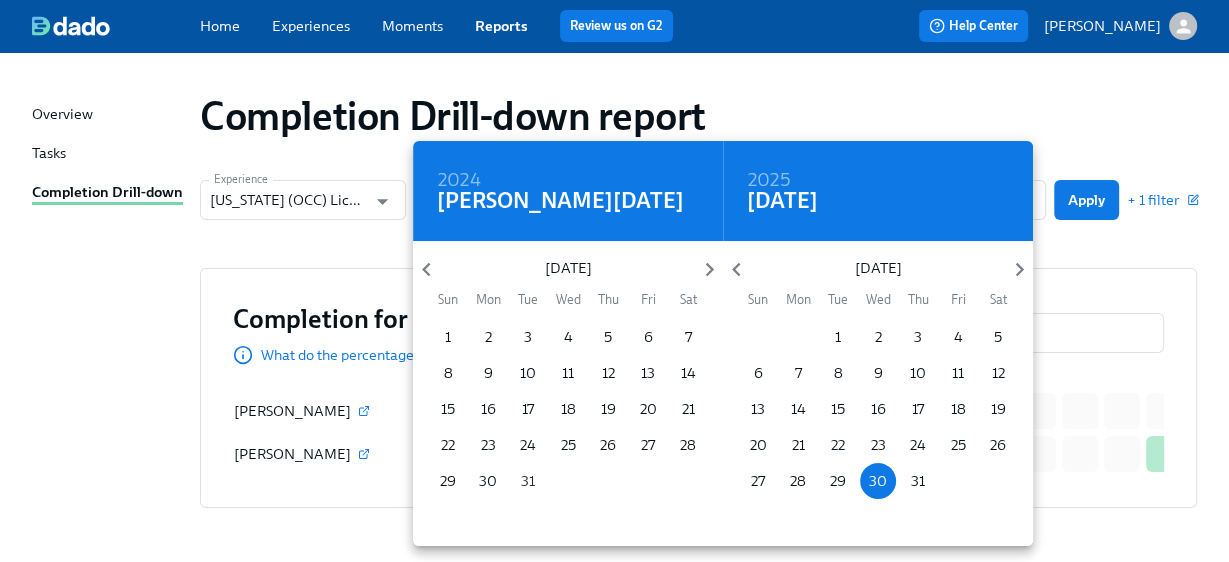 click on "31" at bounding box center [528, 481] 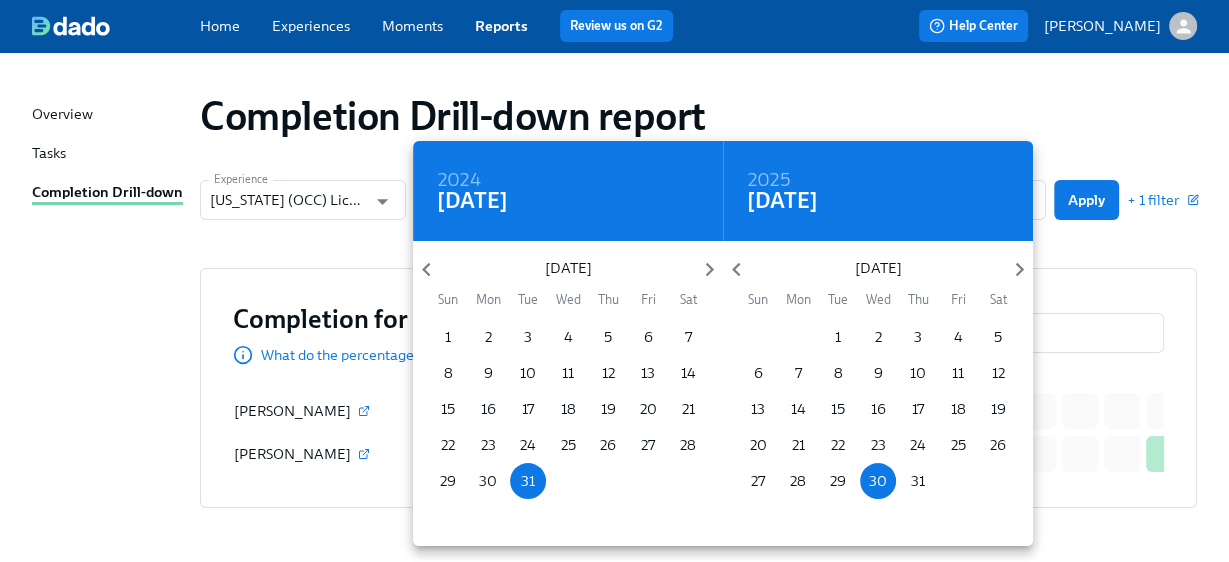 click at bounding box center [614, 281] 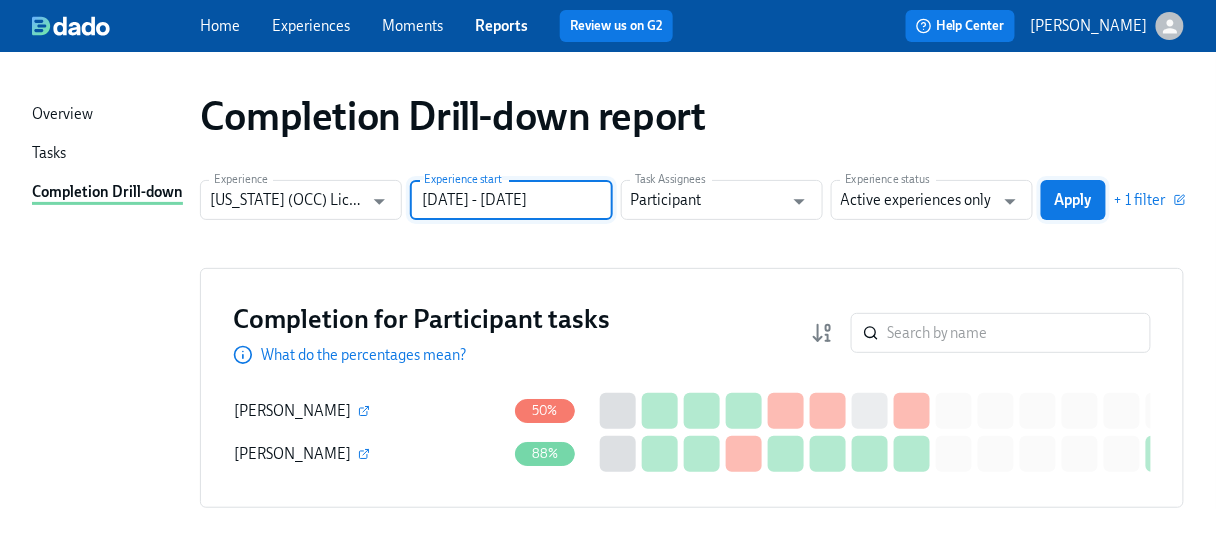 click on "Apply" at bounding box center (1073, 200) 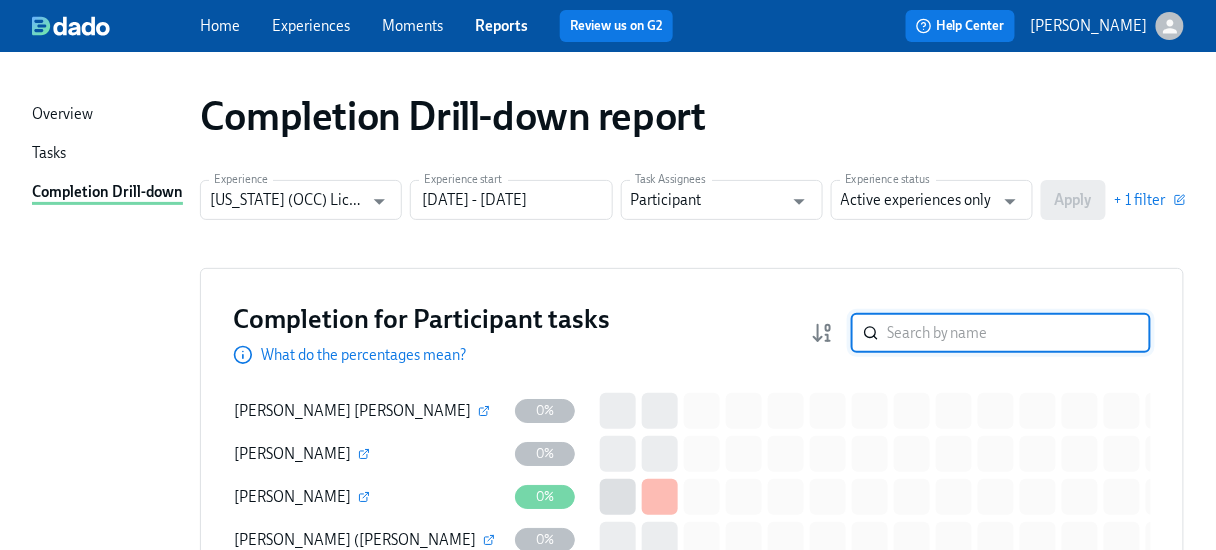 click at bounding box center [1019, 333] 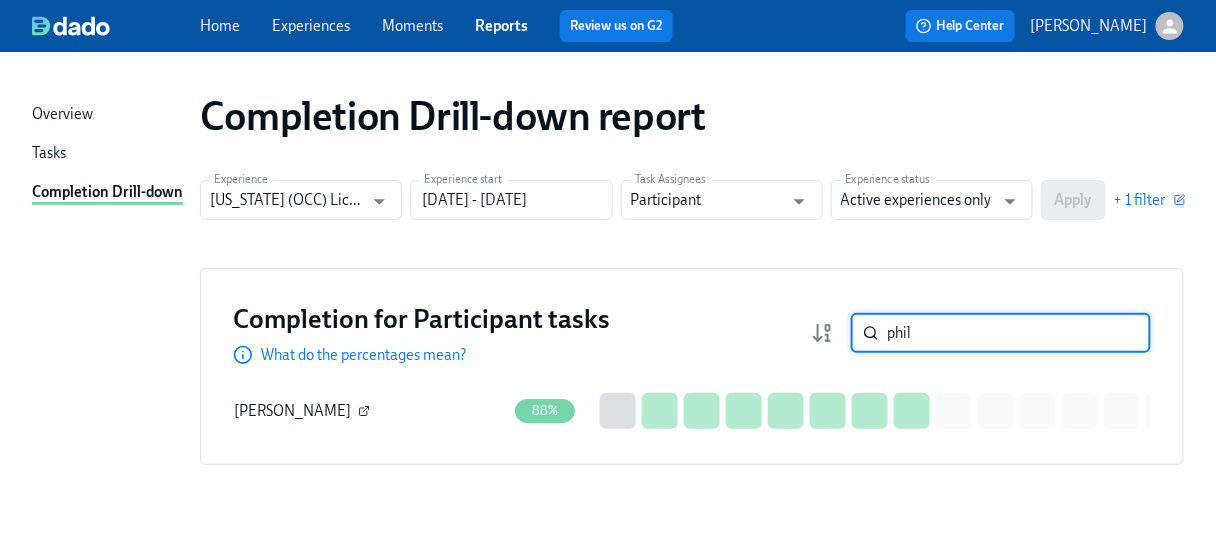 type on "phil" 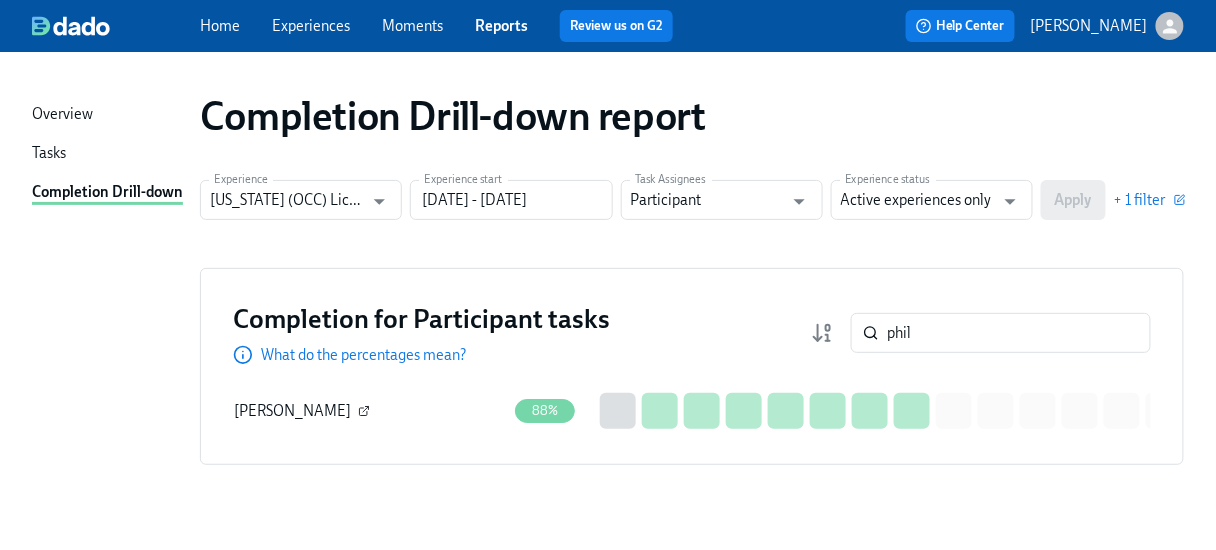 click 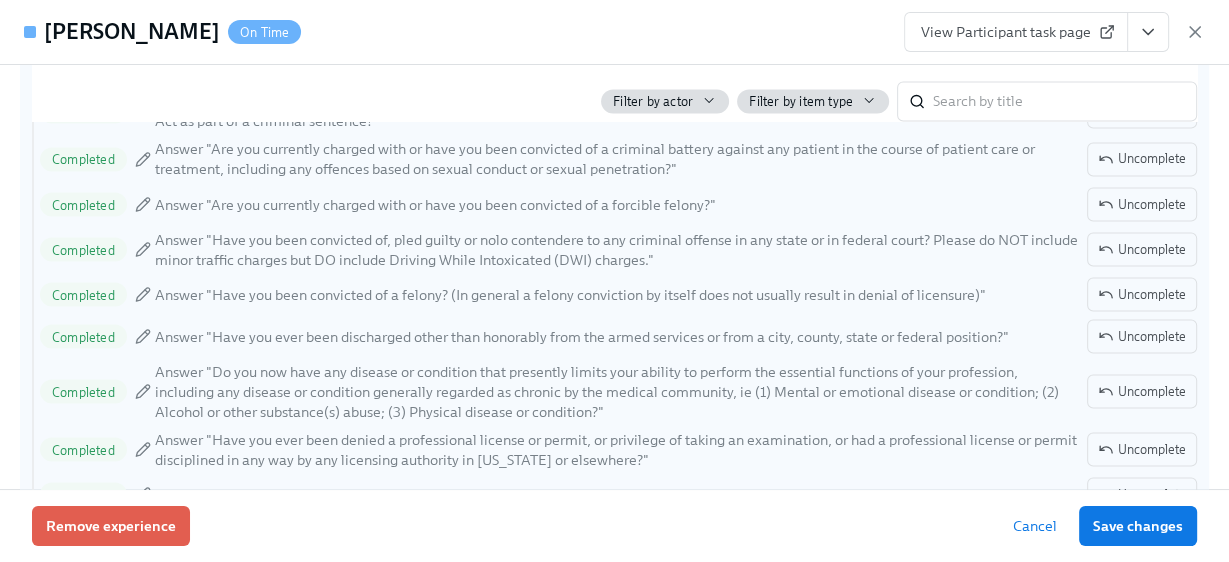 scroll, scrollTop: 2880, scrollLeft: 0, axis: vertical 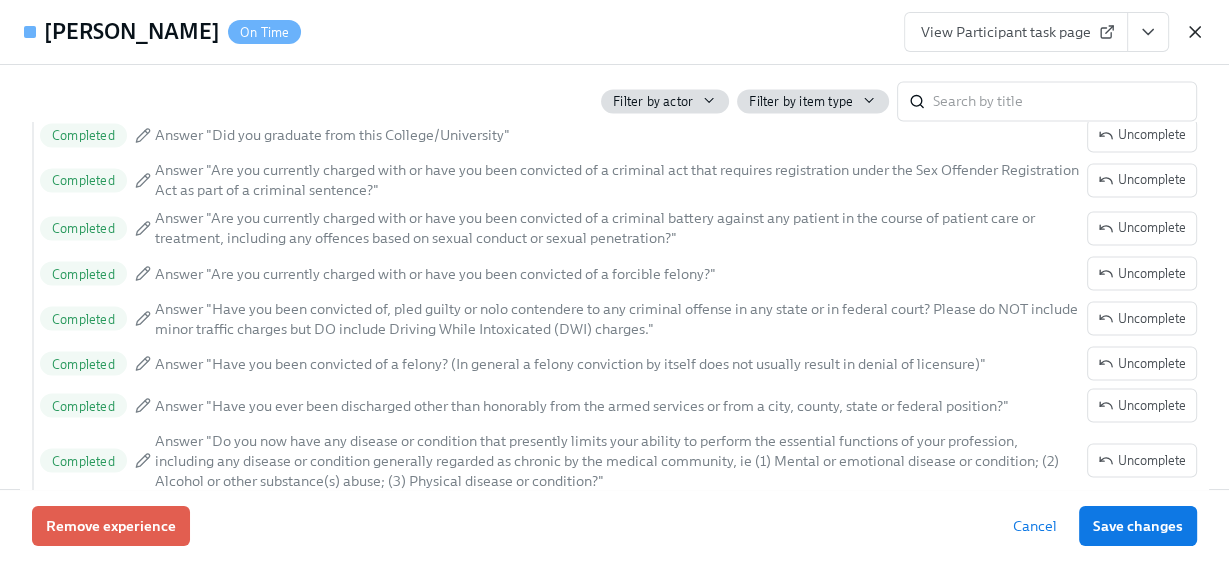 click 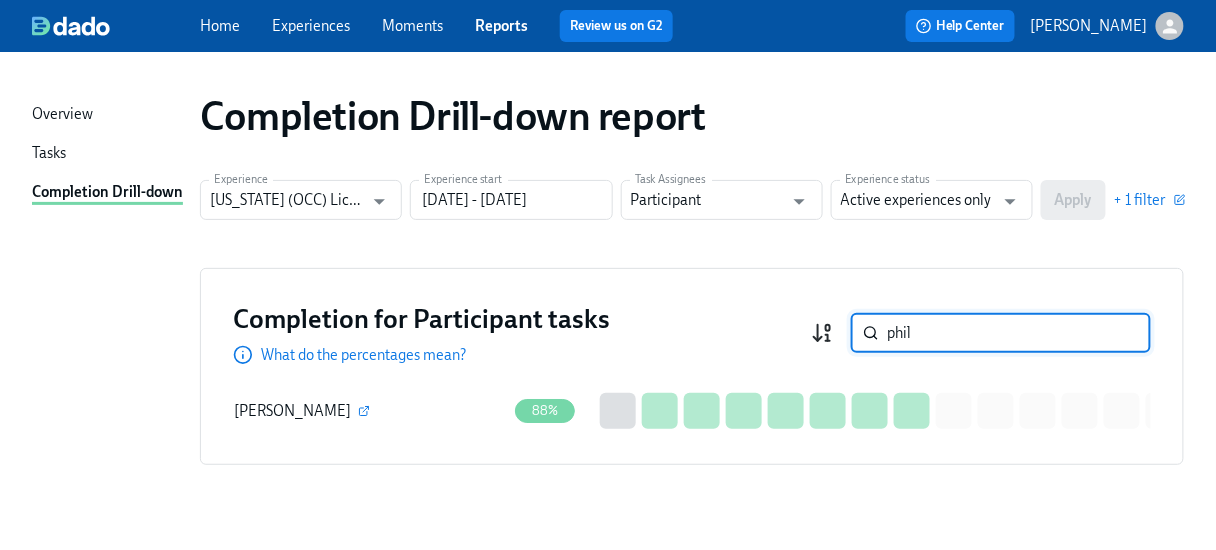 drag, startPoint x: 933, startPoint y: 324, endPoint x: 846, endPoint y: 331, distance: 87.28116 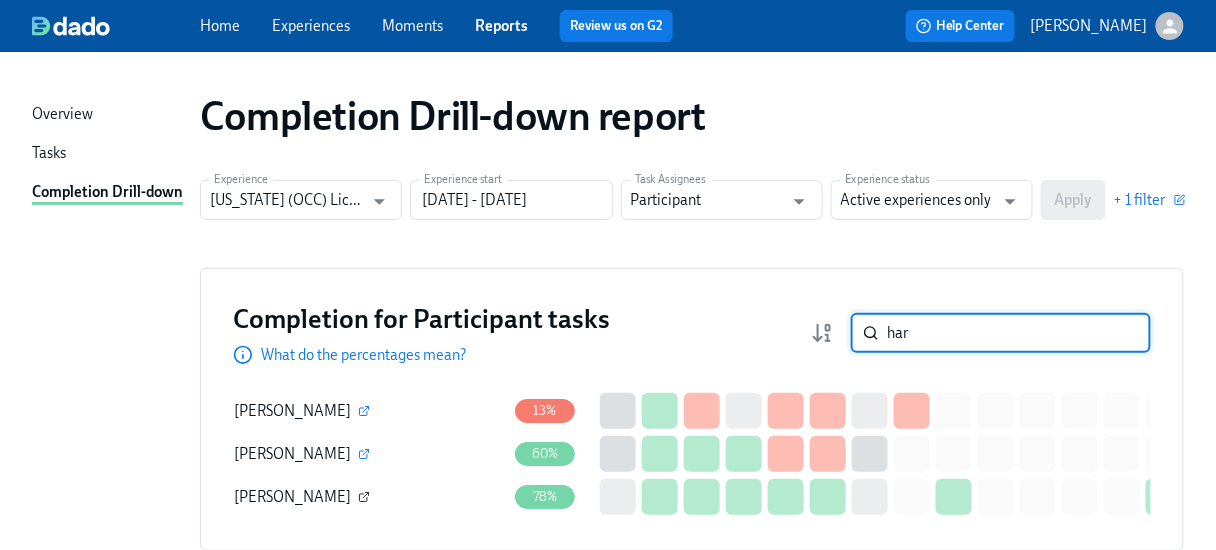 type on "har" 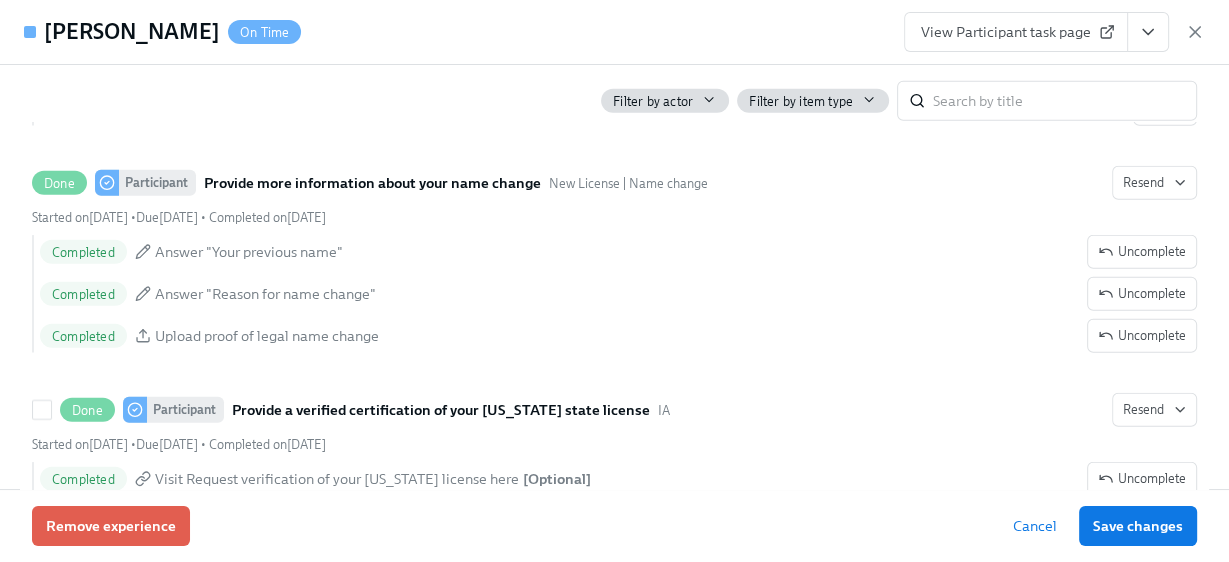 scroll, scrollTop: 4160, scrollLeft: 0, axis: vertical 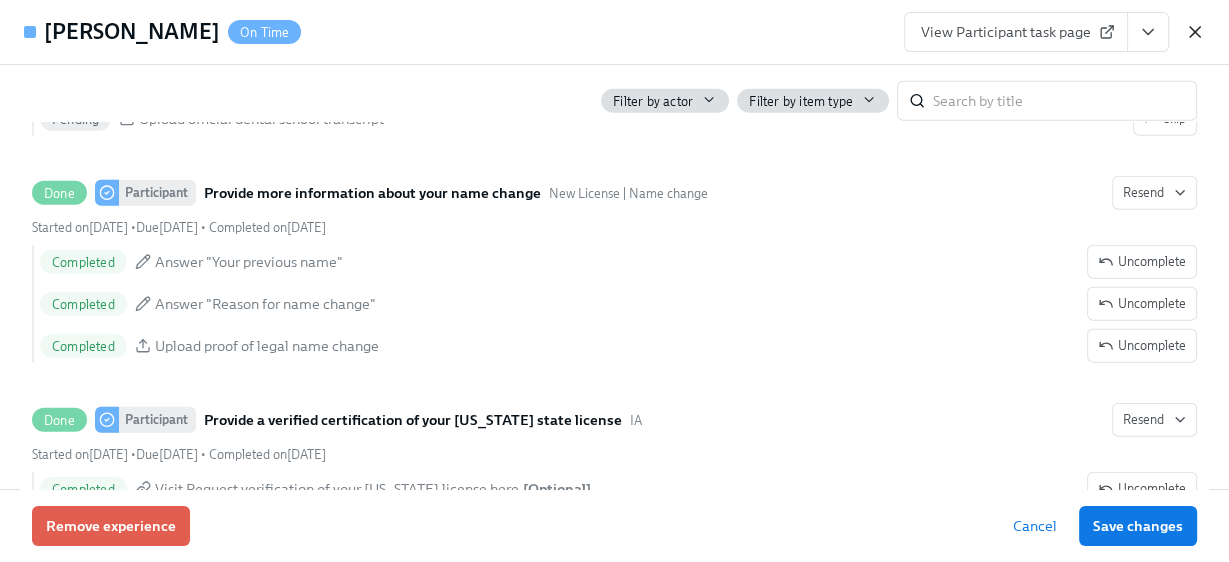 click 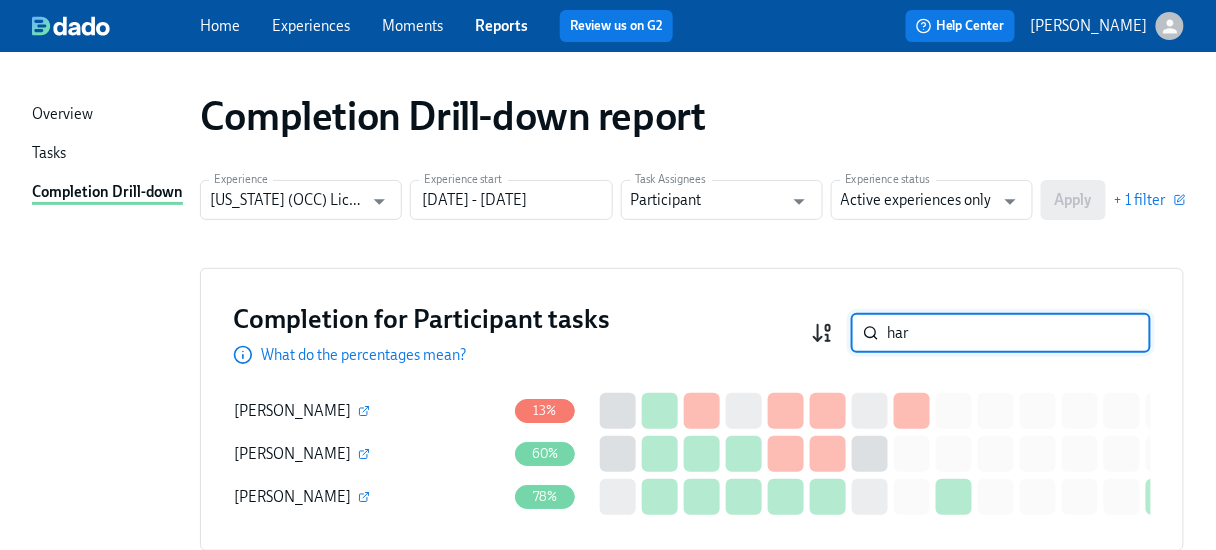 drag, startPoint x: 925, startPoint y: 333, endPoint x: 839, endPoint y: 335, distance: 86.023254 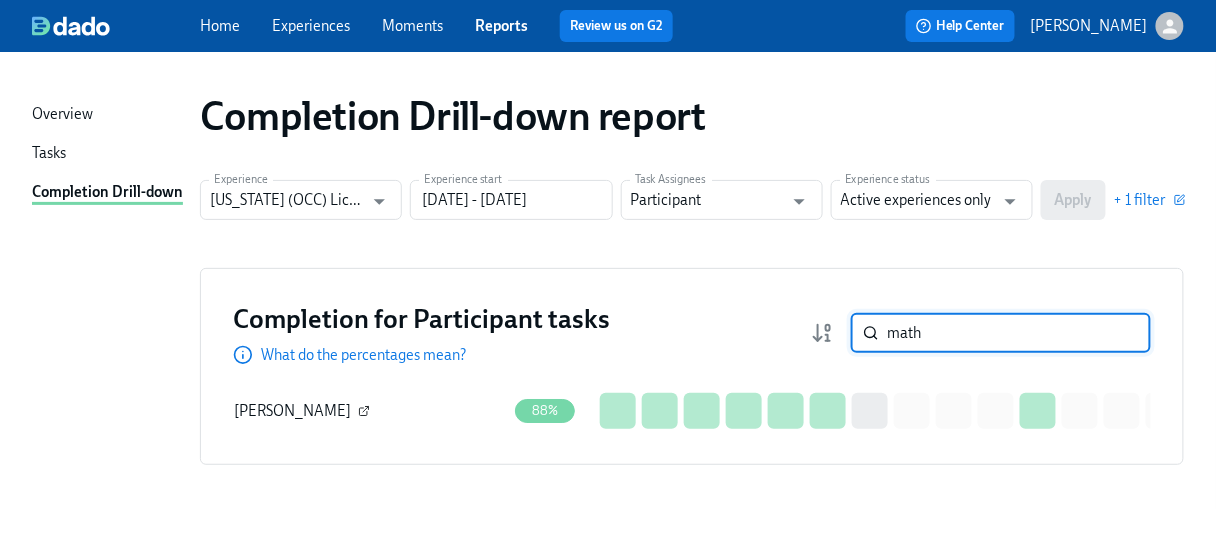 type on "math" 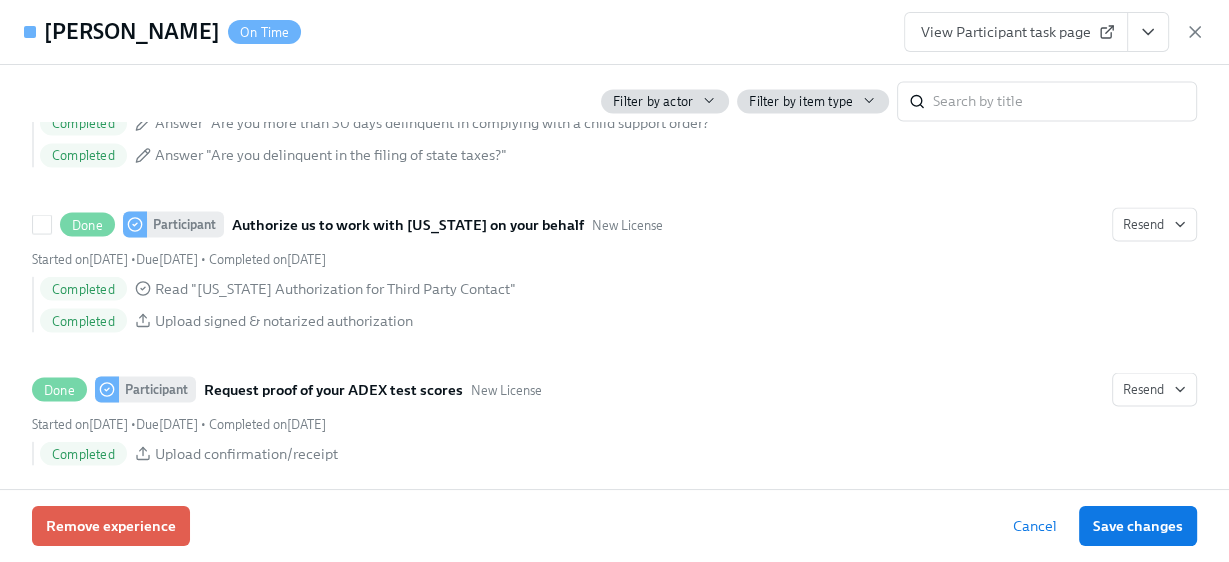 scroll, scrollTop: 3333, scrollLeft: 0, axis: vertical 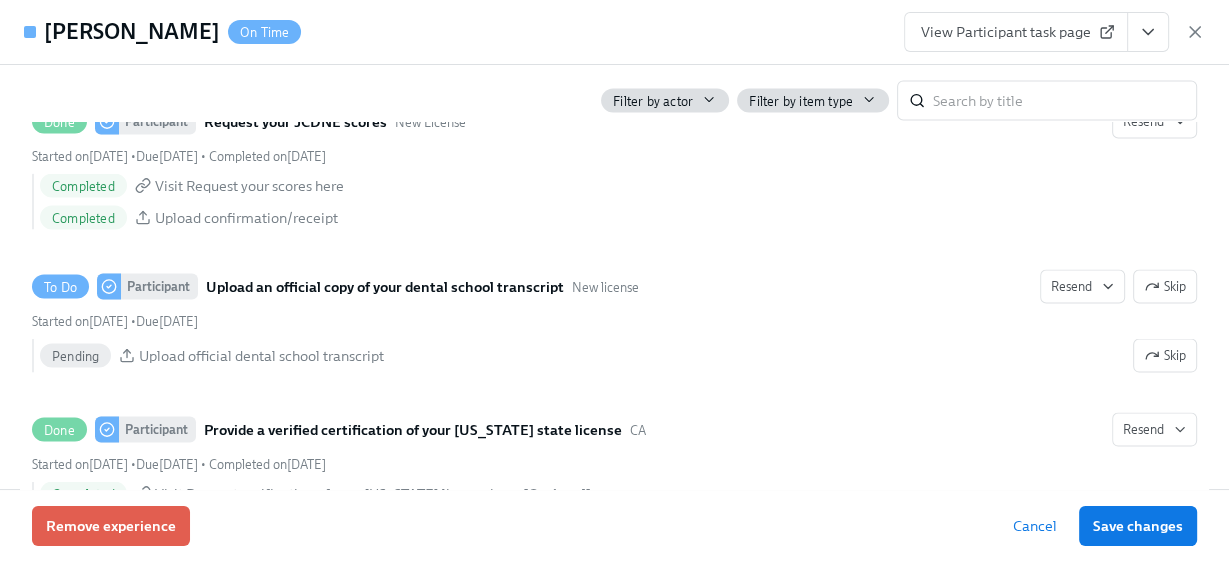 drag, startPoint x: 1185, startPoint y: 31, endPoint x: 1173, endPoint y: 38, distance: 13.892444 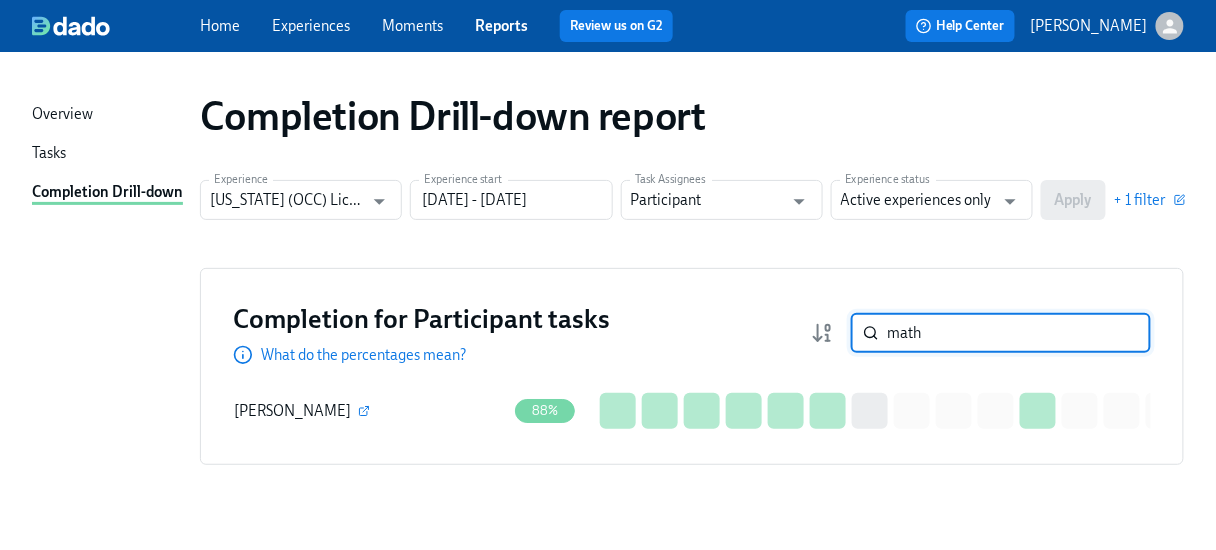 drag, startPoint x: 937, startPoint y: 330, endPoint x: 884, endPoint y: 332, distance: 53.037724 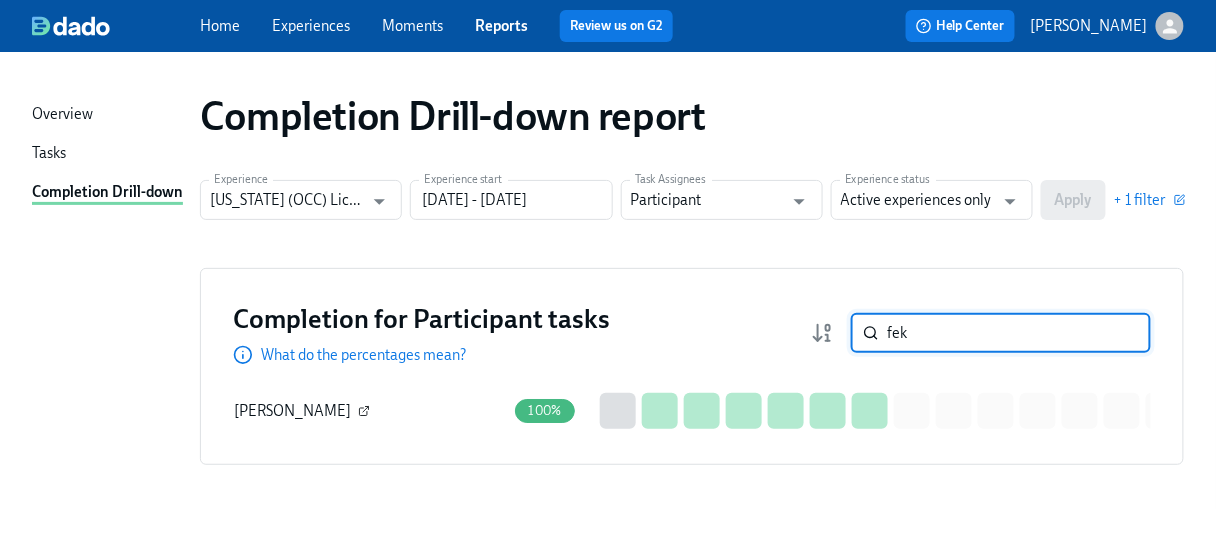 type on "fek" 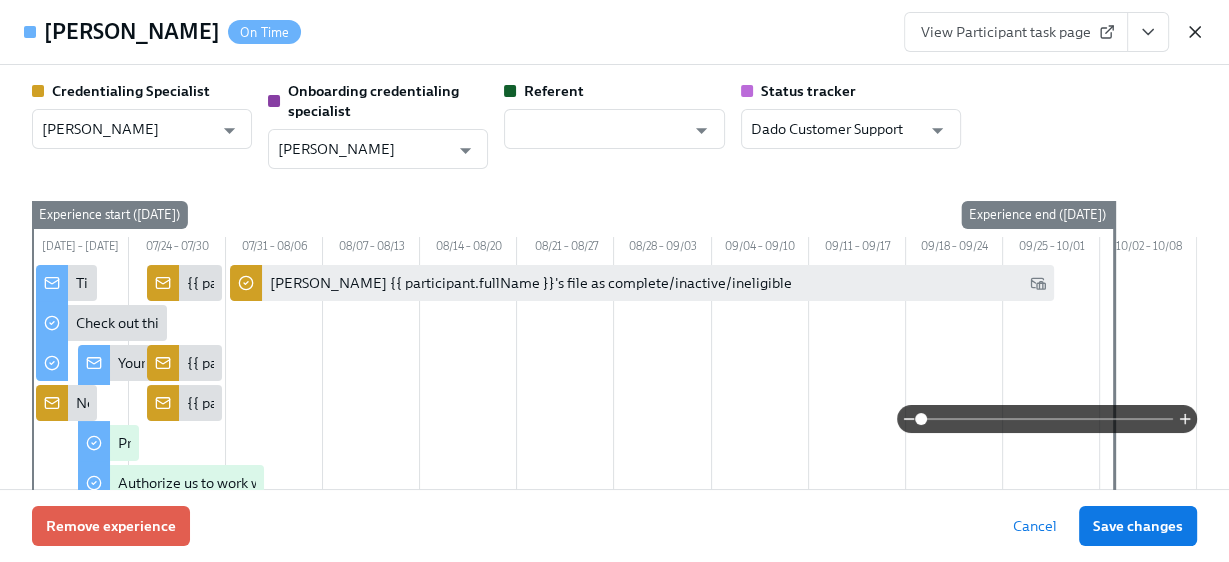 click 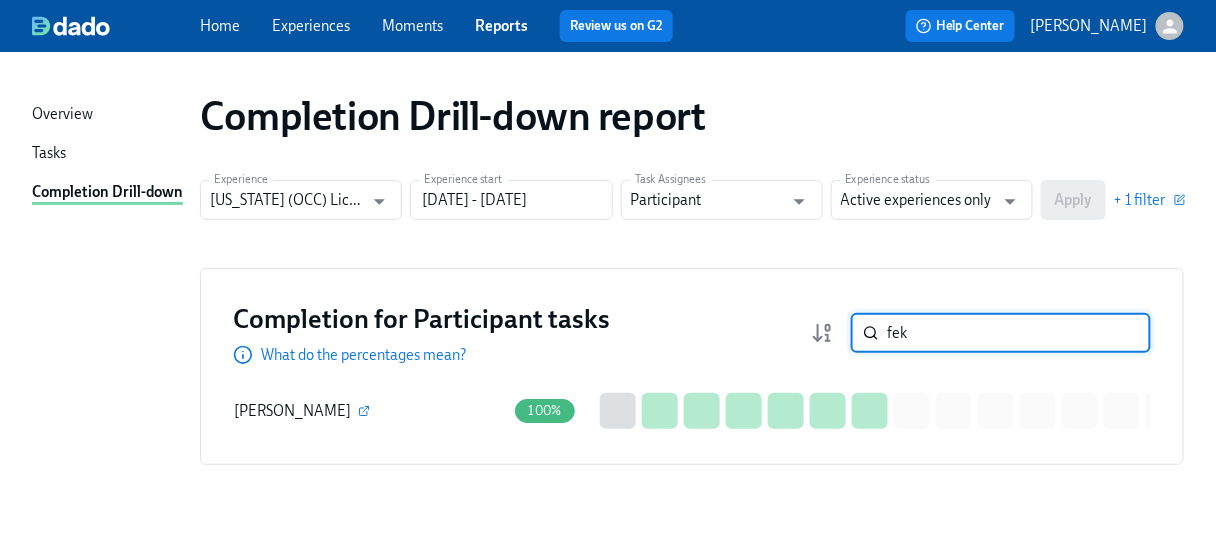drag, startPoint x: 930, startPoint y: 333, endPoint x: 795, endPoint y: 328, distance: 135.09256 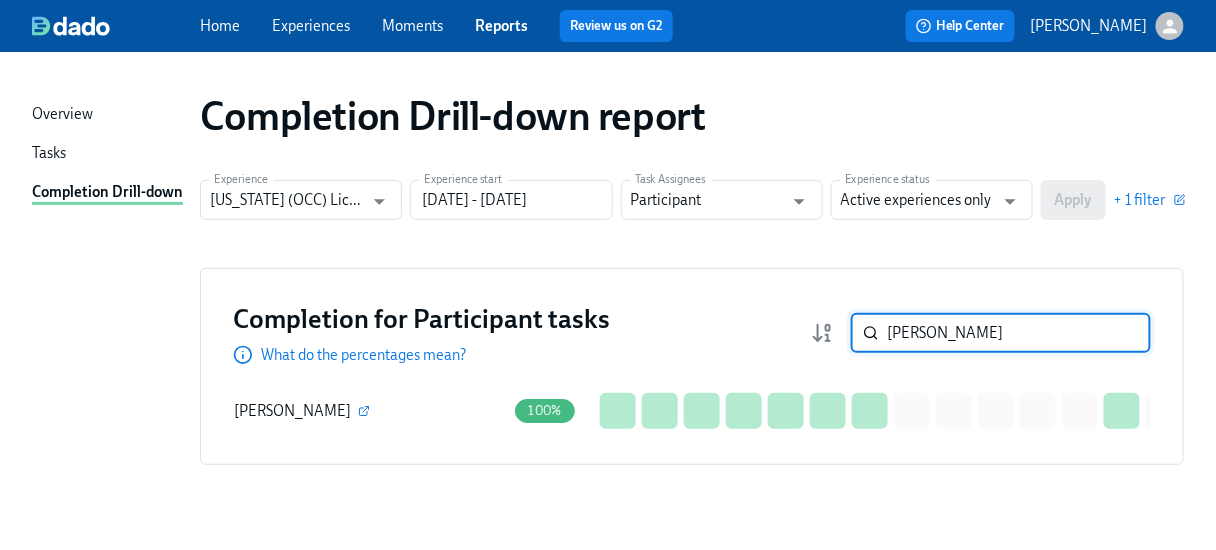 type on "martin" 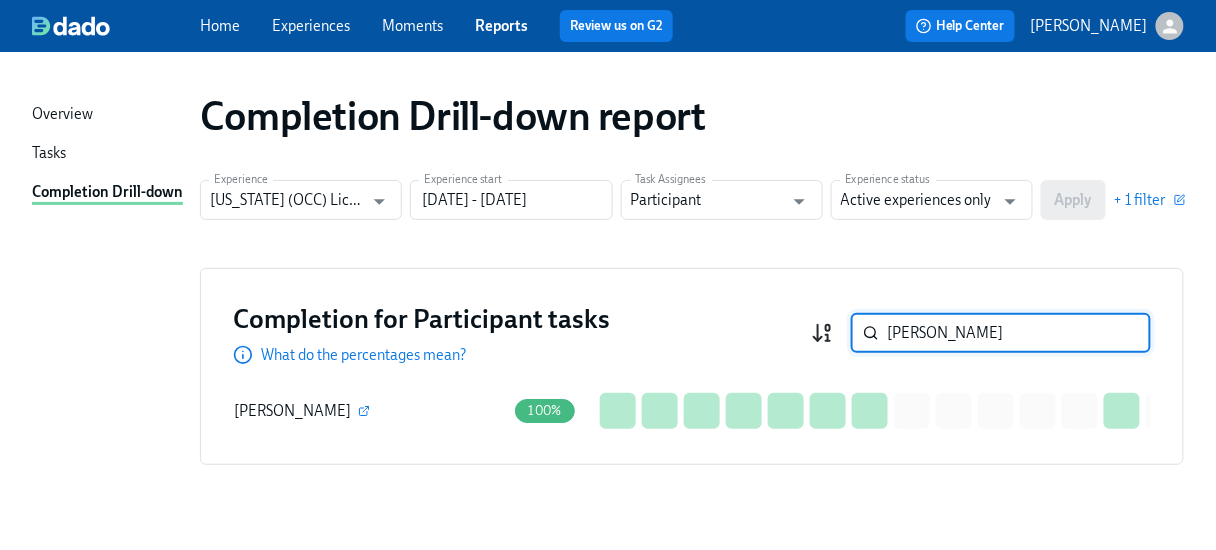 drag, startPoint x: 963, startPoint y: 324, endPoint x: 845, endPoint y: 342, distance: 119.36499 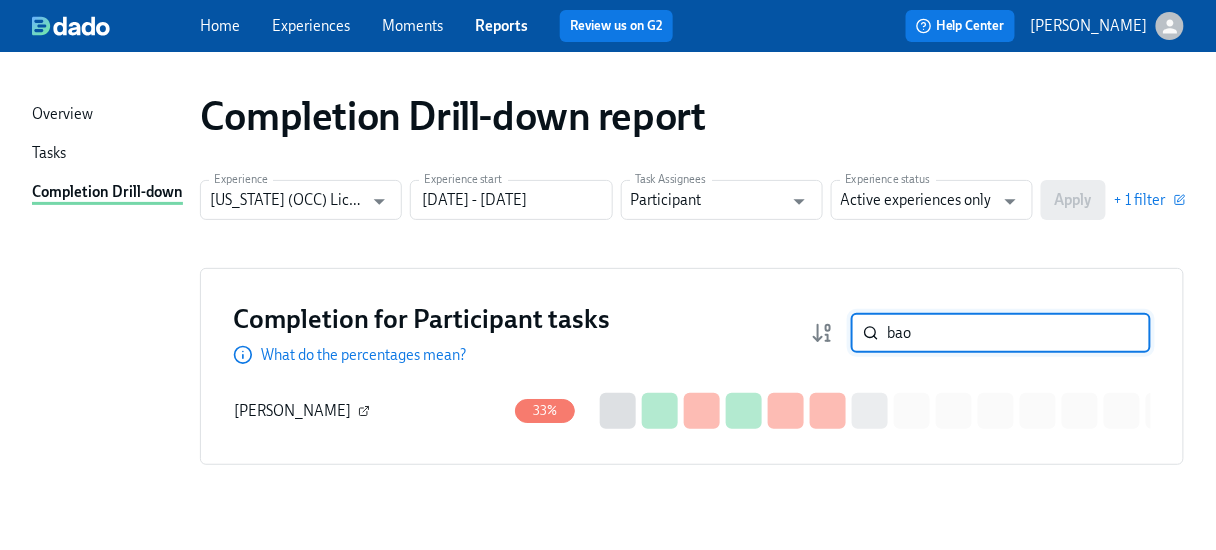 type on "bao" 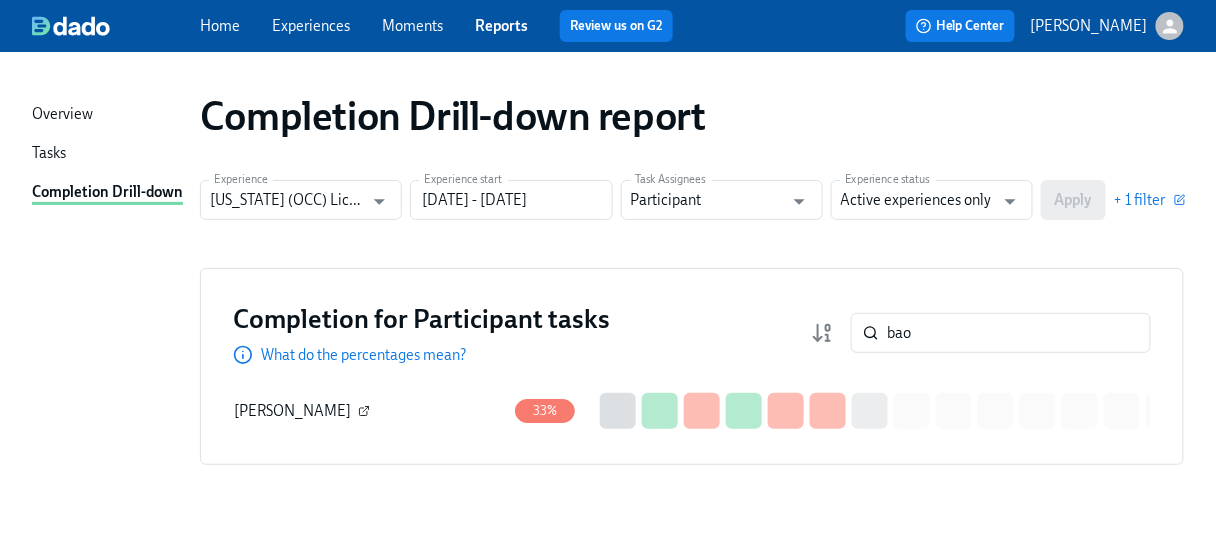click at bounding box center (364, 411) 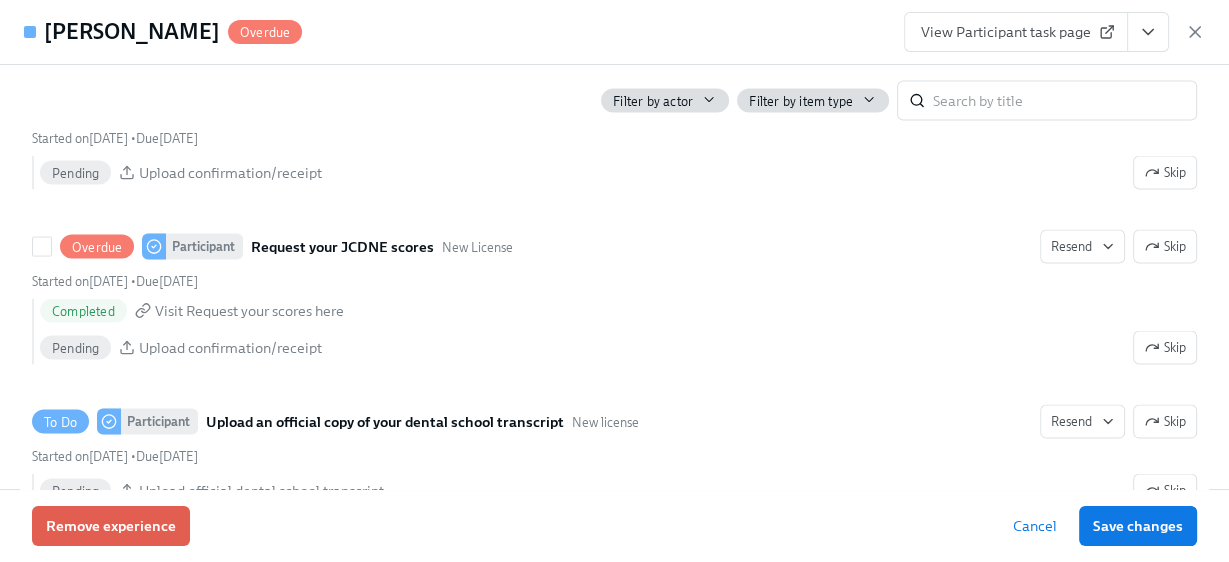 scroll, scrollTop: 3360, scrollLeft: 0, axis: vertical 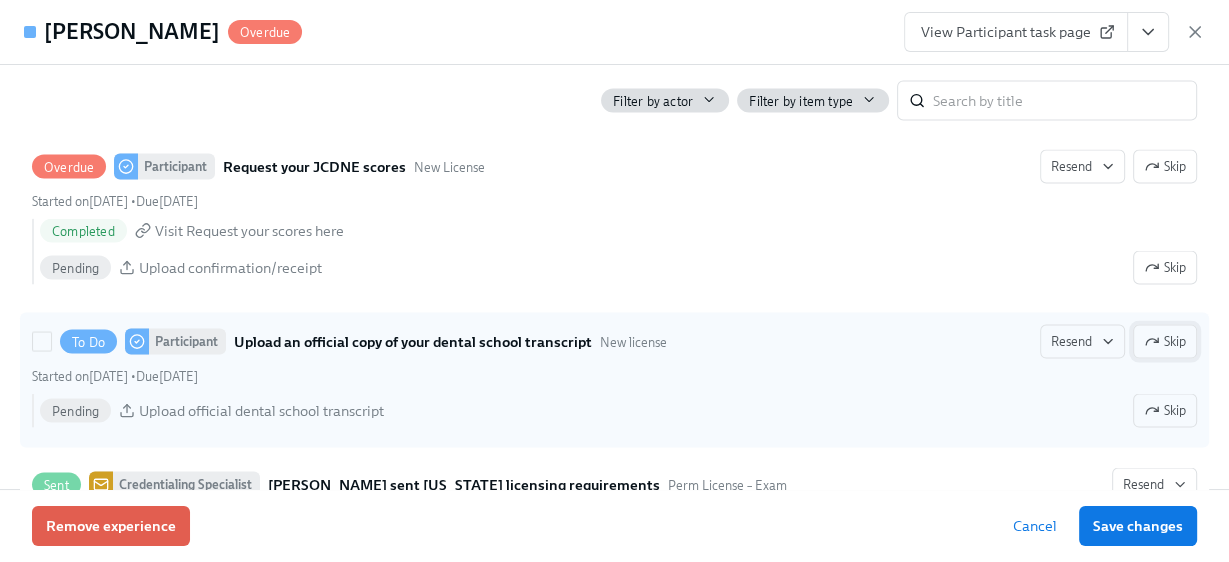 click 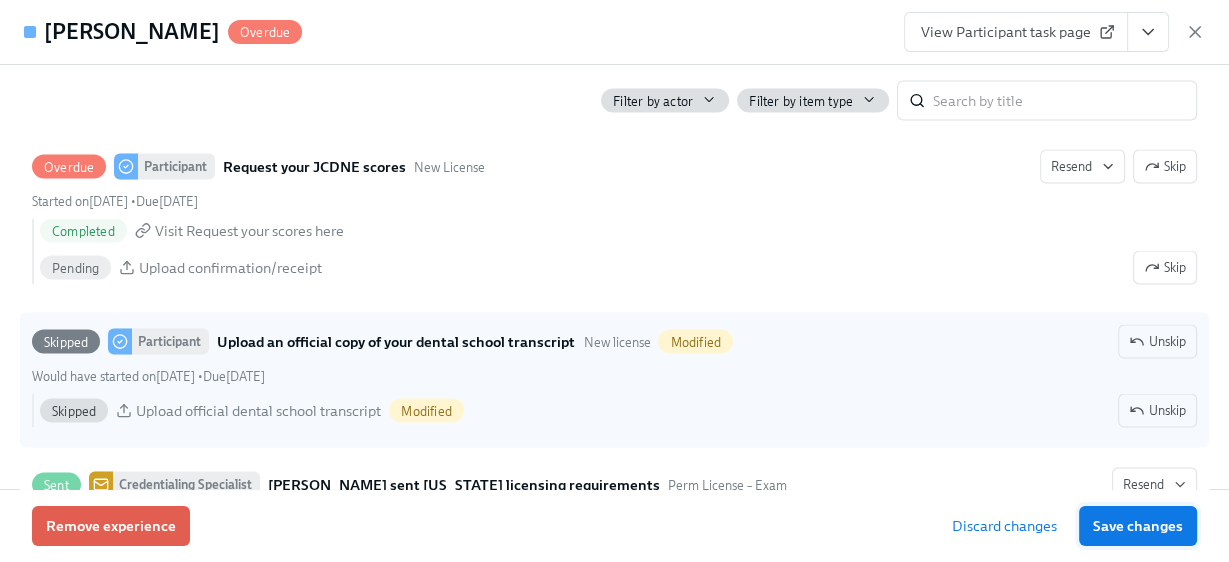 click on "Save changes" at bounding box center [1138, 526] 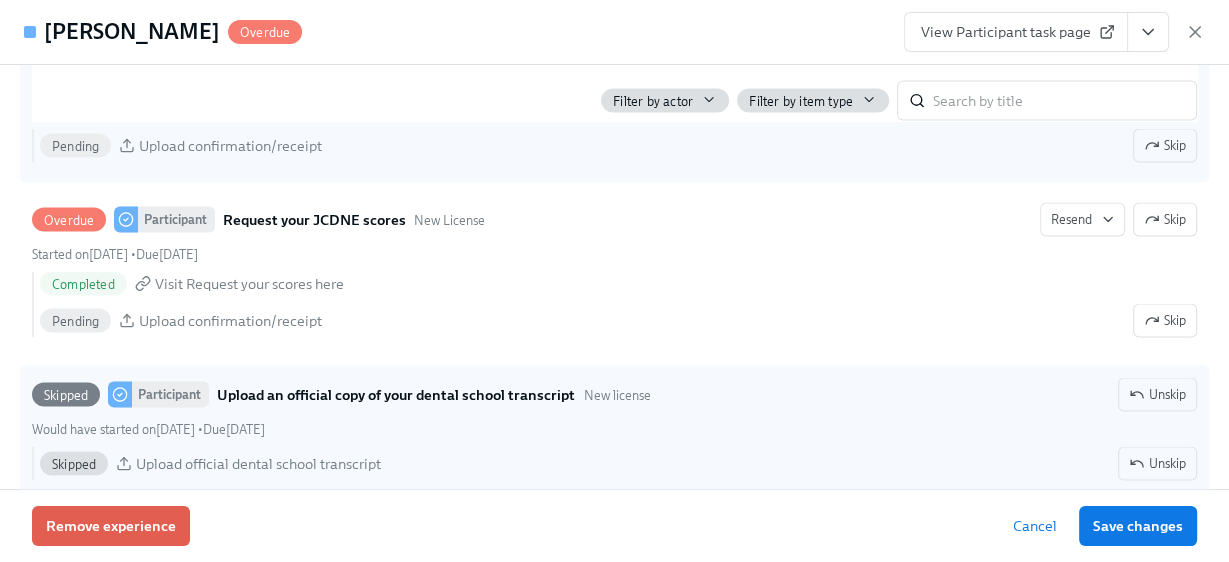 scroll, scrollTop: 3280, scrollLeft: 0, axis: vertical 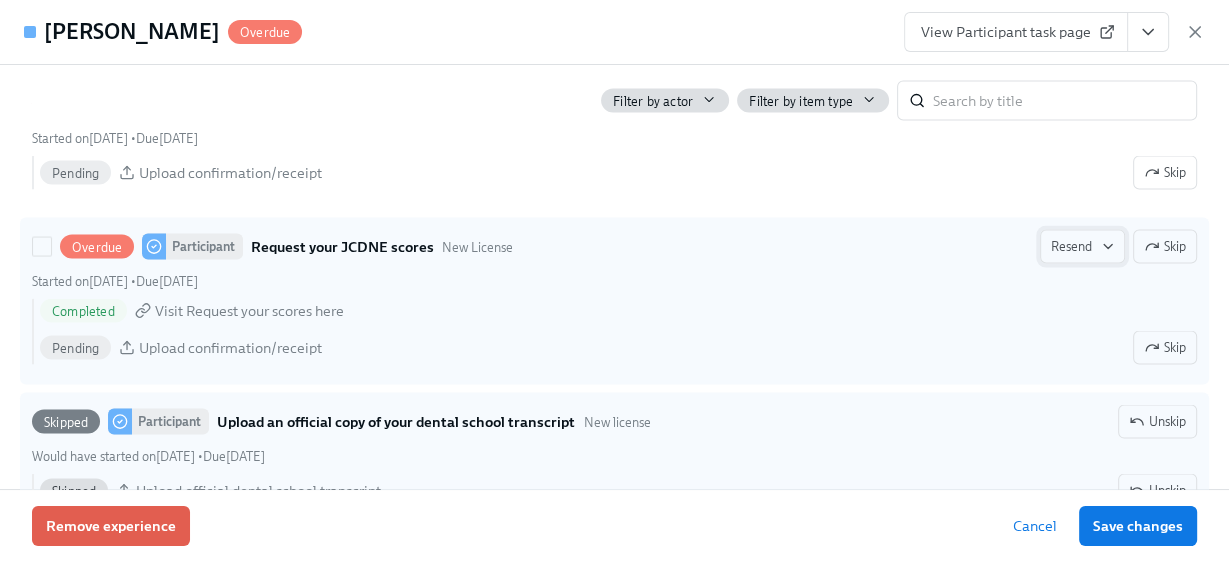 click on "Resend" at bounding box center (1082, 247) 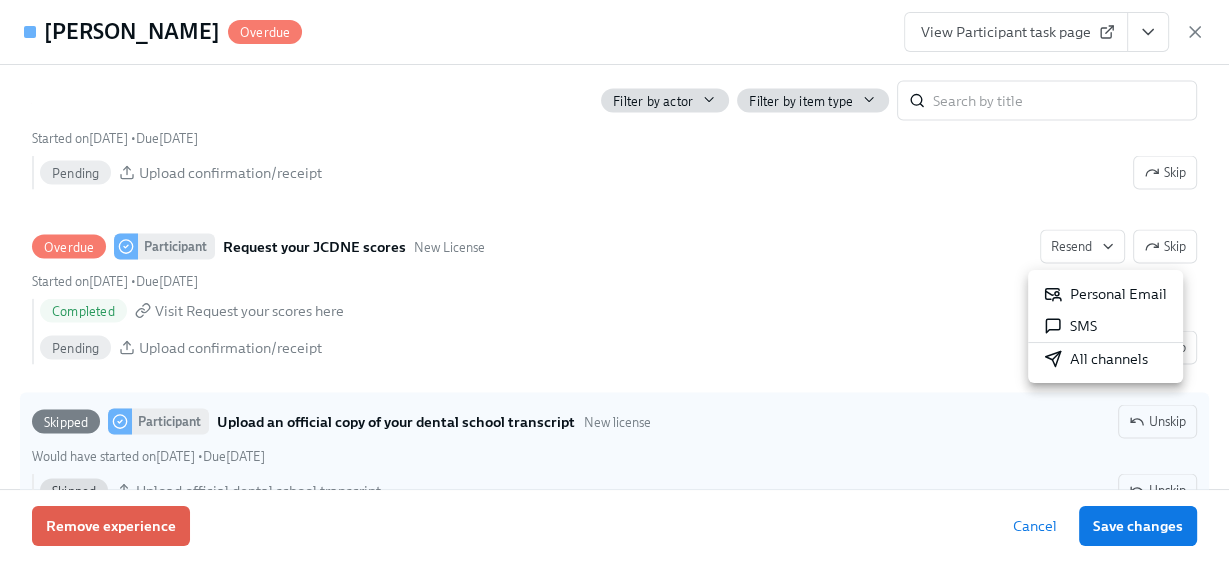 click on "Personal Email" at bounding box center [1105, 294] 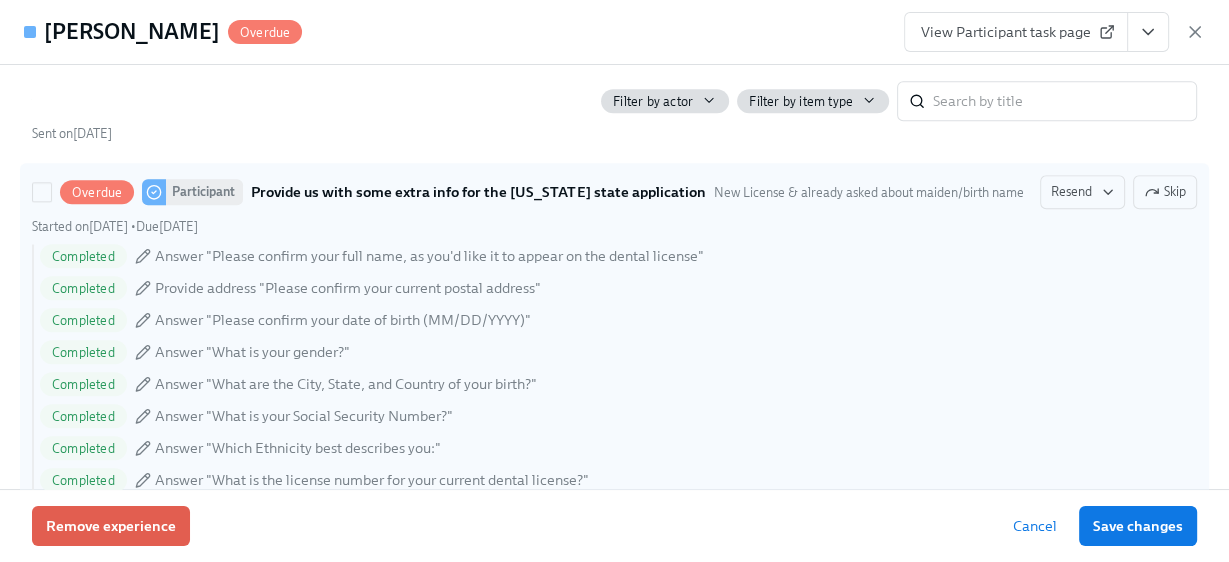 scroll, scrollTop: 1680, scrollLeft: 0, axis: vertical 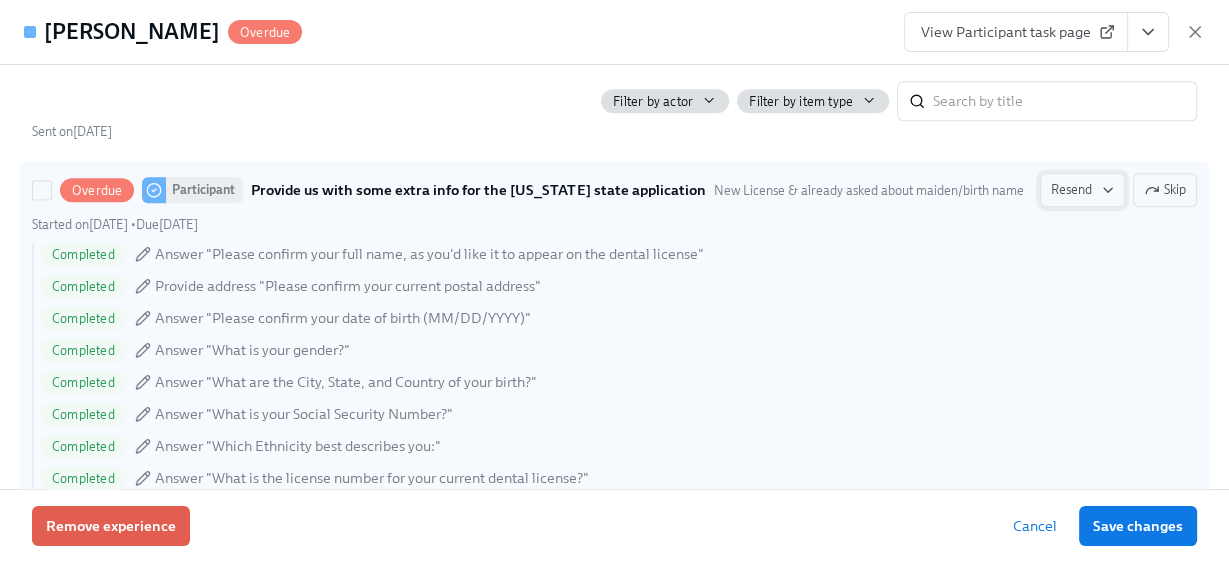 click on "Resend" at bounding box center [1082, 190] 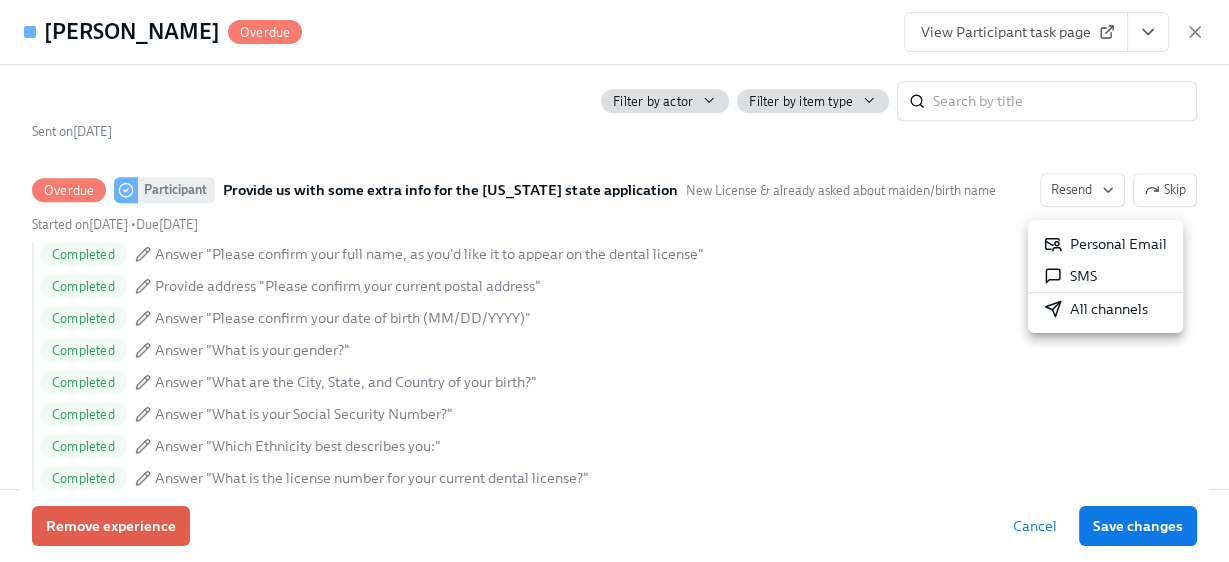 click on "Personal Email" at bounding box center (1105, 244) 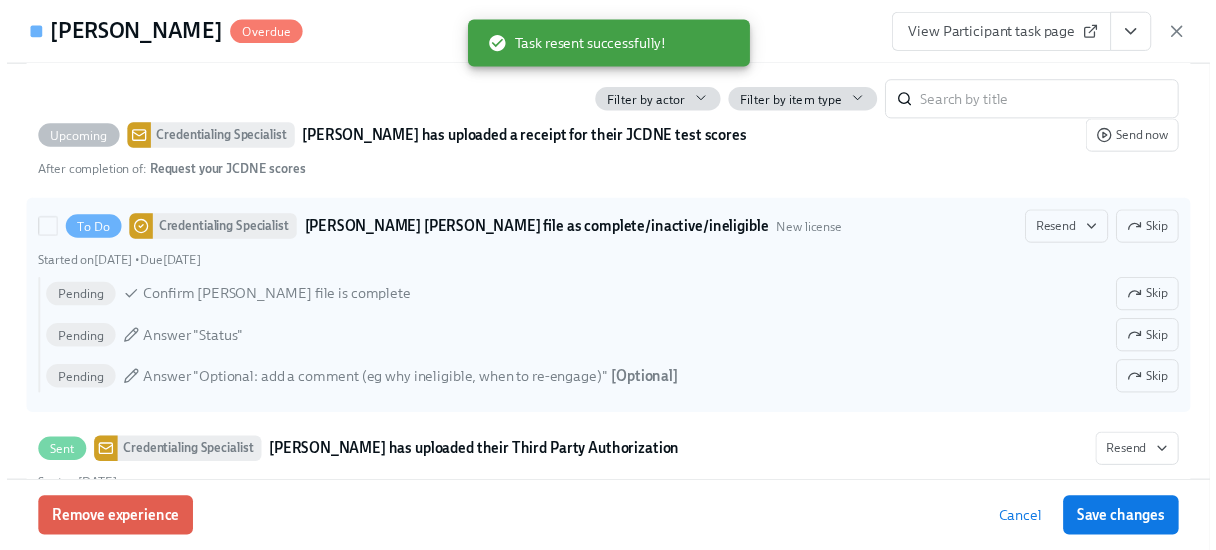 scroll, scrollTop: 4080, scrollLeft: 0, axis: vertical 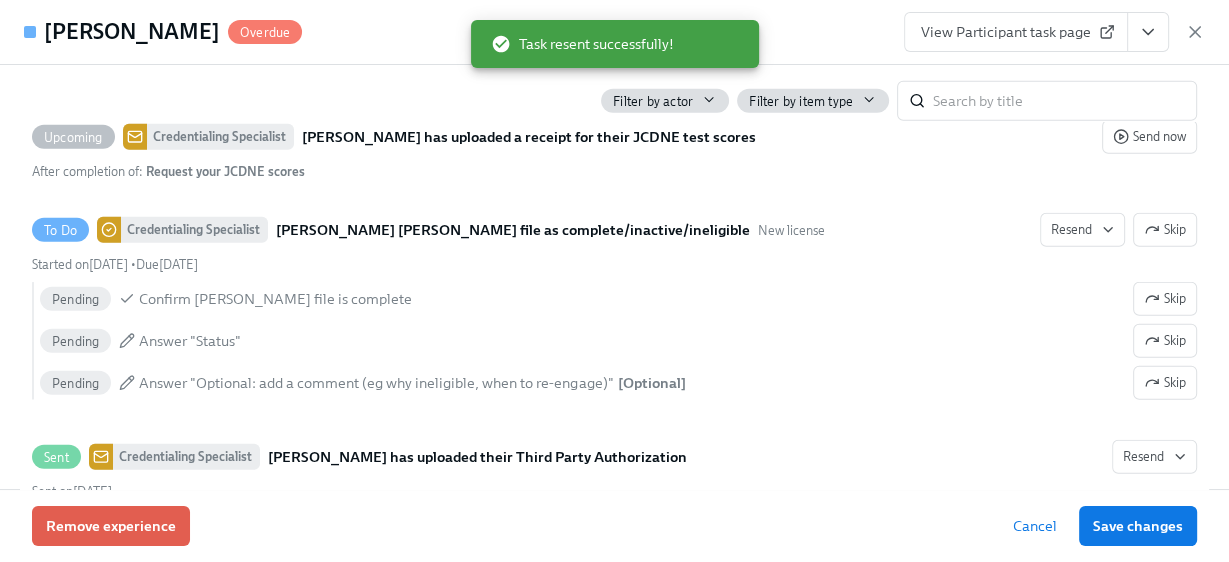 drag, startPoint x: 1190, startPoint y: 26, endPoint x: 1019, endPoint y: 76, distance: 178.16003 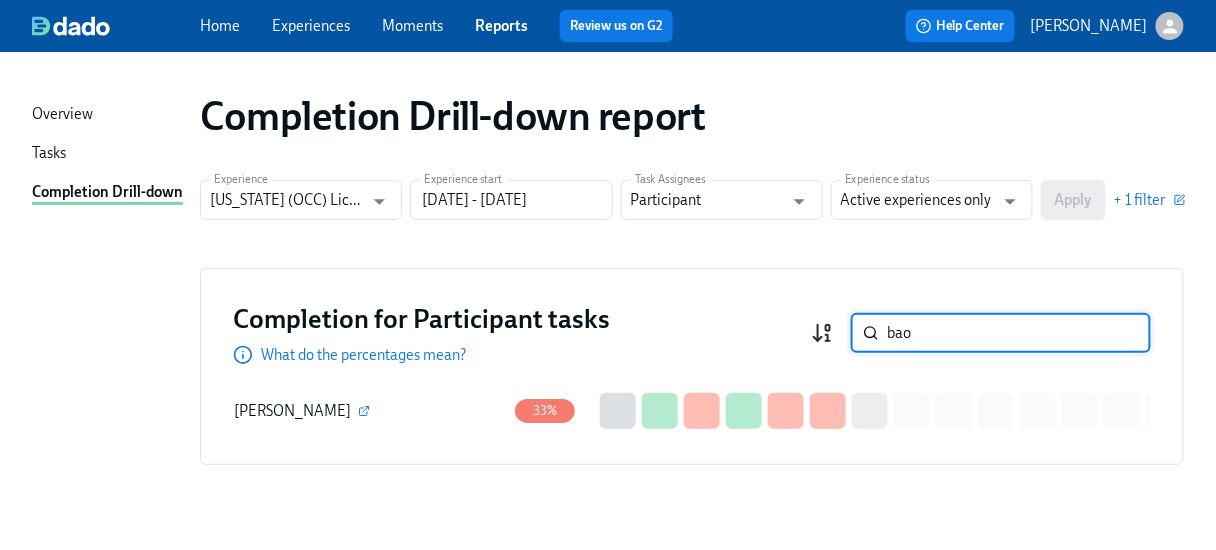 drag, startPoint x: 945, startPoint y: 339, endPoint x: 842, endPoint y: 335, distance: 103.077644 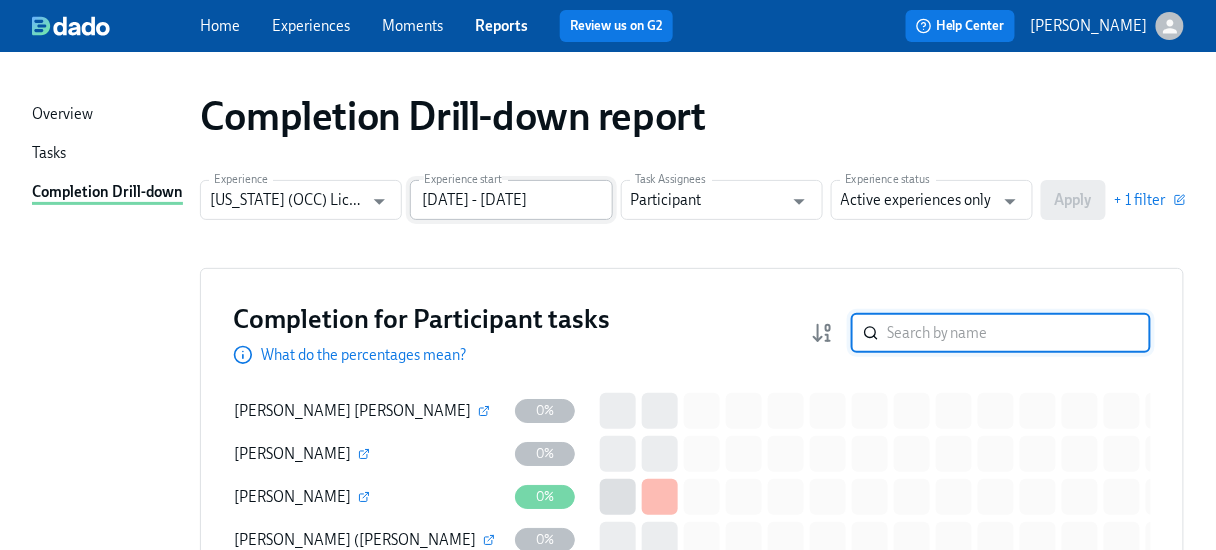 type 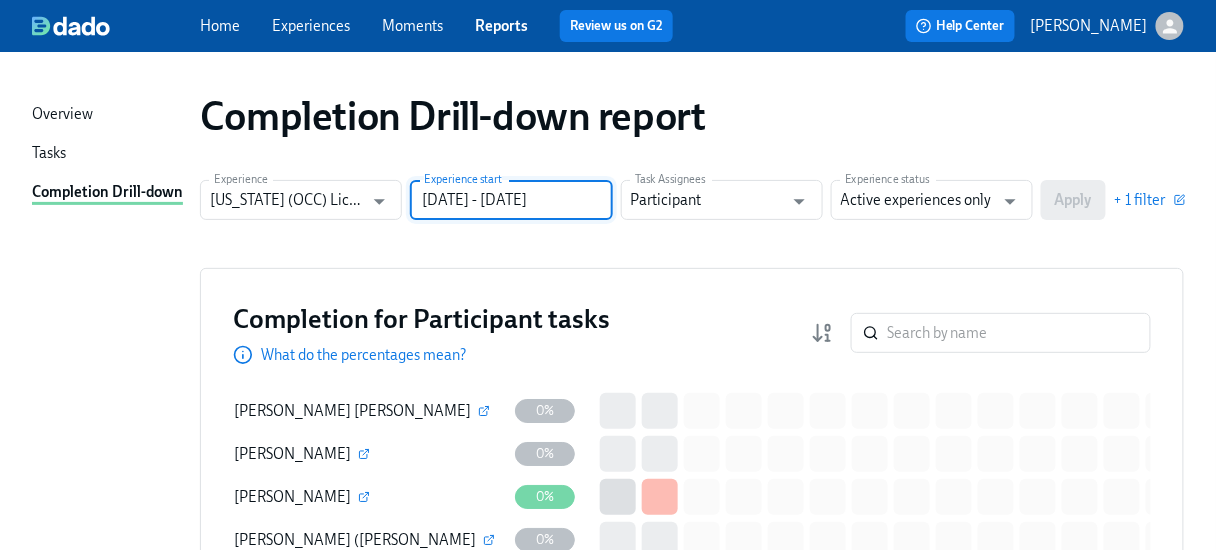 click on "12/31/2024 - 07/30/2025" at bounding box center (511, 200) 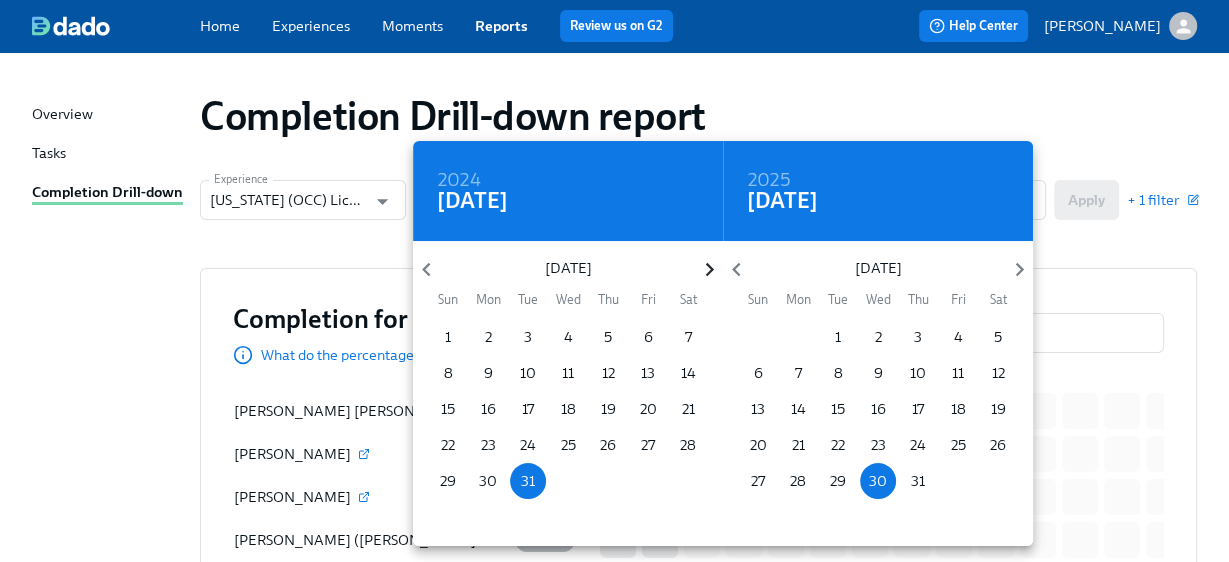 click 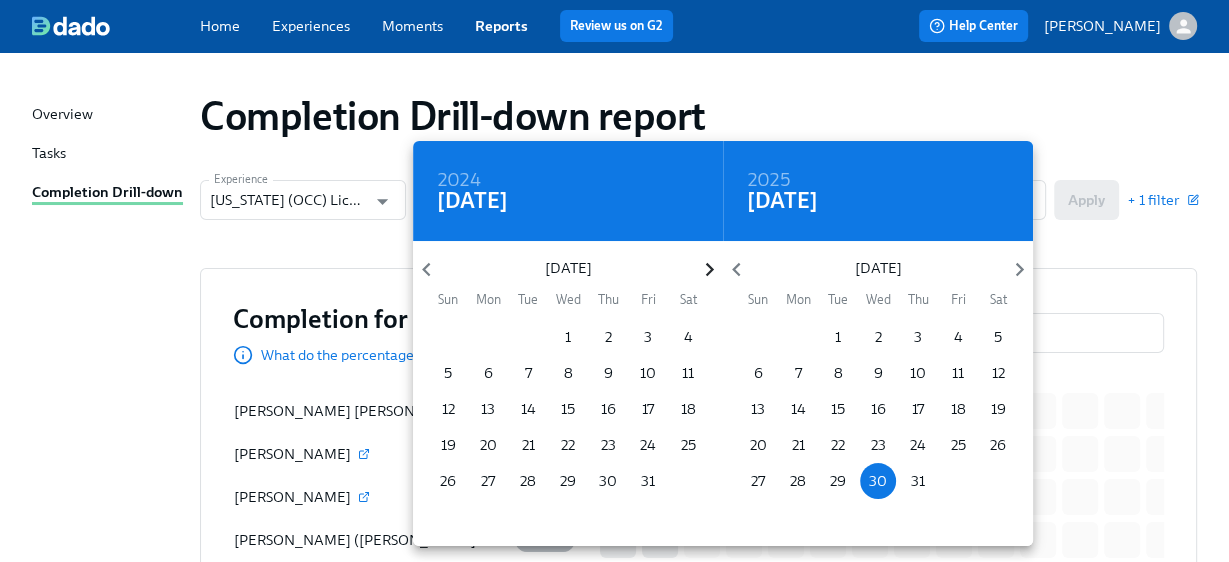 click 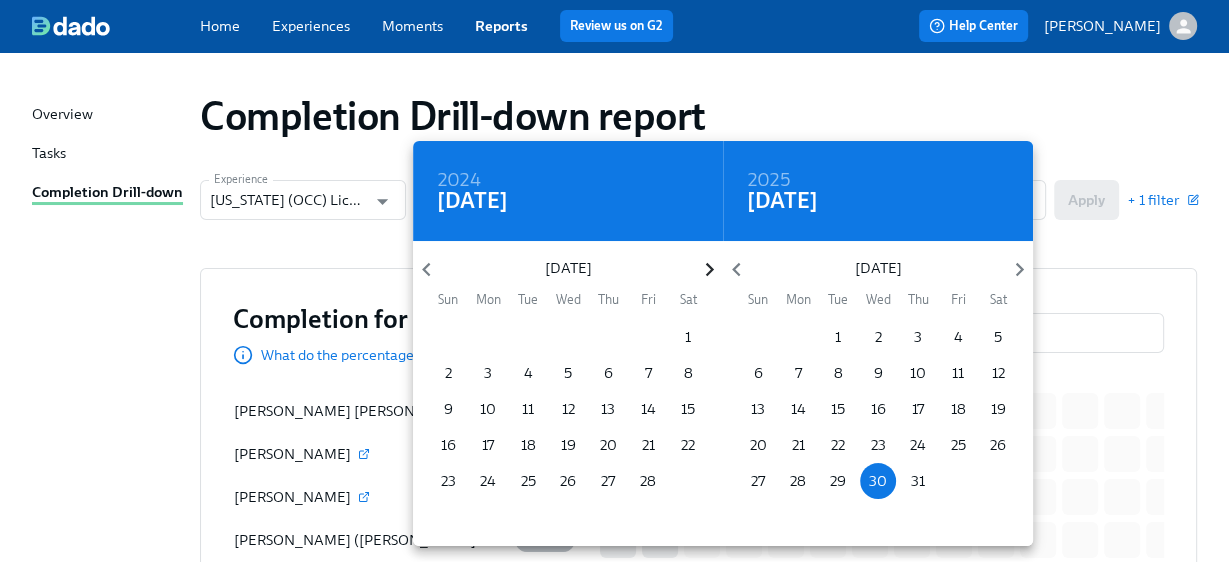 click 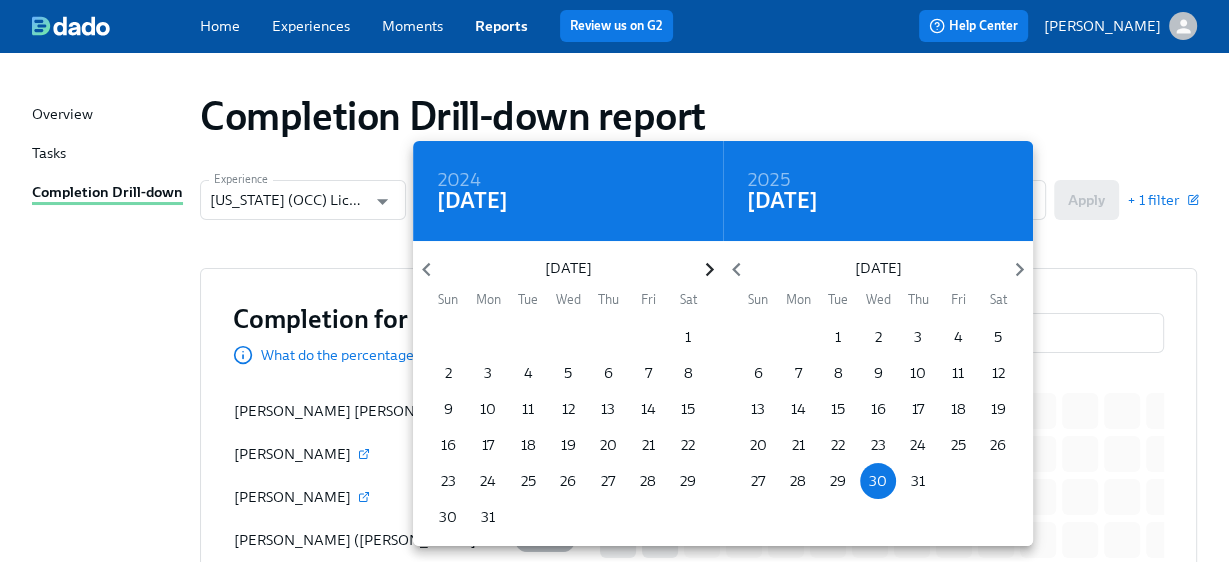 click 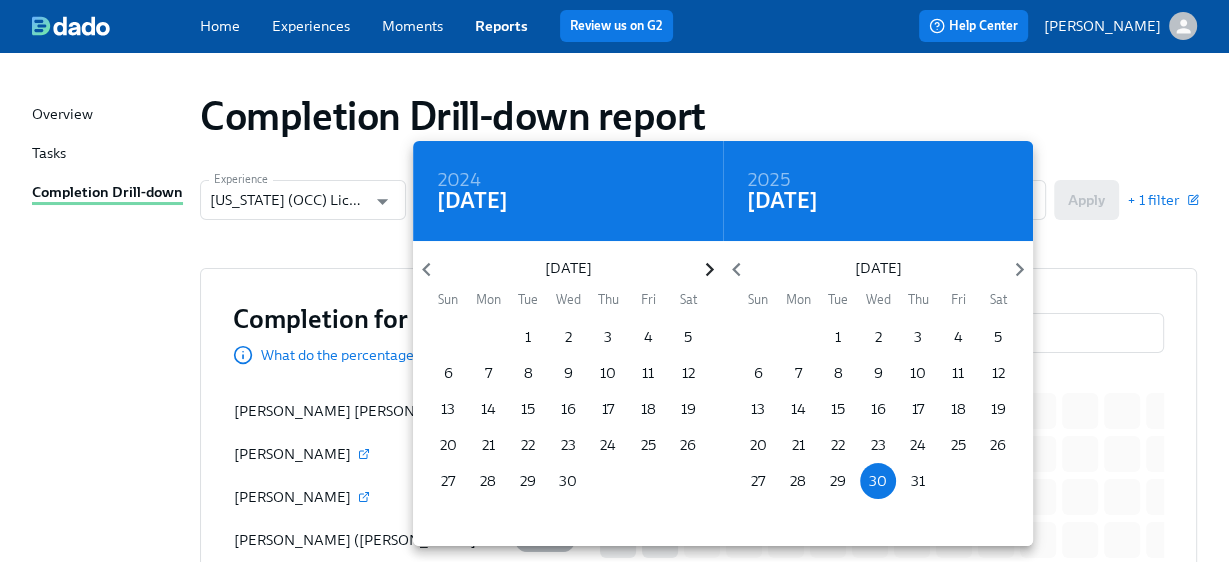 click 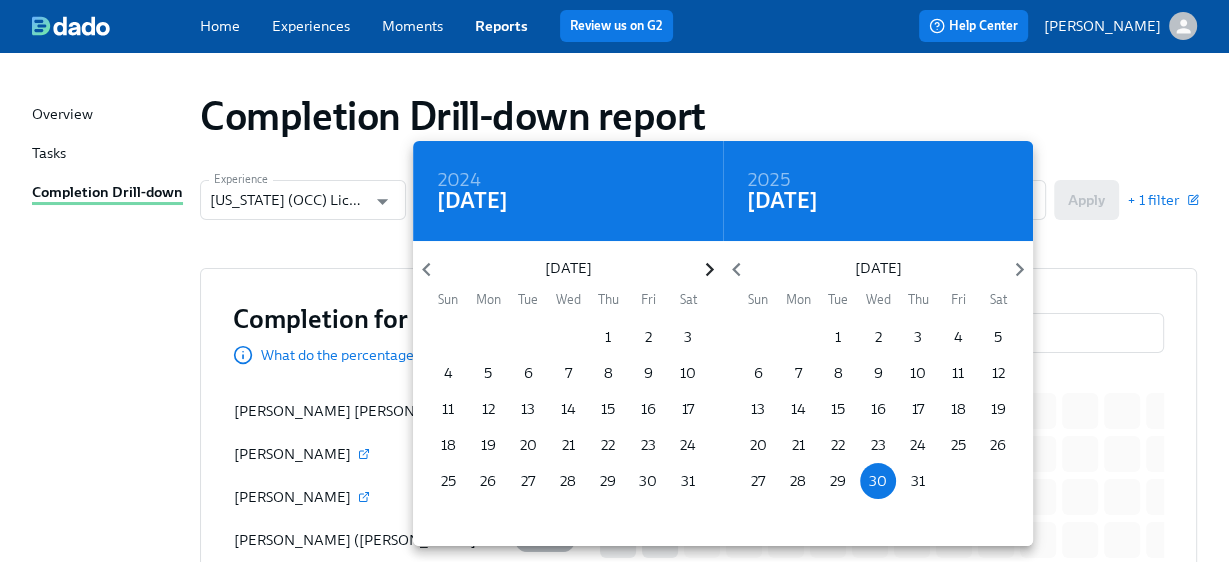 click 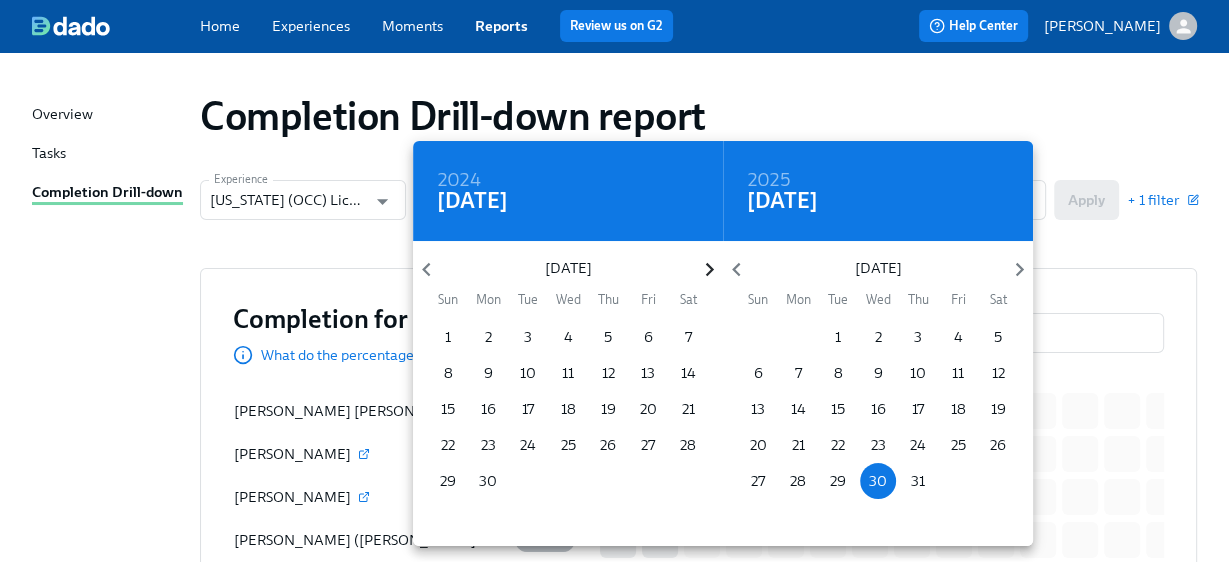 click 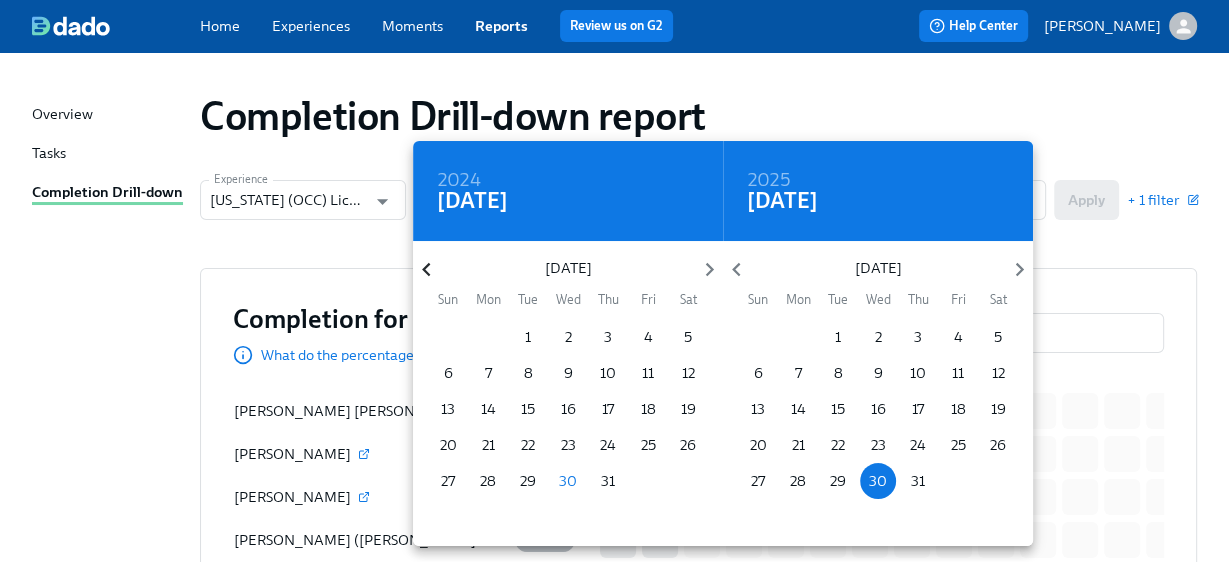 click 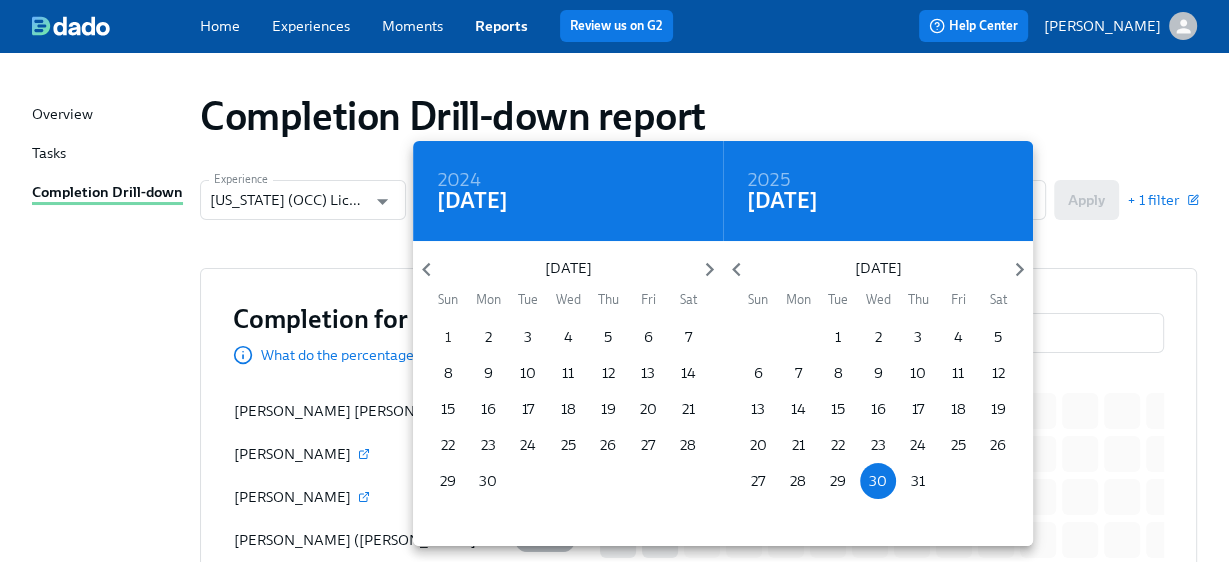 click on "1" at bounding box center (448, 337) 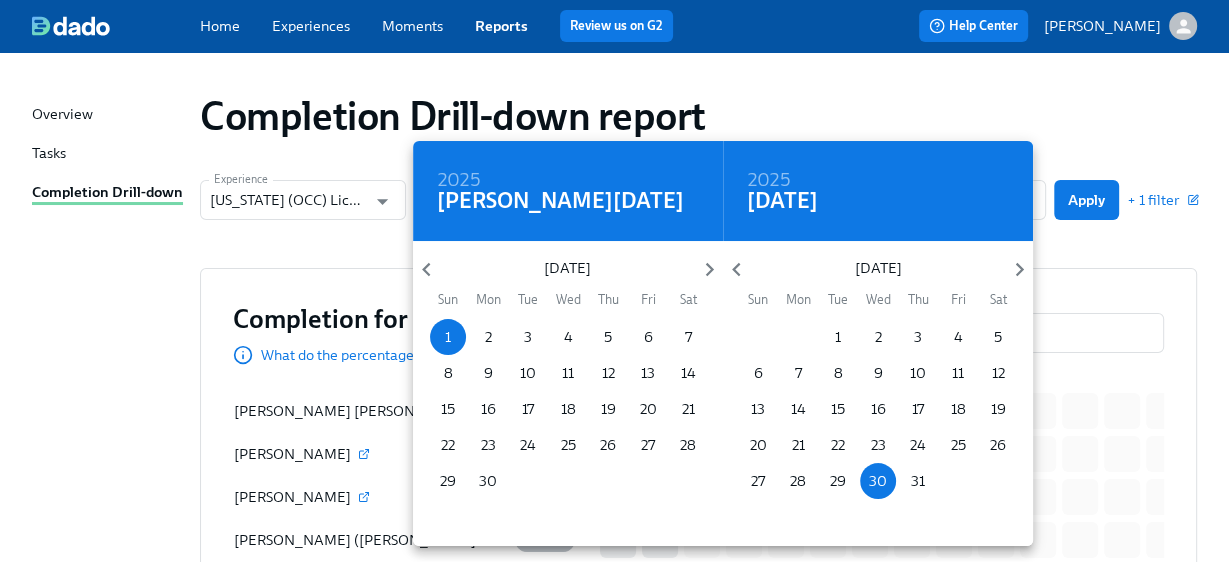 type on "06/01/2025 - 07/30/2025" 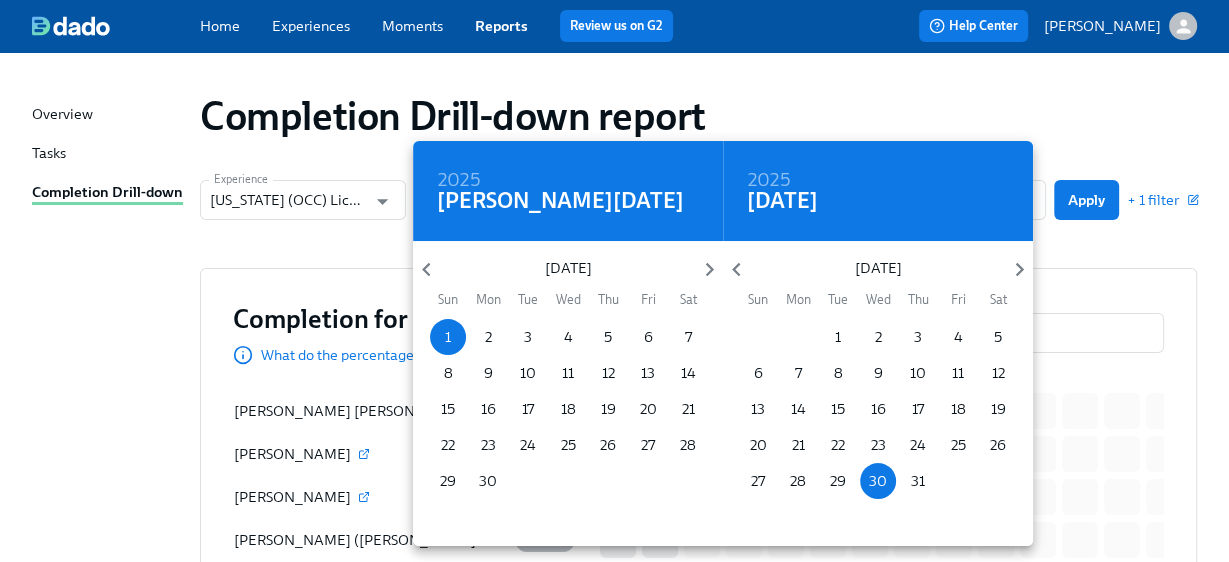 click at bounding box center (614, 281) 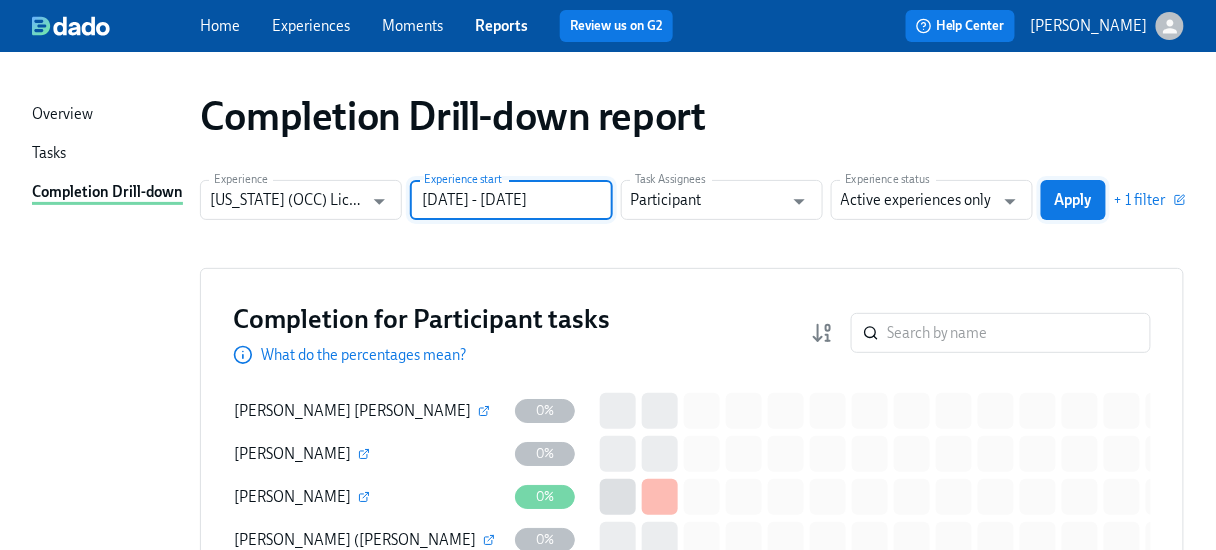 click on "Apply" at bounding box center (1073, 200) 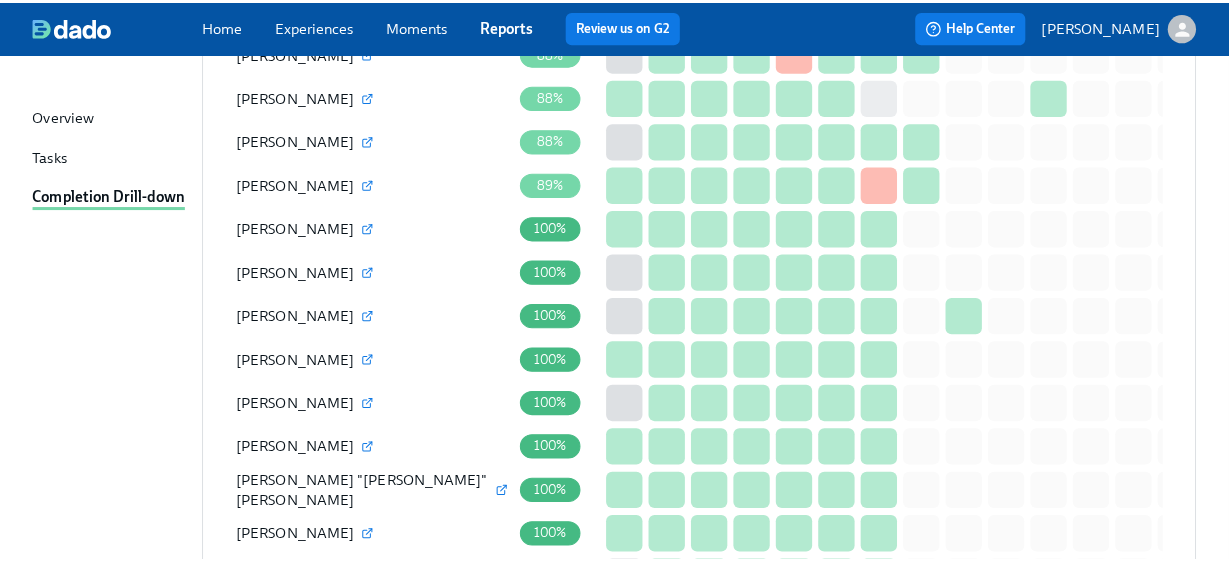 scroll, scrollTop: 1840, scrollLeft: 0, axis: vertical 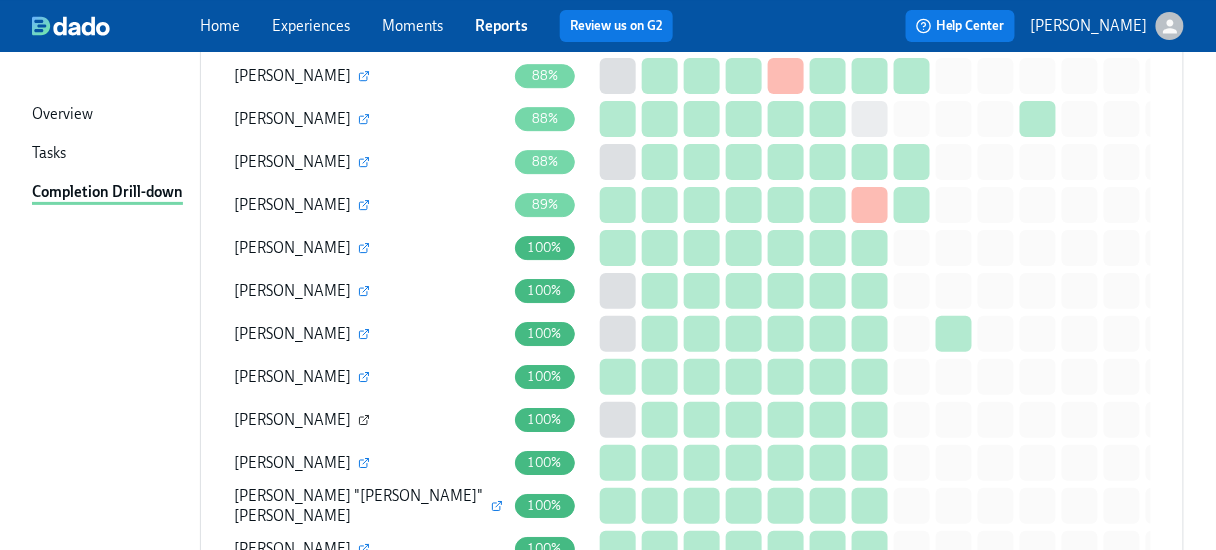 click at bounding box center (364, 420) 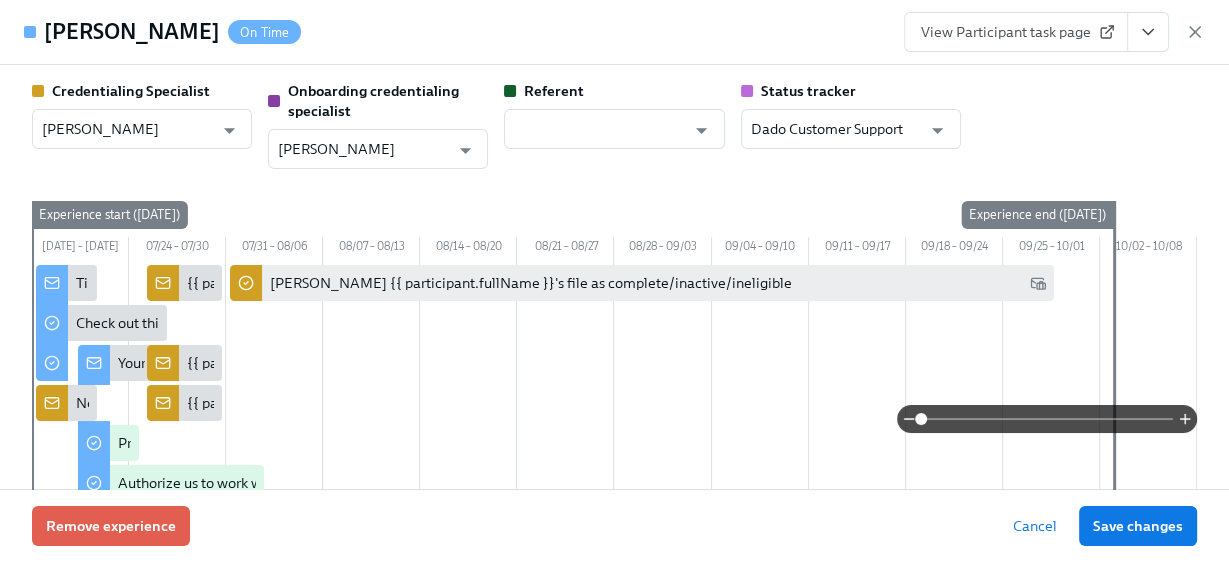 click on "View Participant task page" at bounding box center (1016, 32) 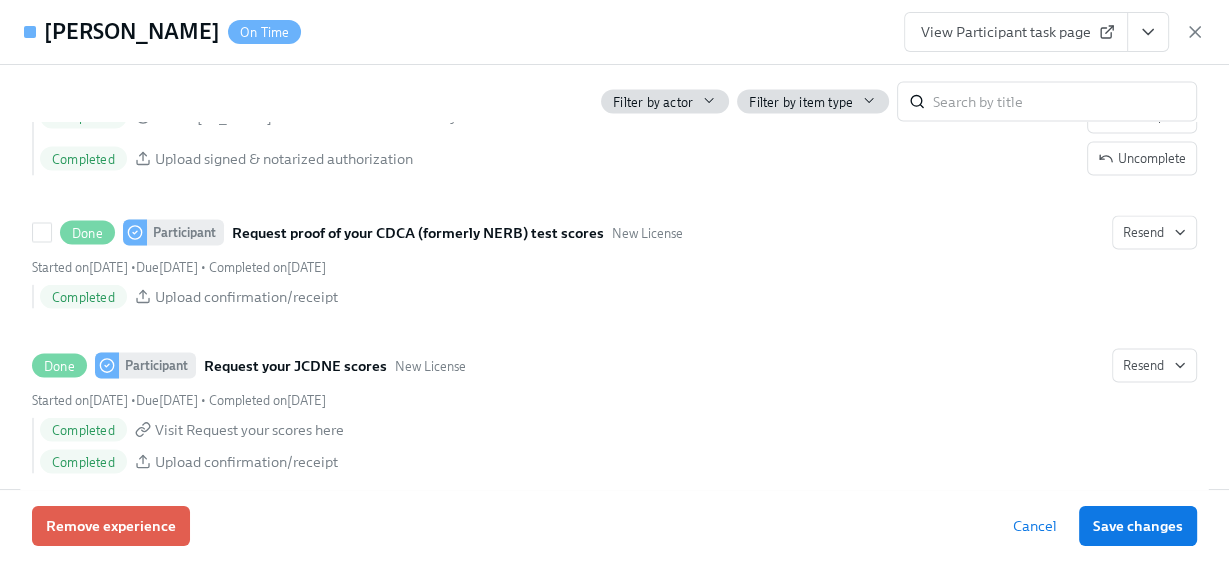scroll, scrollTop: 2720, scrollLeft: 0, axis: vertical 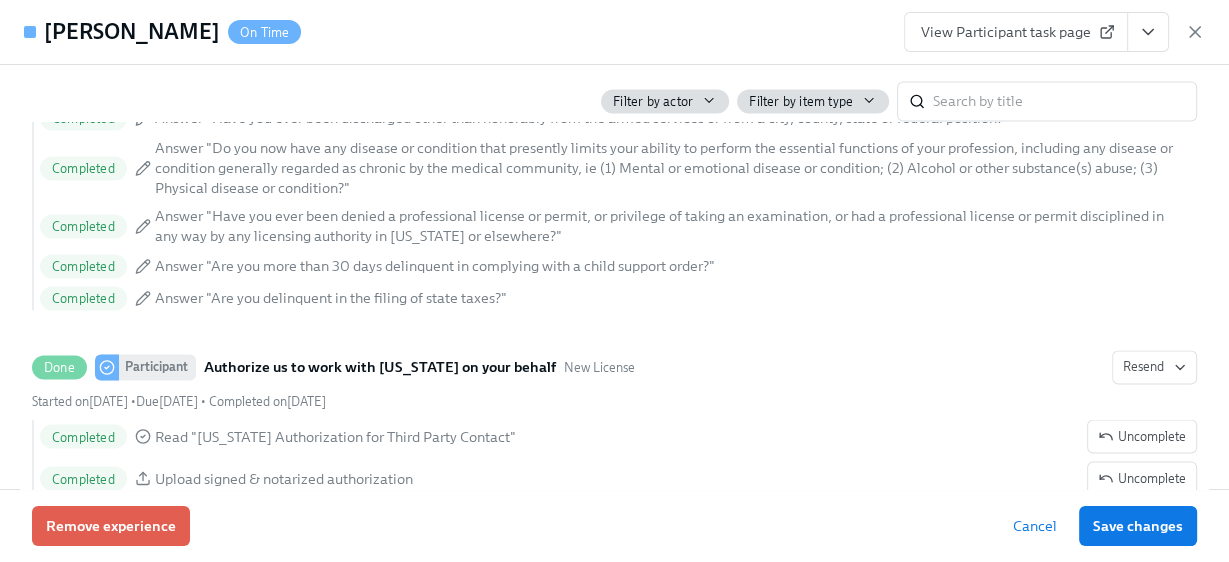 click on "View Participant task page" at bounding box center (1016, 32) 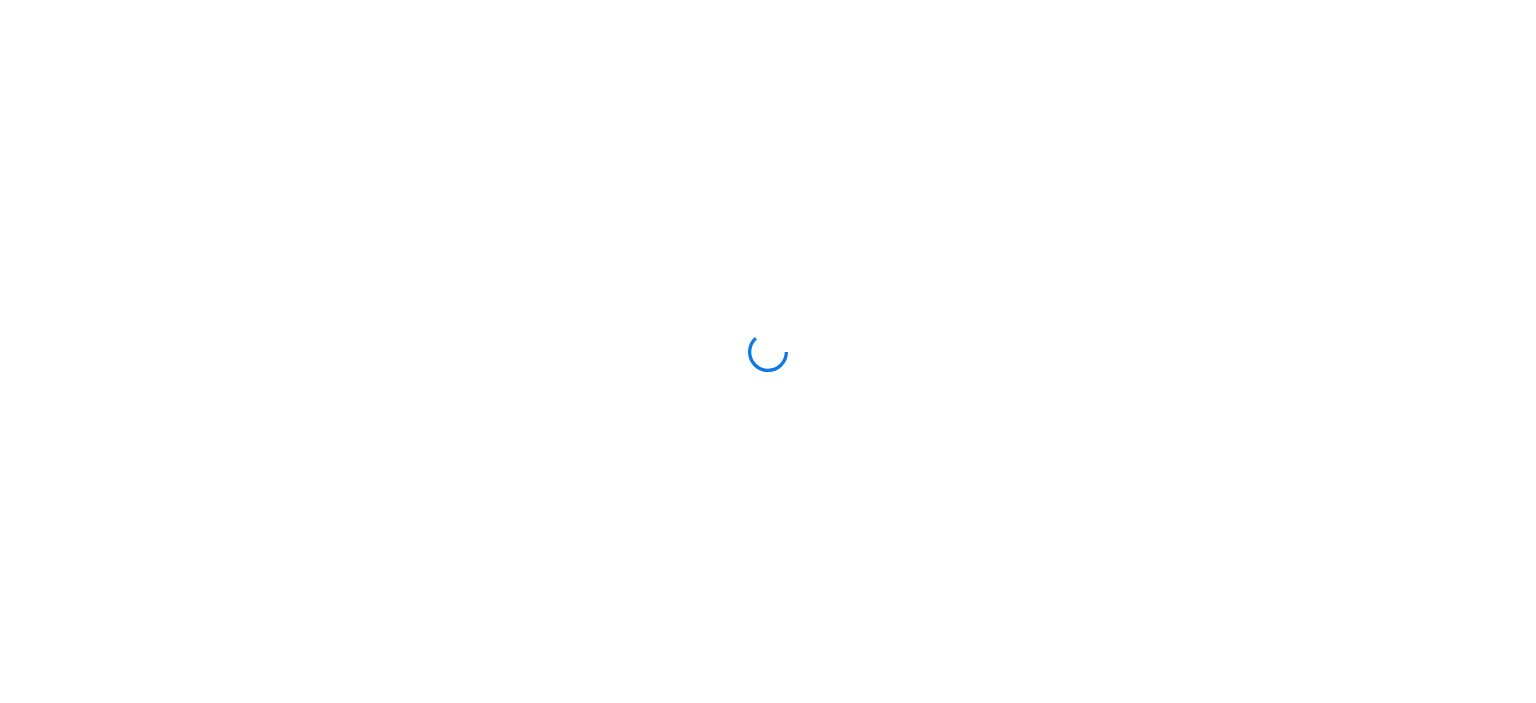 scroll, scrollTop: 0, scrollLeft: 0, axis: both 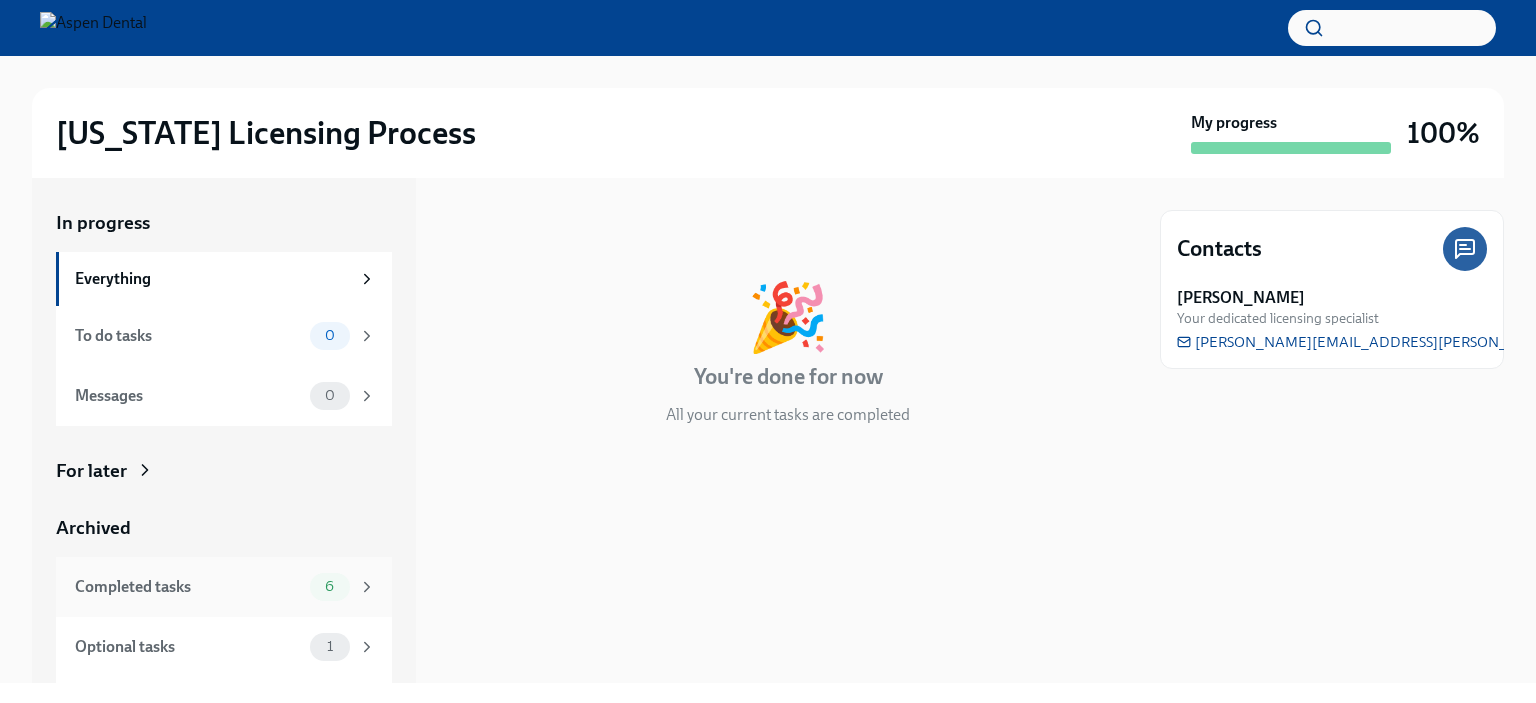 click on "Completed tasks" at bounding box center (188, 587) 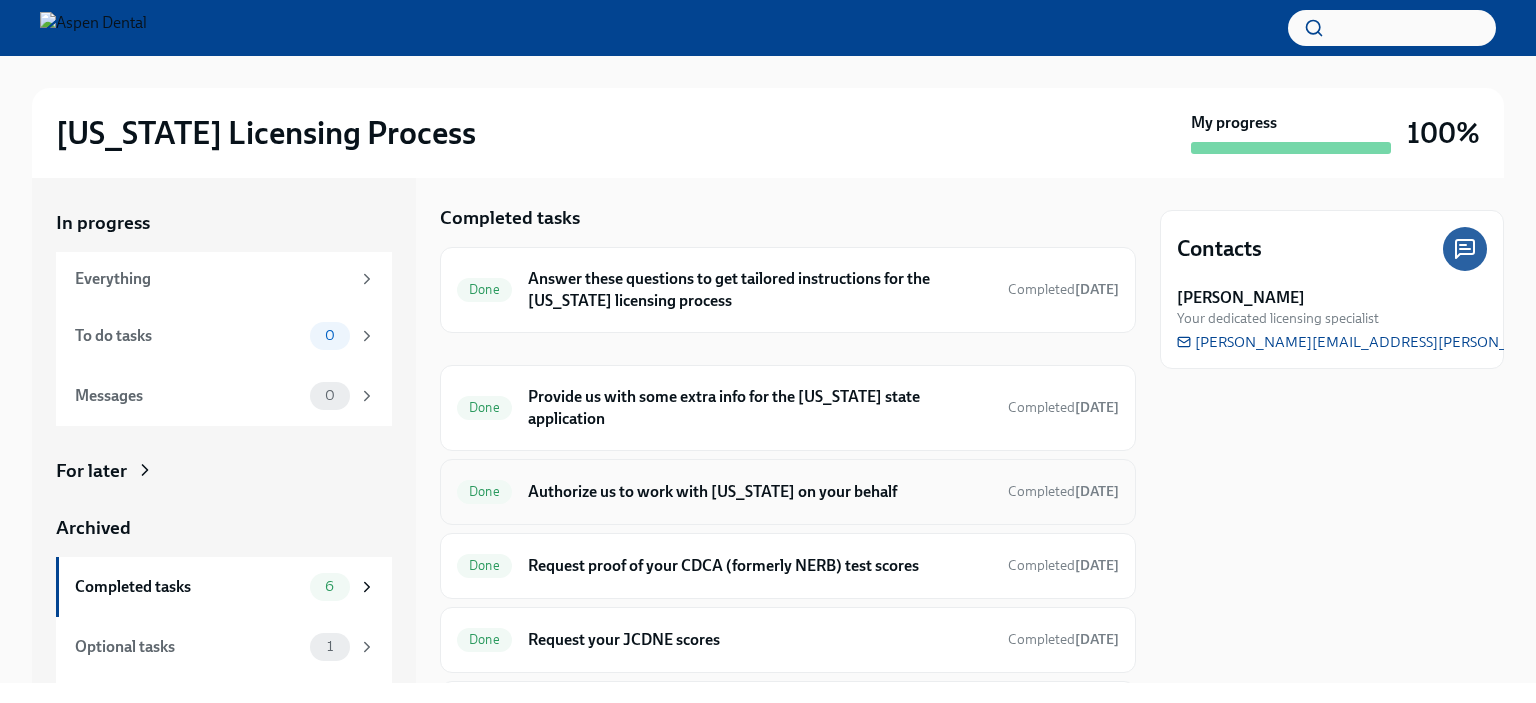scroll, scrollTop: 0, scrollLeft: 0, axis: both 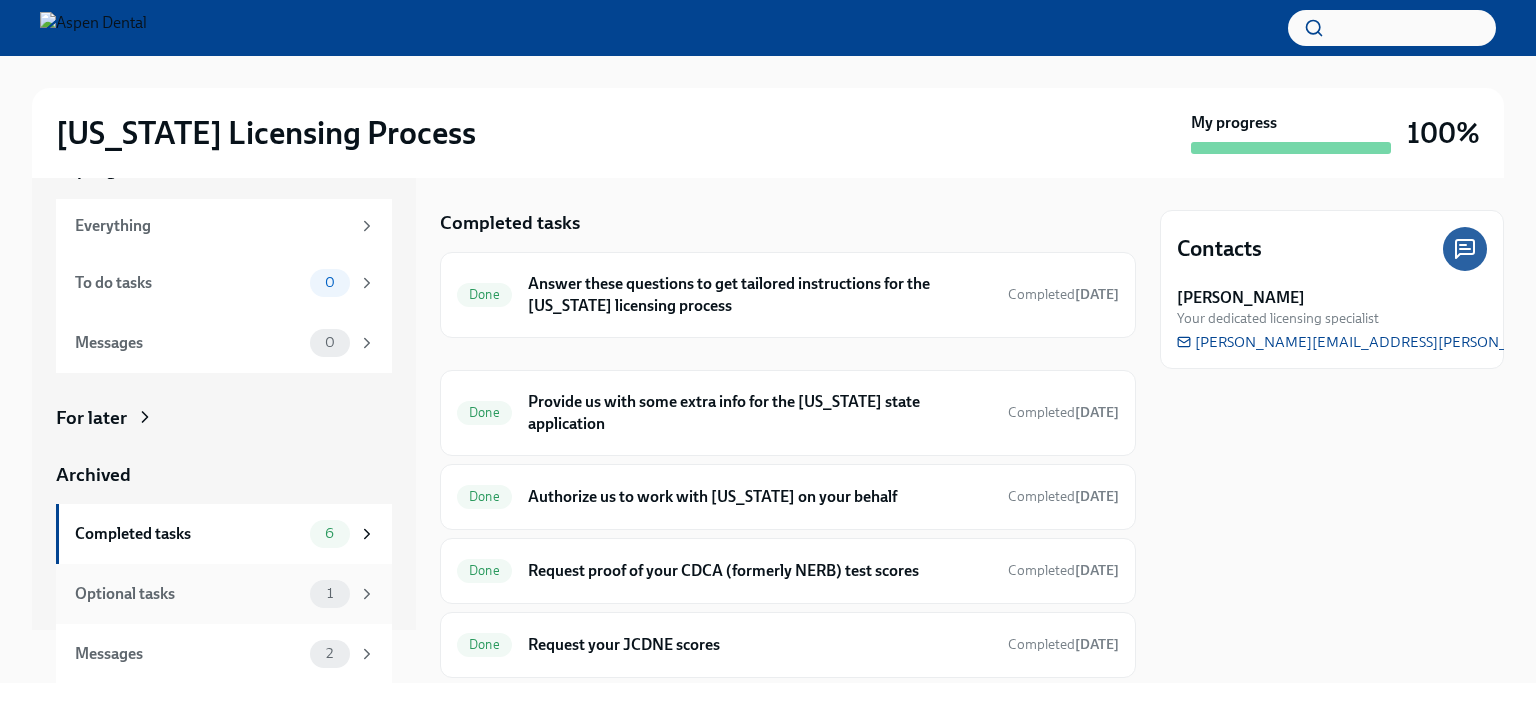 click on "Optional tasks" at bounding box center (188, 594) 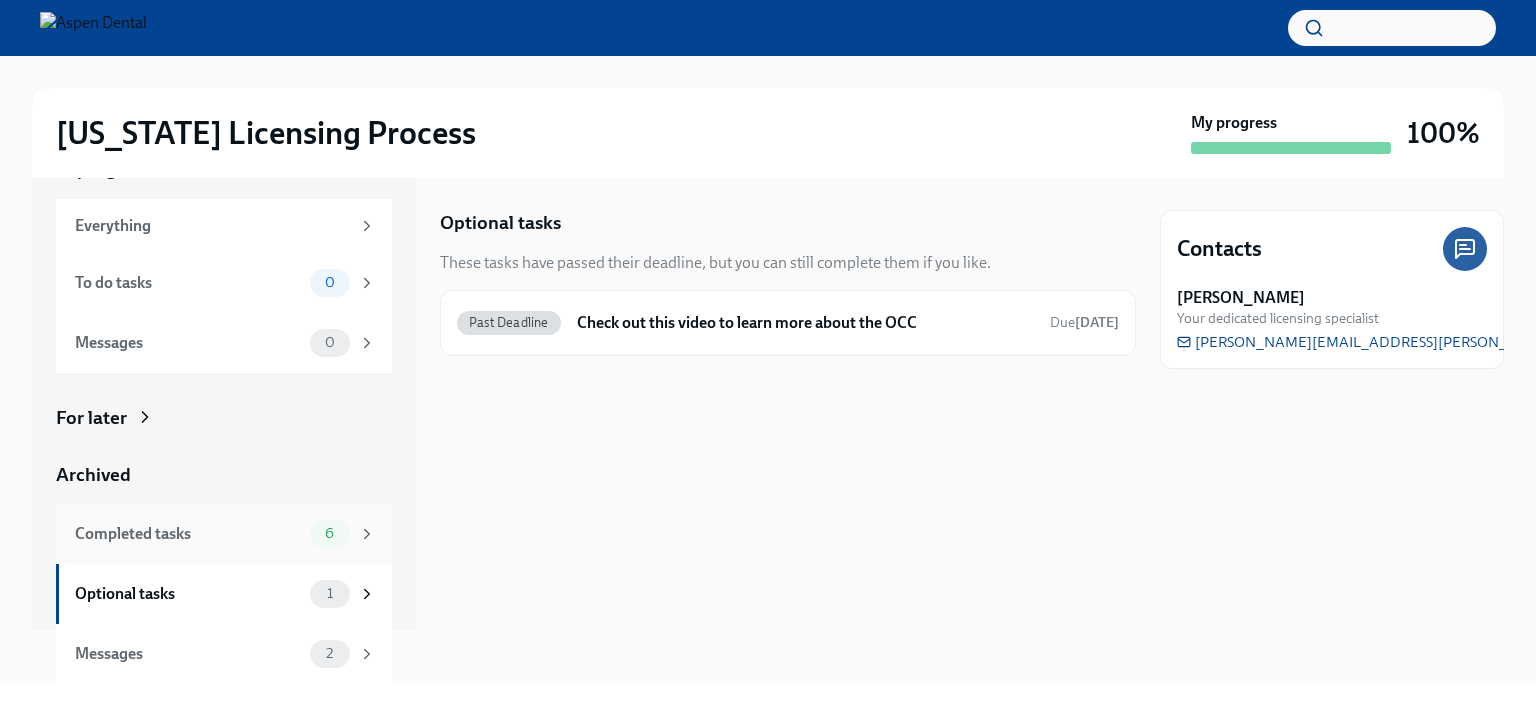 click on "Completed tasks" at bounding box center (188, 534) 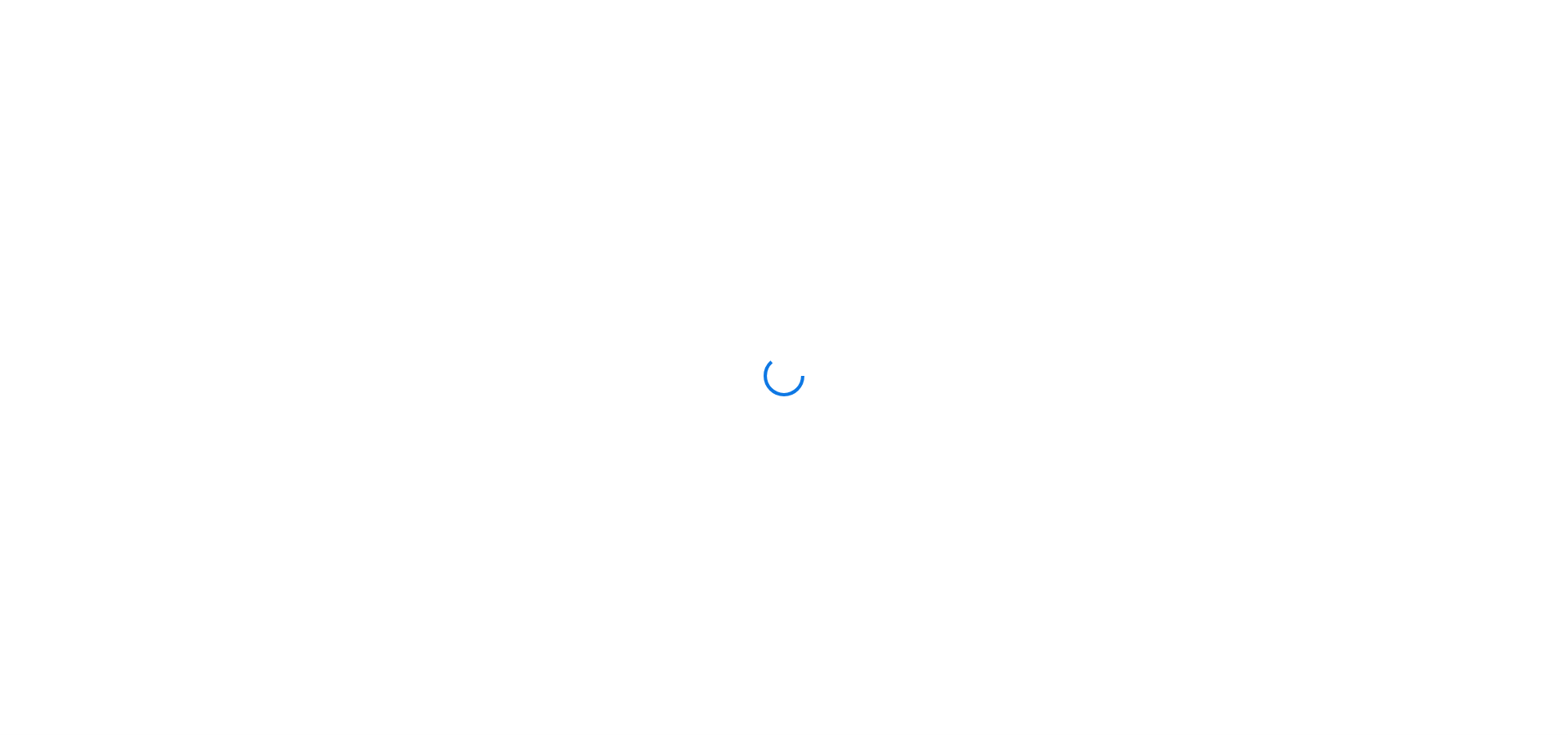 scroll, scrollTop: 0, scrollLeft: 0, axis: both 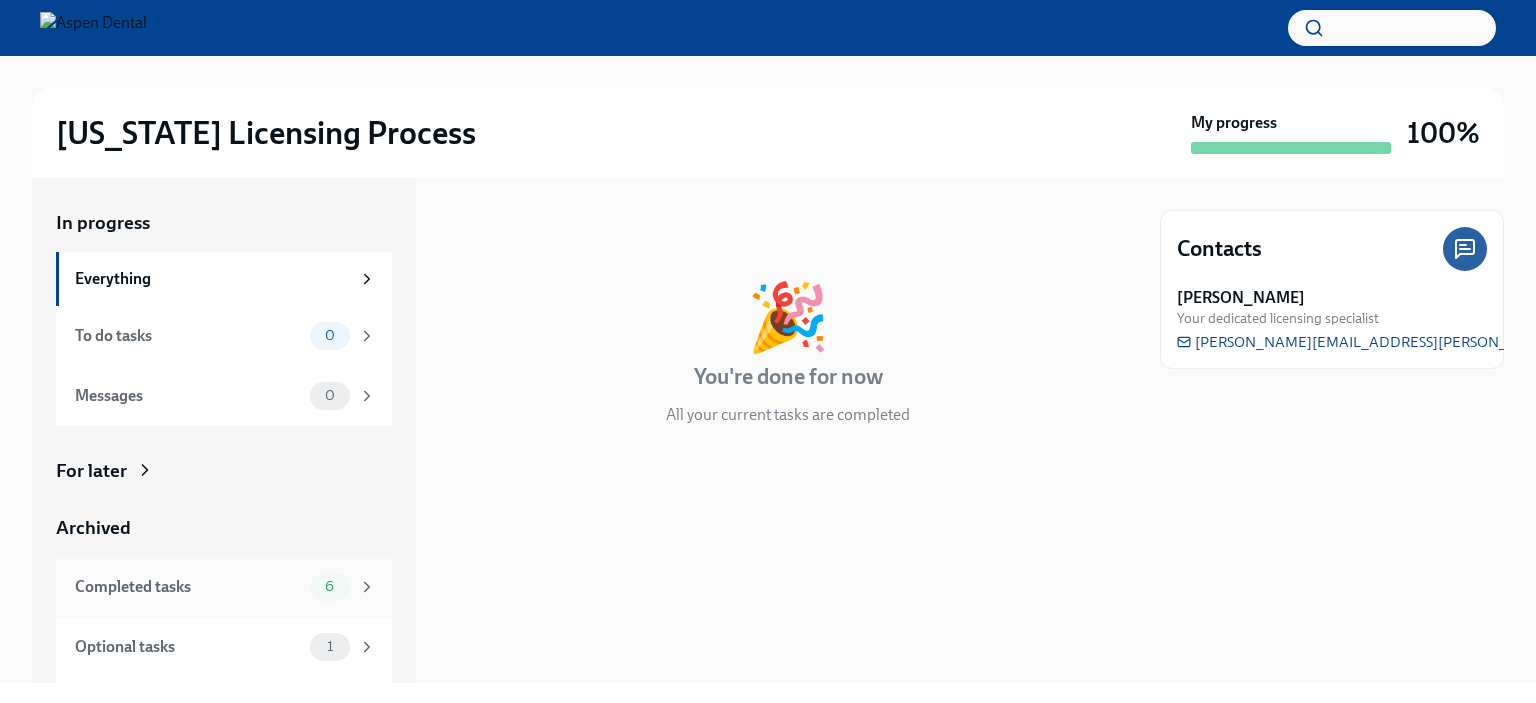 click on "Completed tasks" at bounding box center [188, 587] 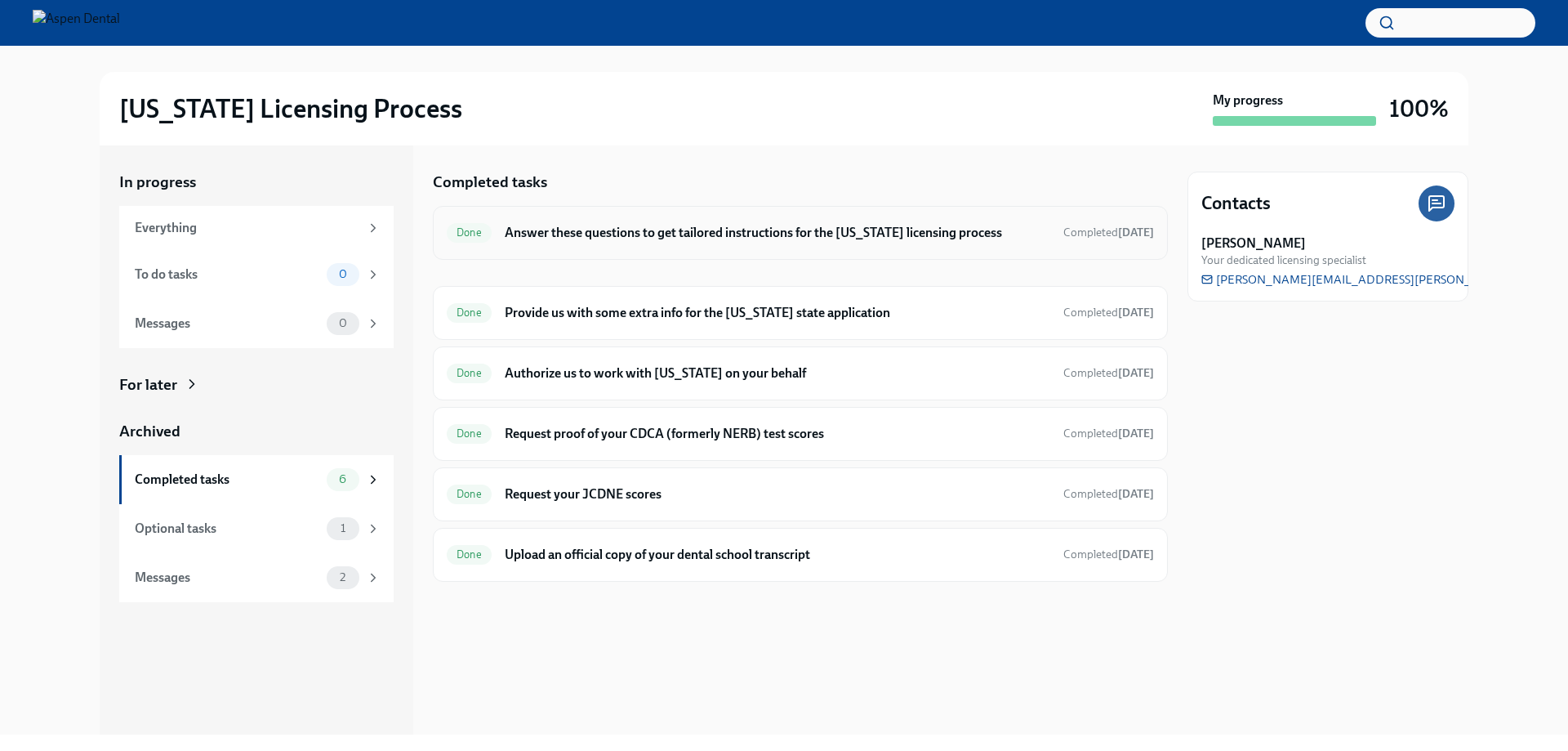 click on "Answer these questions to get tailored instructions for the [US_STATE] licensing process" at bounding box center (777, 233) 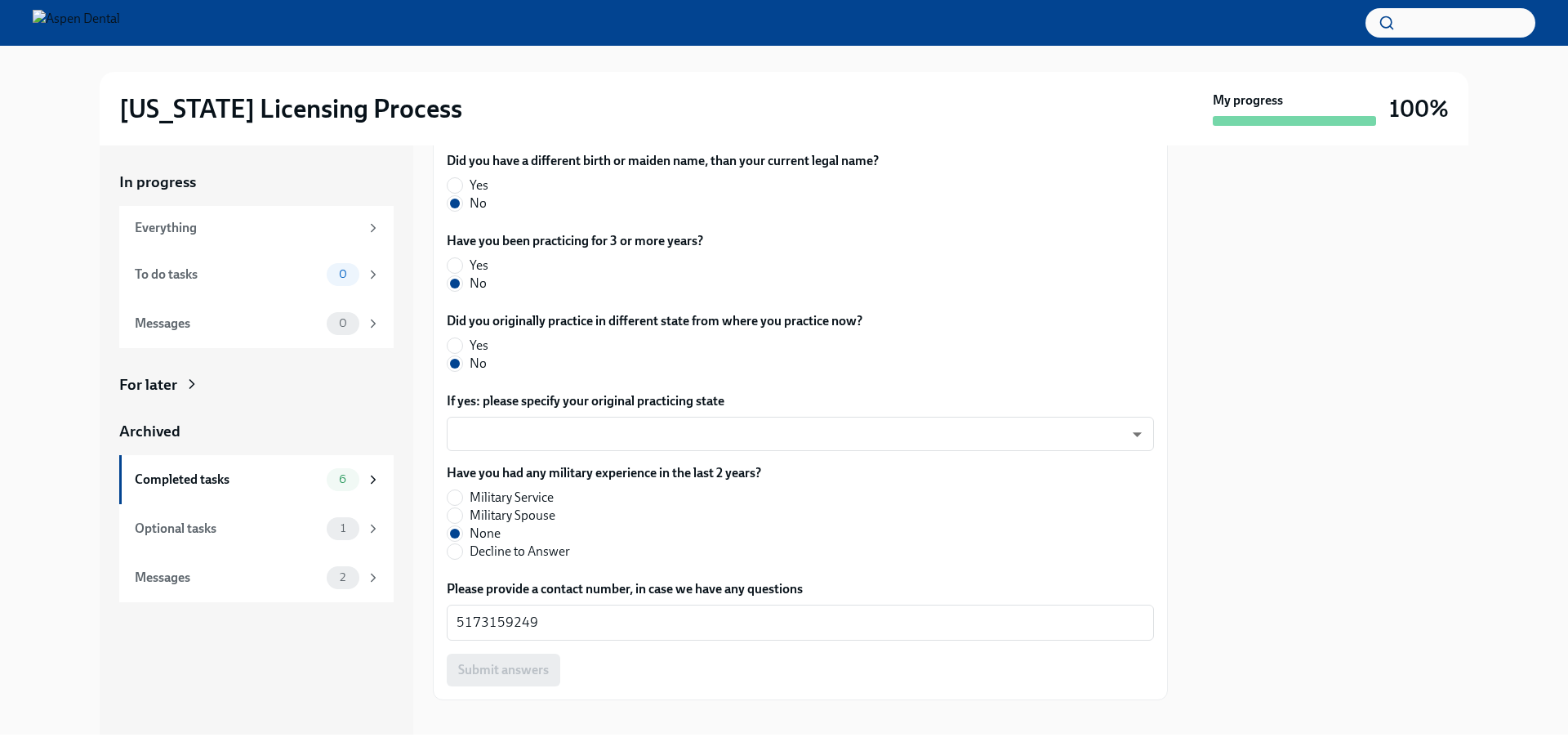 scroll, scrollTop: 748, scrollLeft: 0, axis: vertical 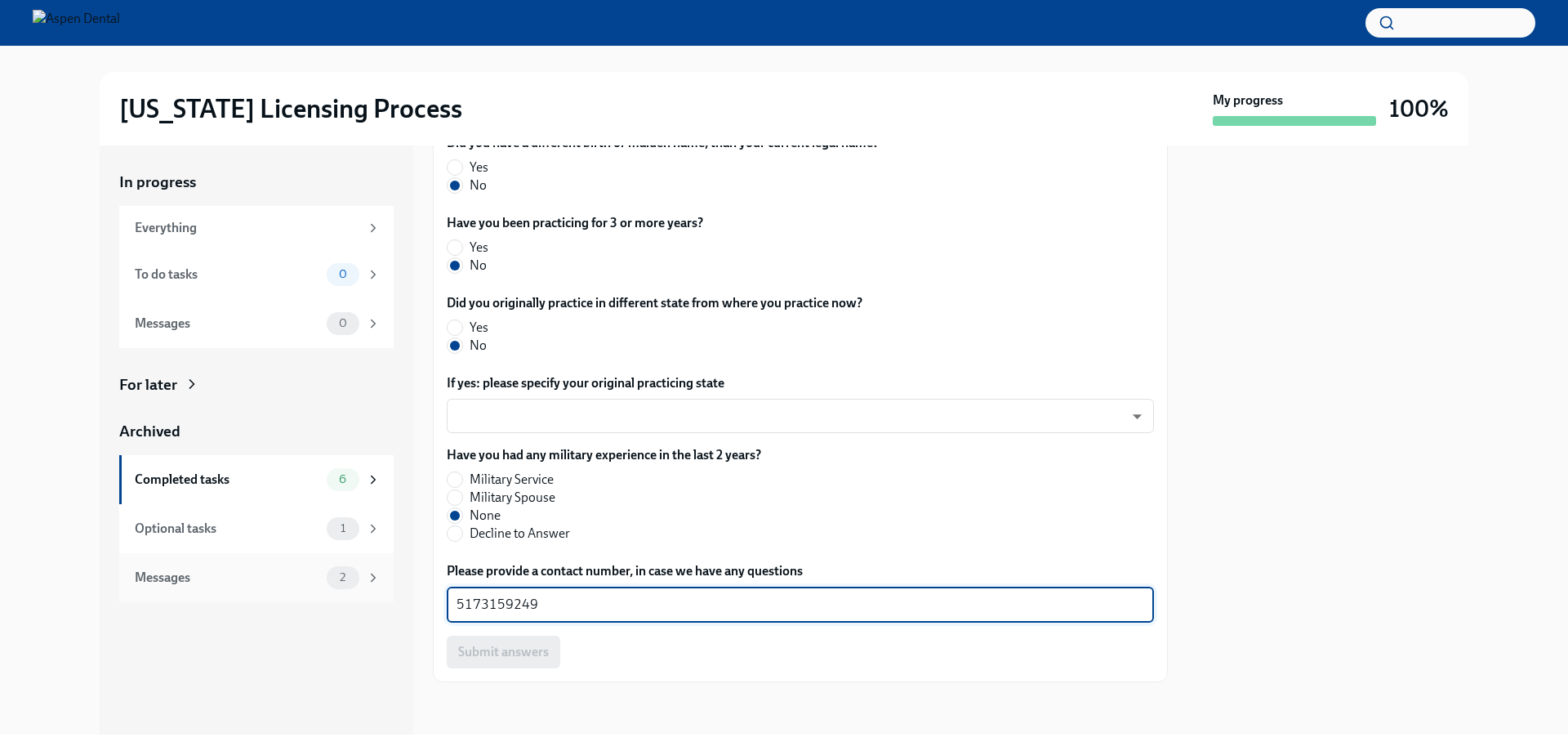 drag, startPoint x: 547, startPoint y: 602, endPoint x: 391, endPoint y: 598, distance: 156.05127 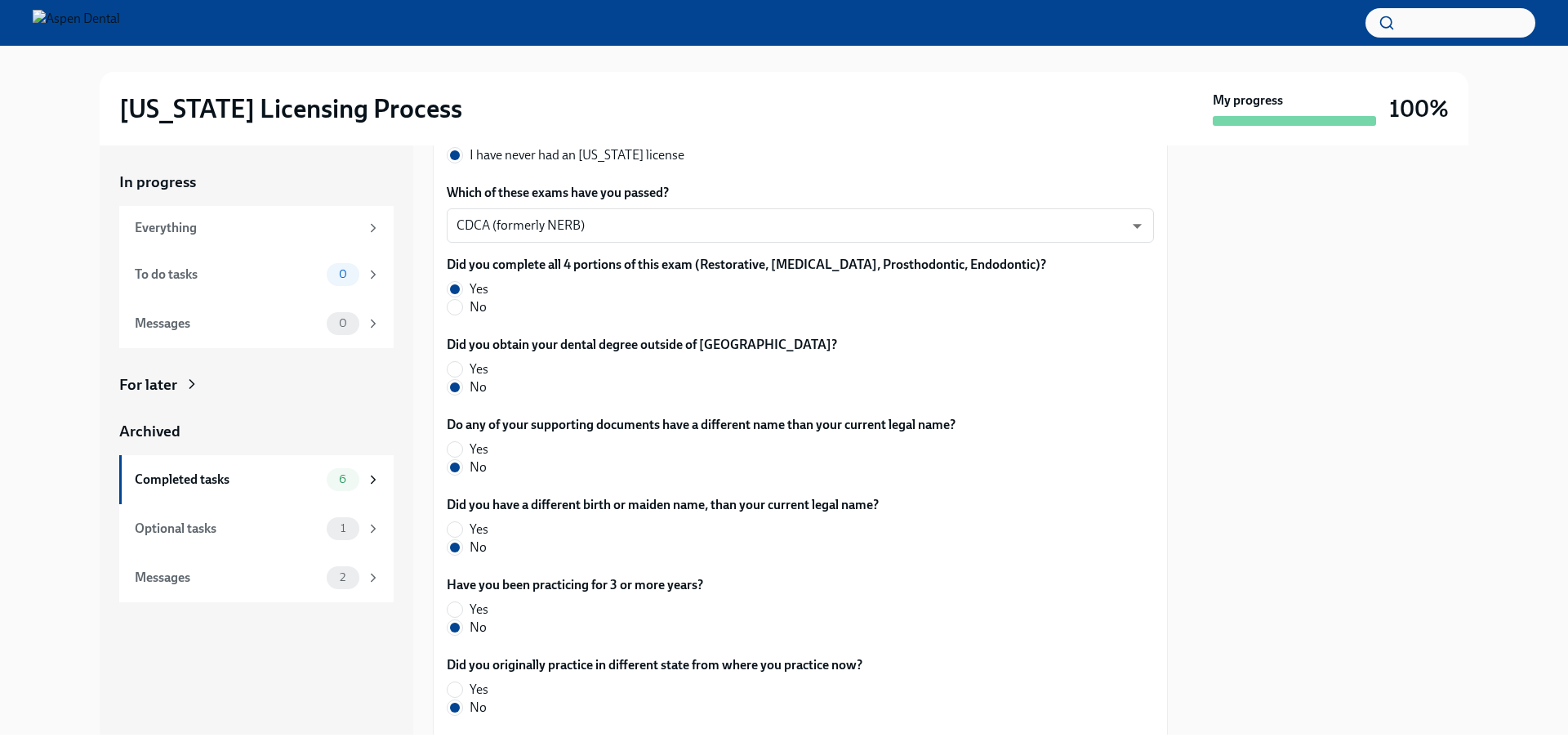 scroll, scrollTop: 339, scrollLeft: 0, axis: vertical 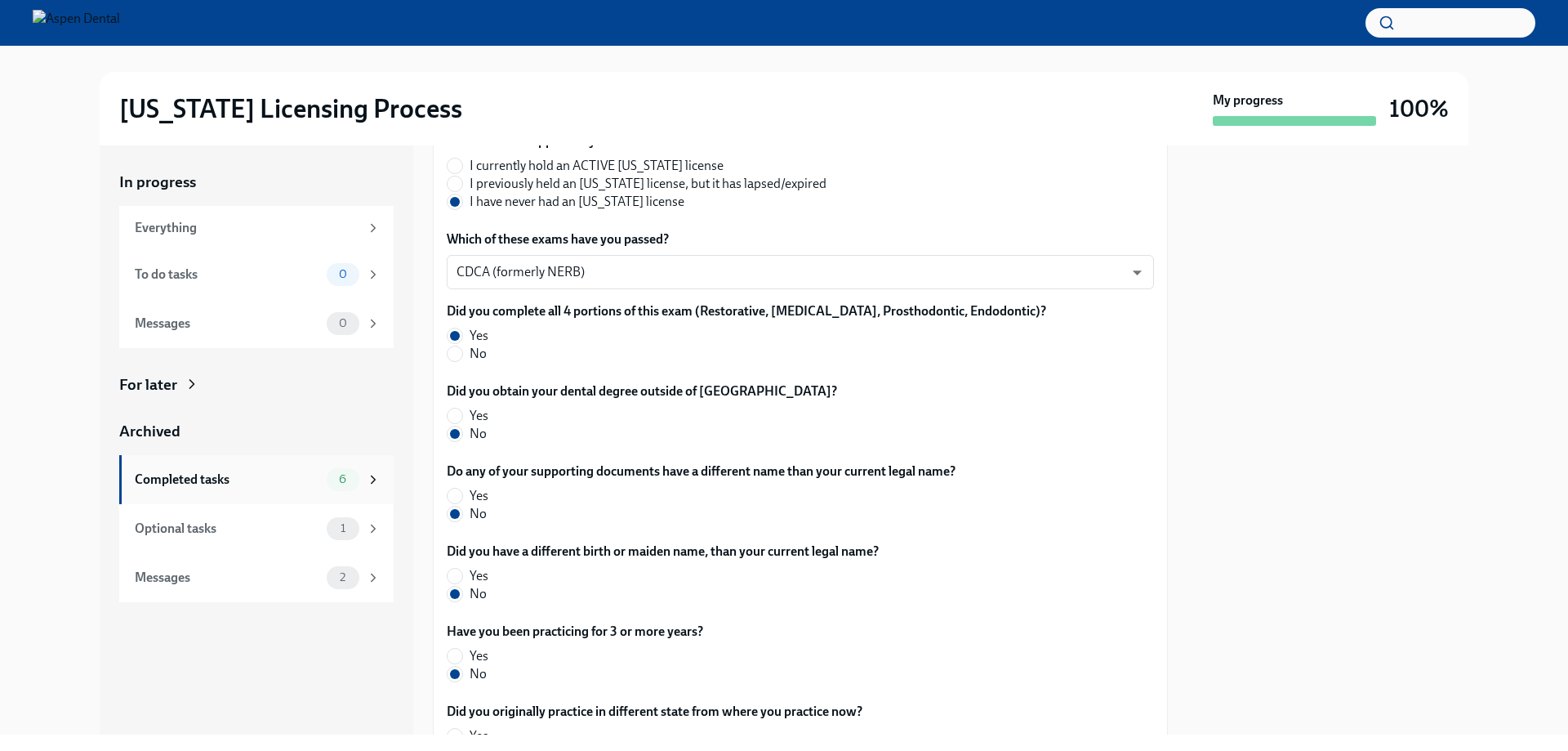 click on "Completed tasks" at bounding box center (227, 480) 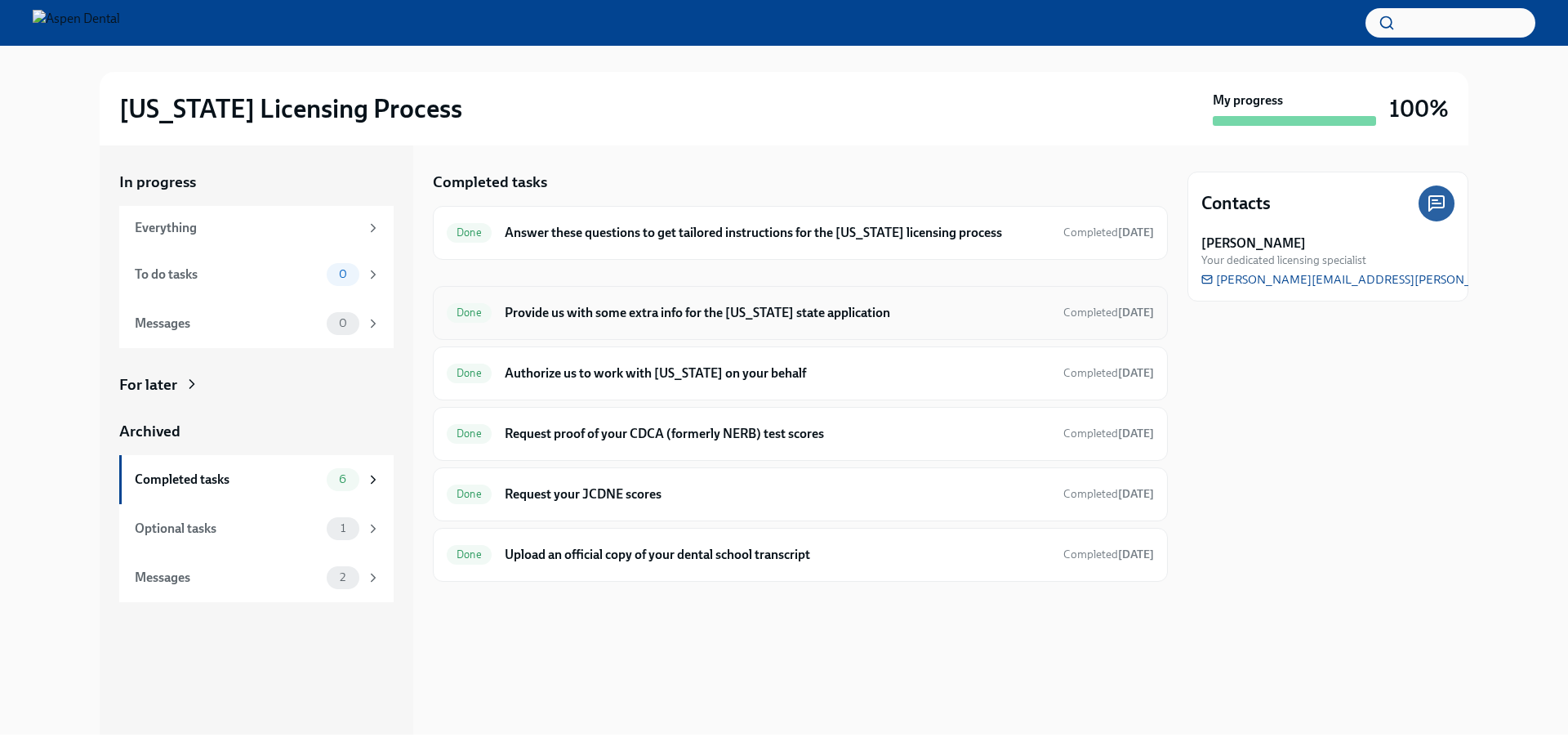 click on "Provide us with some extra info for the [US_STATE] state application" at bounding box center (777, 313) 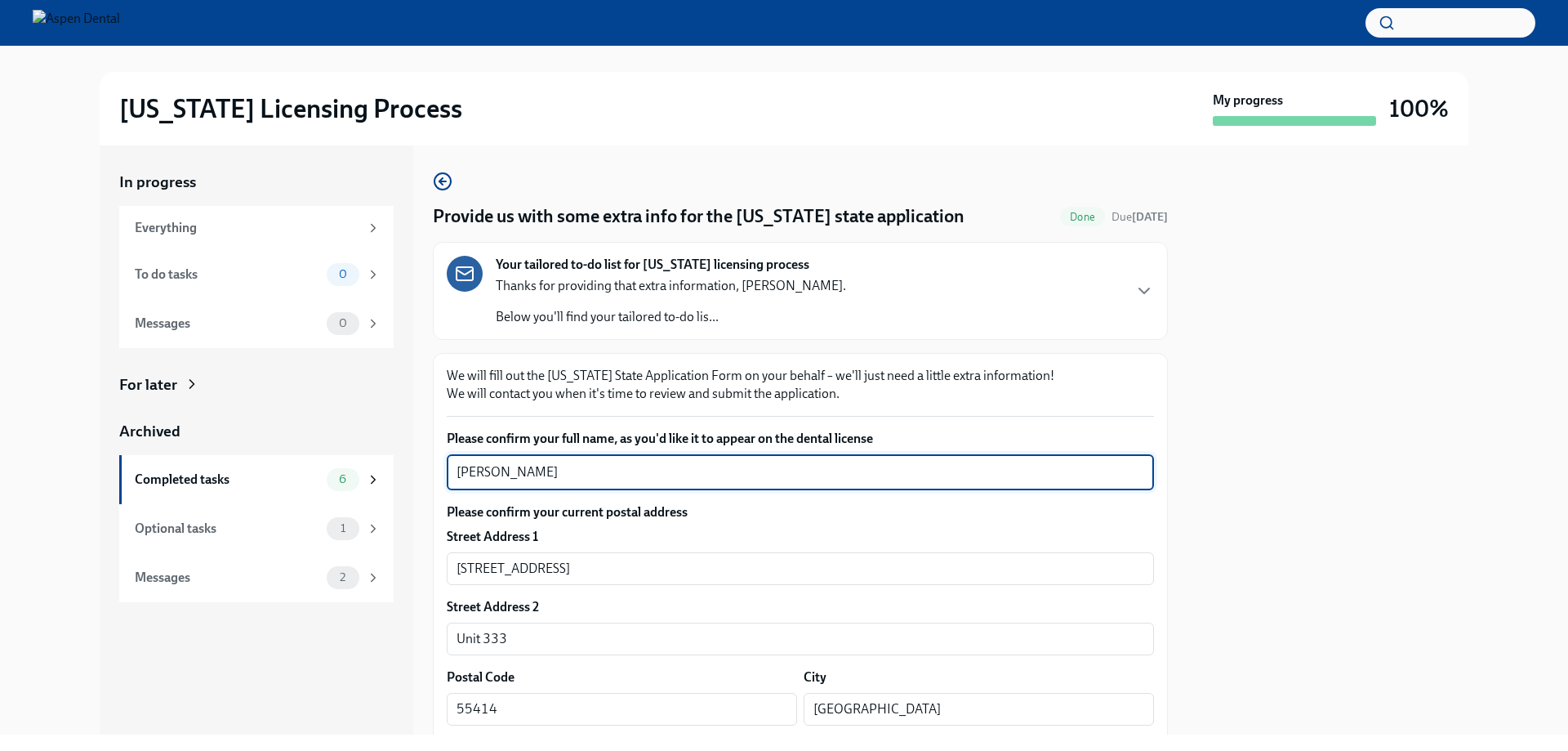 drag, startPoint x: 561, startPoint y: 465, endPoint x: 439, endPoint y: 470, distance: 122.10242 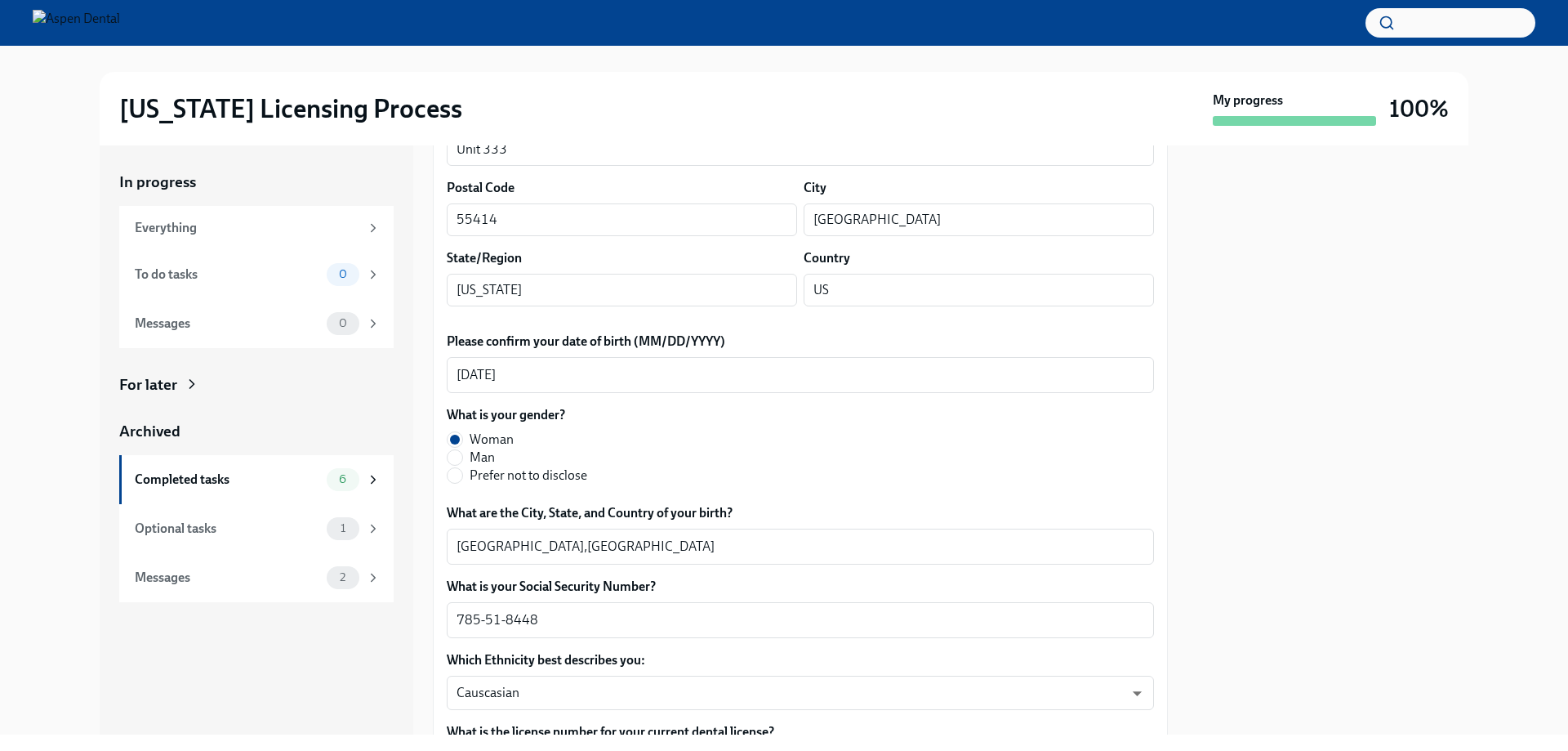 scroll, scrollTop: 490, scrollLeft: 0, axis: vertical 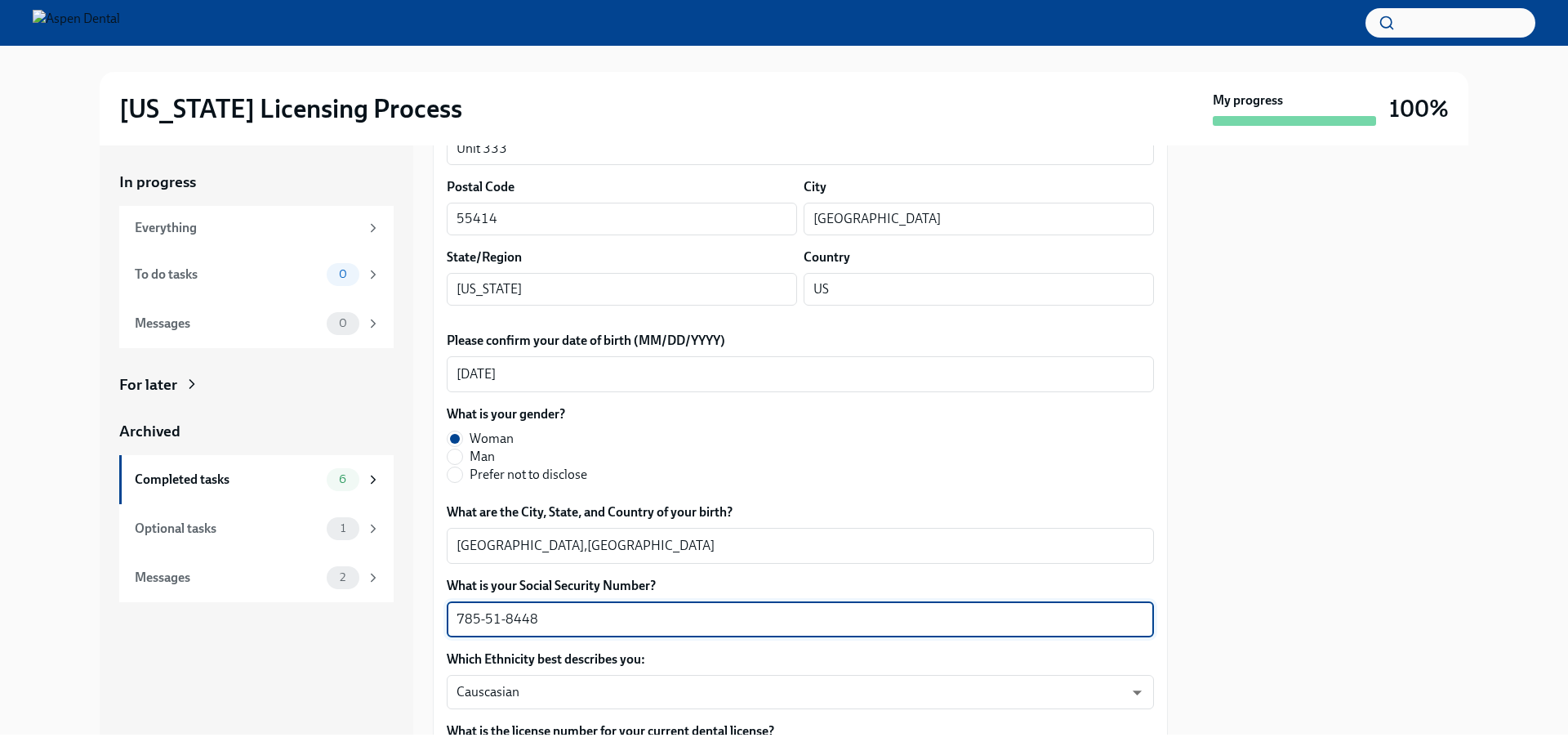 drag, startPoint x: 546, startPoint y: 615, endPoint x: 451, endPoint y: 613, distance: 95.02105 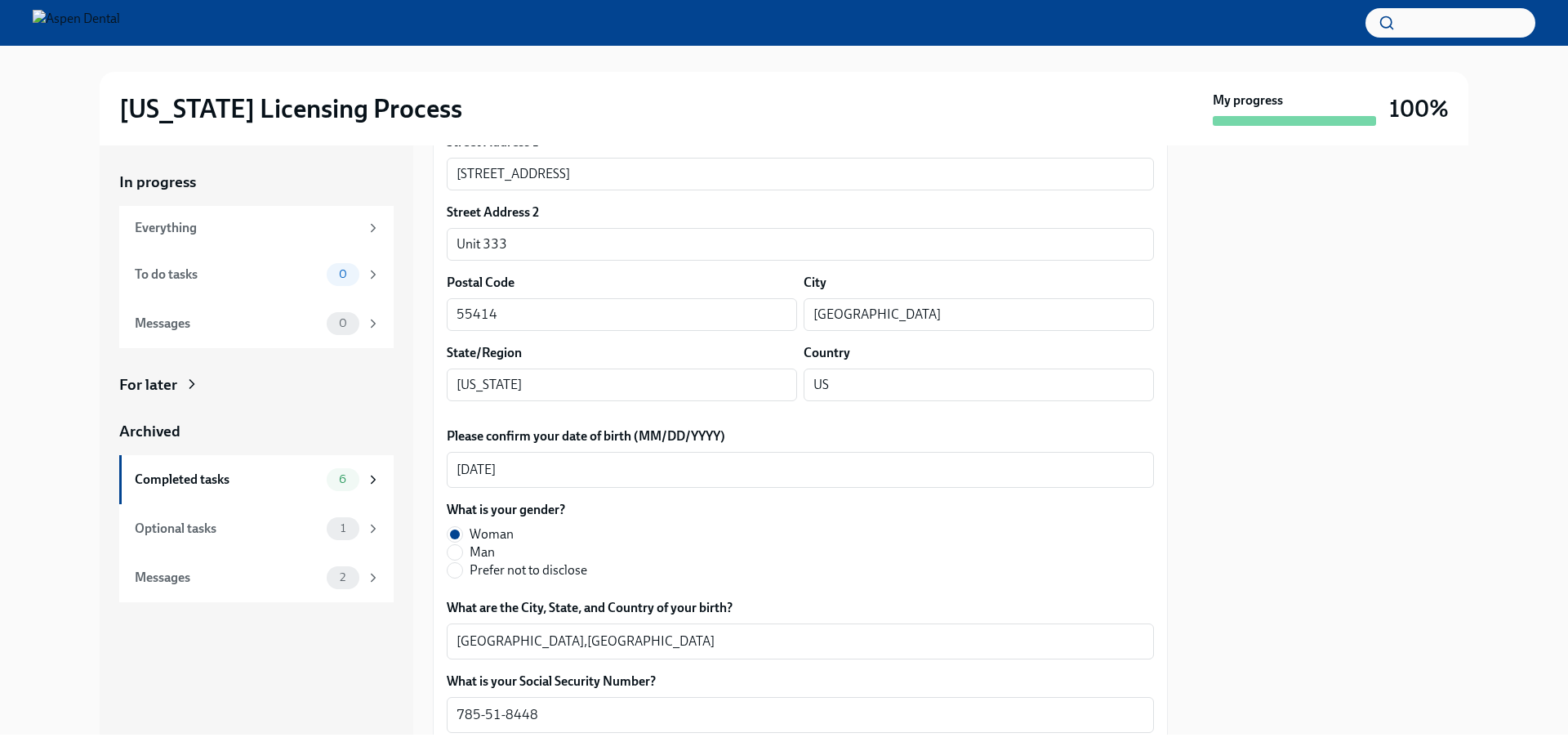 scroll, scrollTop: 163, scrollLeft: 0, axis: vertical 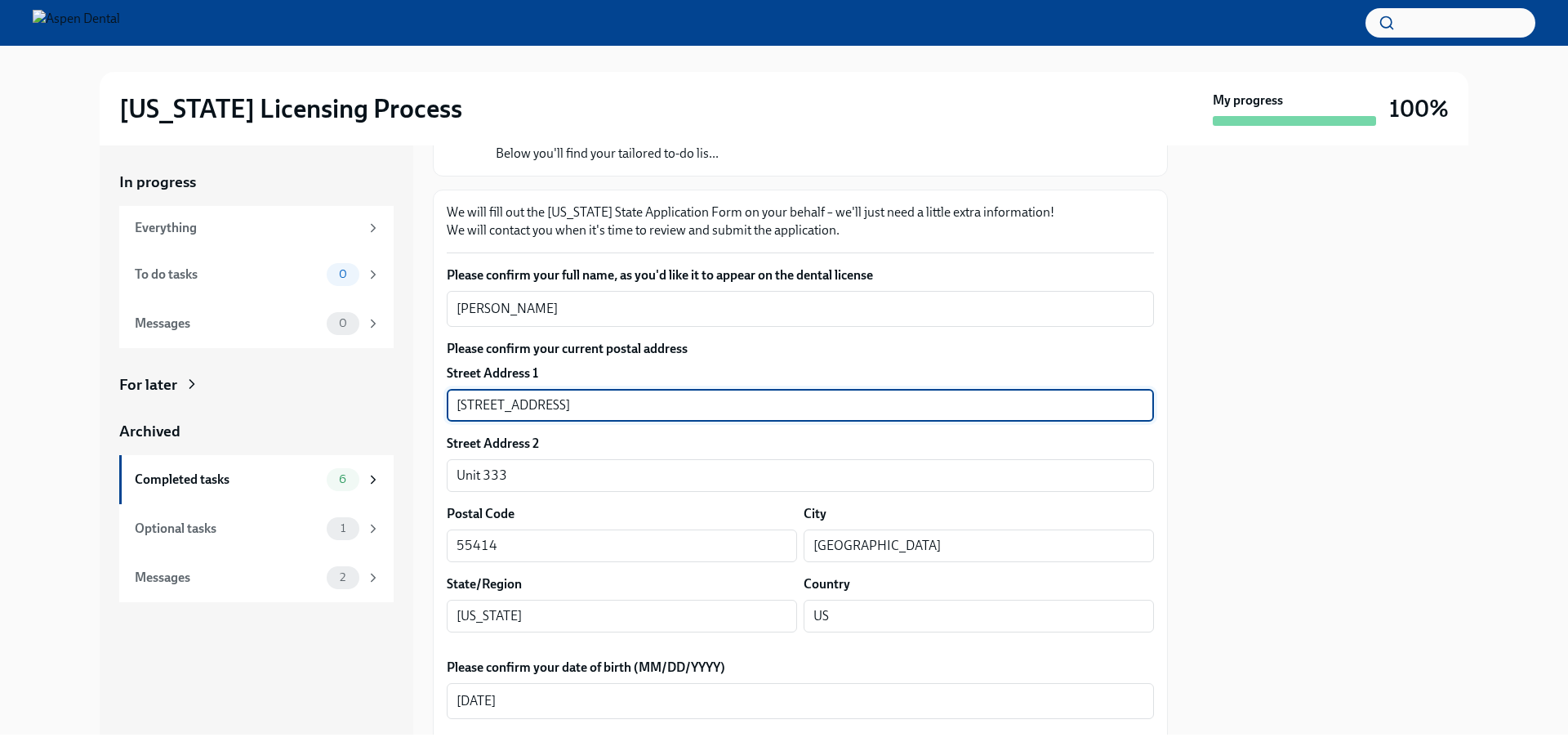 drag, startPoint x: 562, startPoint y: 396, endPoint x: 398, endPoint y: 398, distance: 164.01219 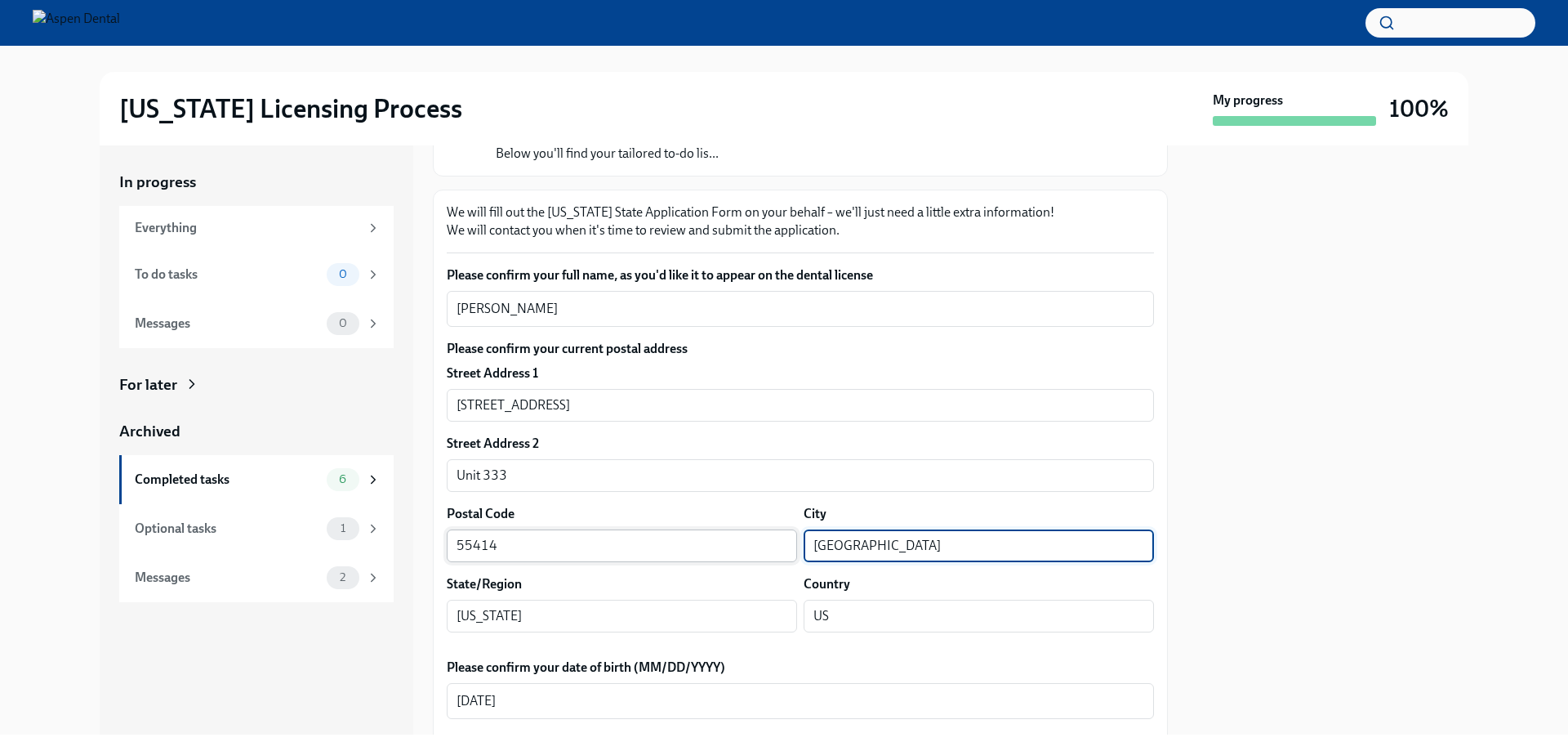 drag, startPoint x: 870, startPoint y: 535, endPoint x: 757, endPoint y: 535, distance: 113 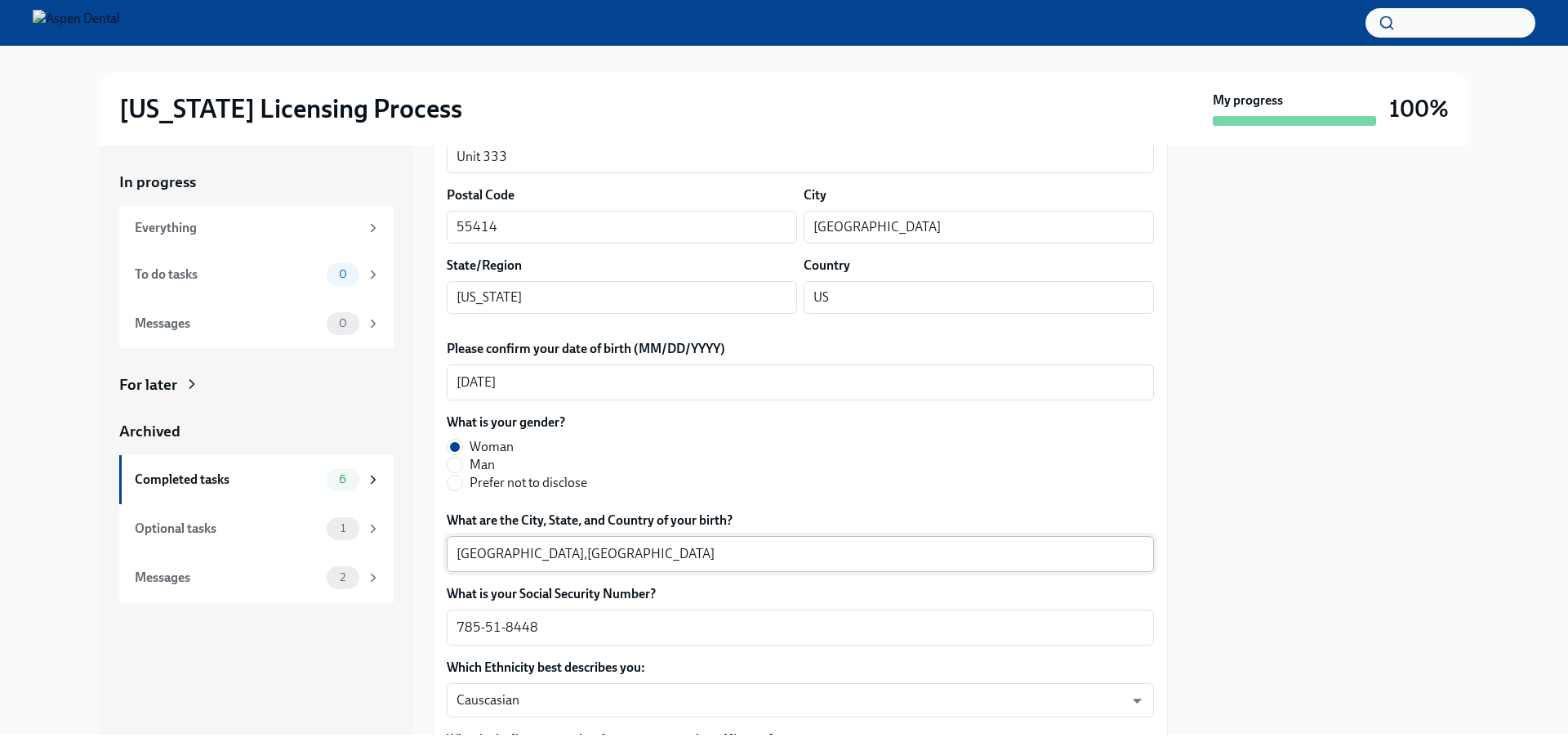 scroll, scrollTop: 572, scrollLeft: 0, axis: vertical 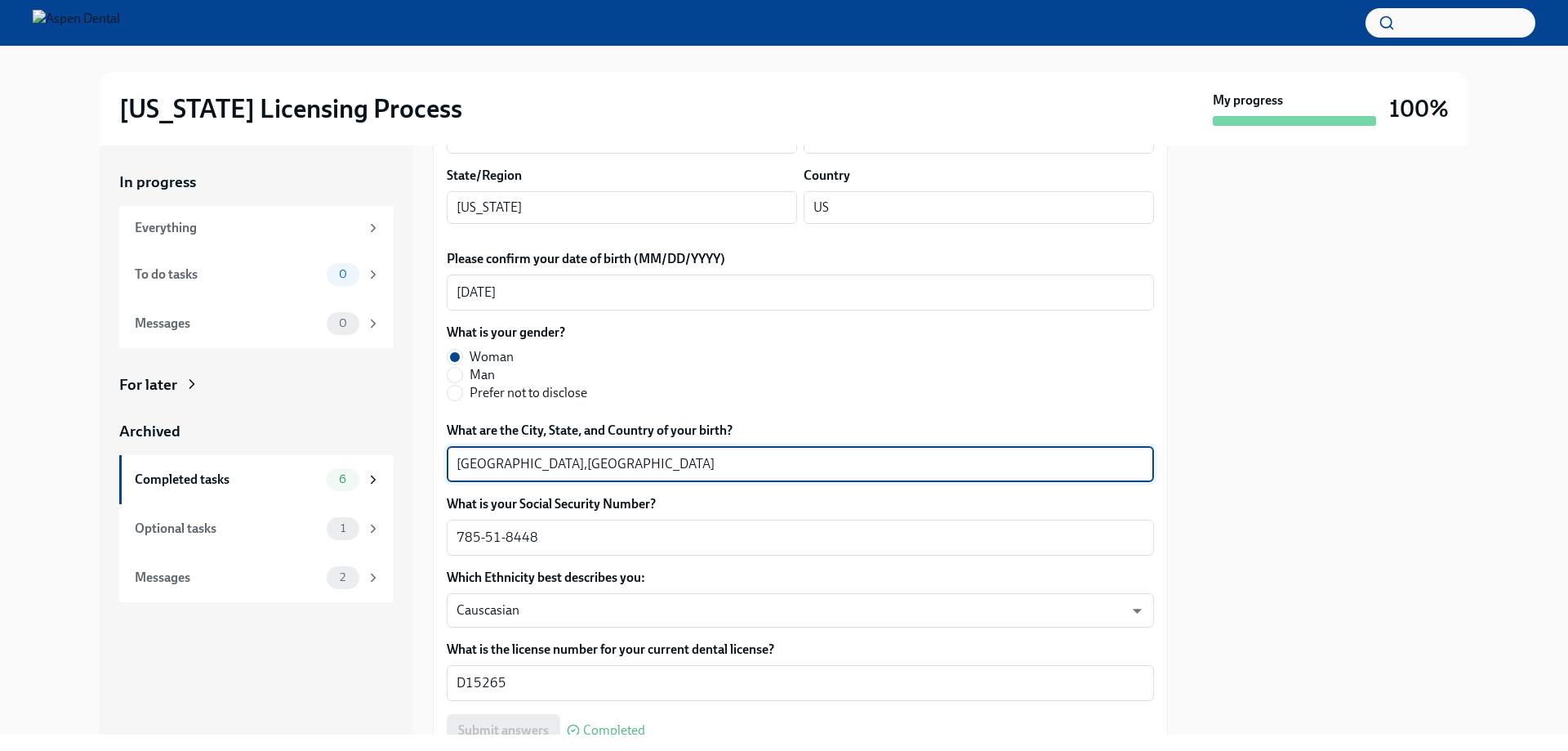 drag, startPoint x: 494, startPoint y: 466, endPoint x: 436, endPoint y: 466, distance: 58 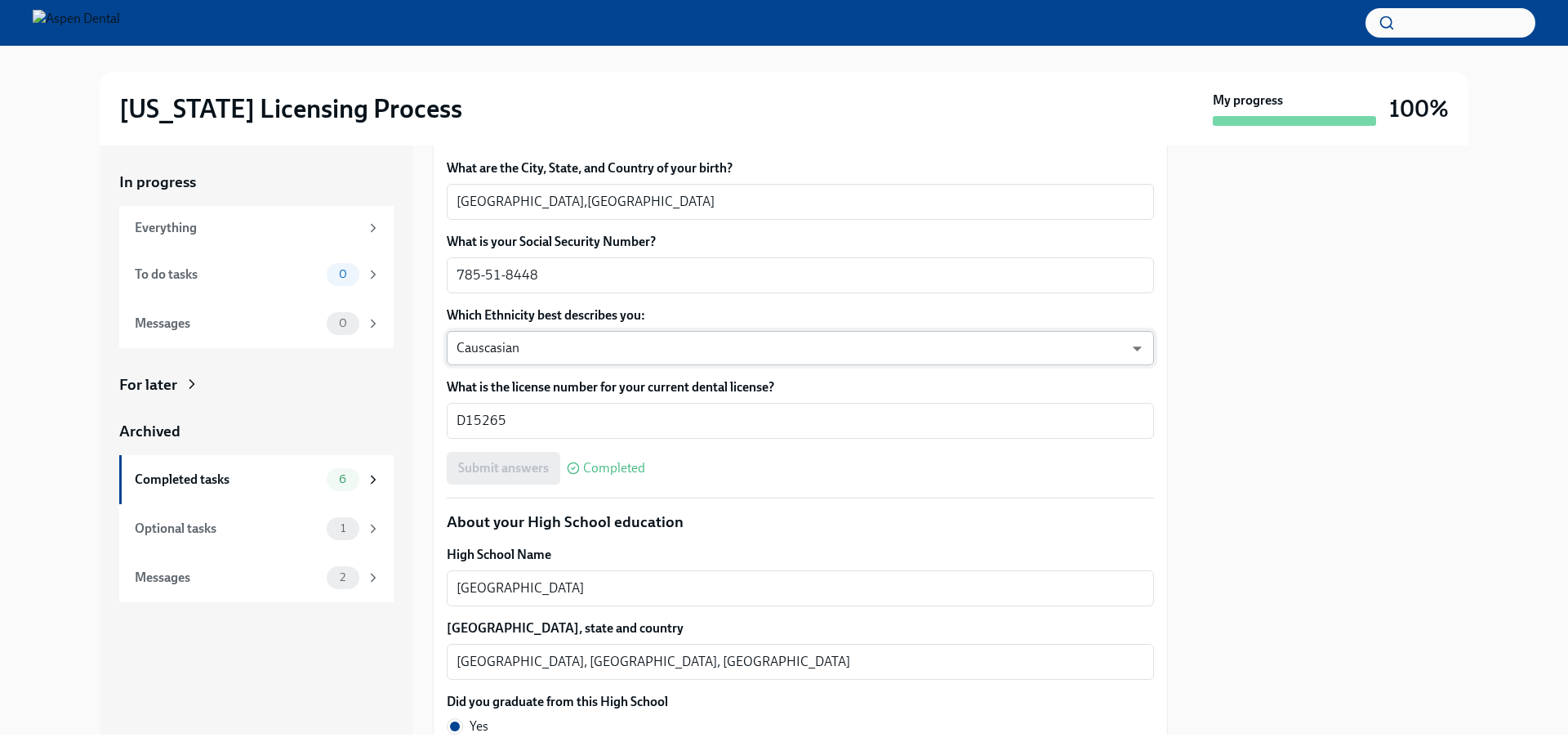 scroll, scrollTop: 981, scrollLeft: 0, axis: vertical 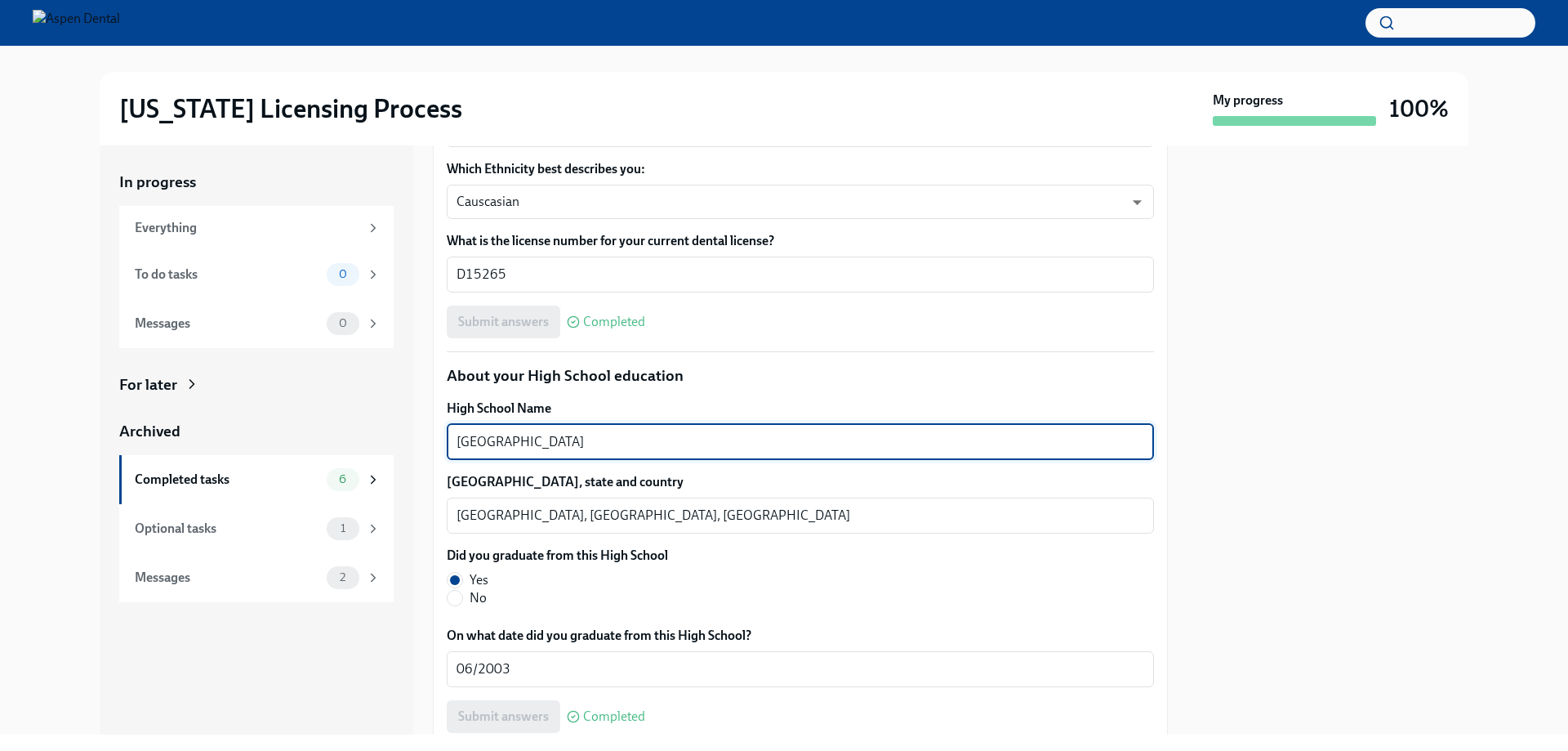 drag, startPoint x: 558, startPoint y: 440, endPoint x: 422, endPoint y: 442, distance: 136.01471 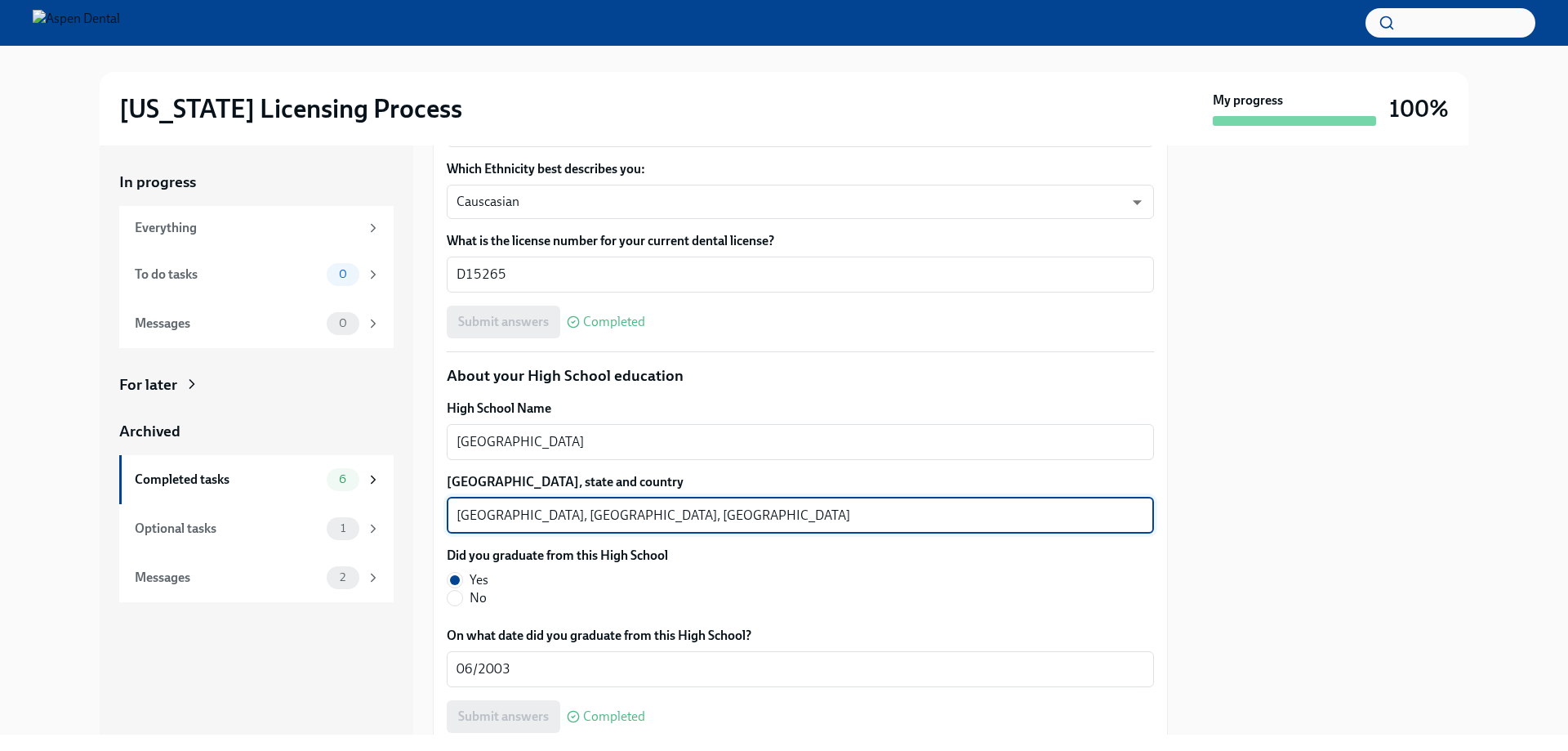 drag, startPoint x: 497, startPoint y: 510, endPoint x: 420, endPoint y: 509, distance: 77.00649 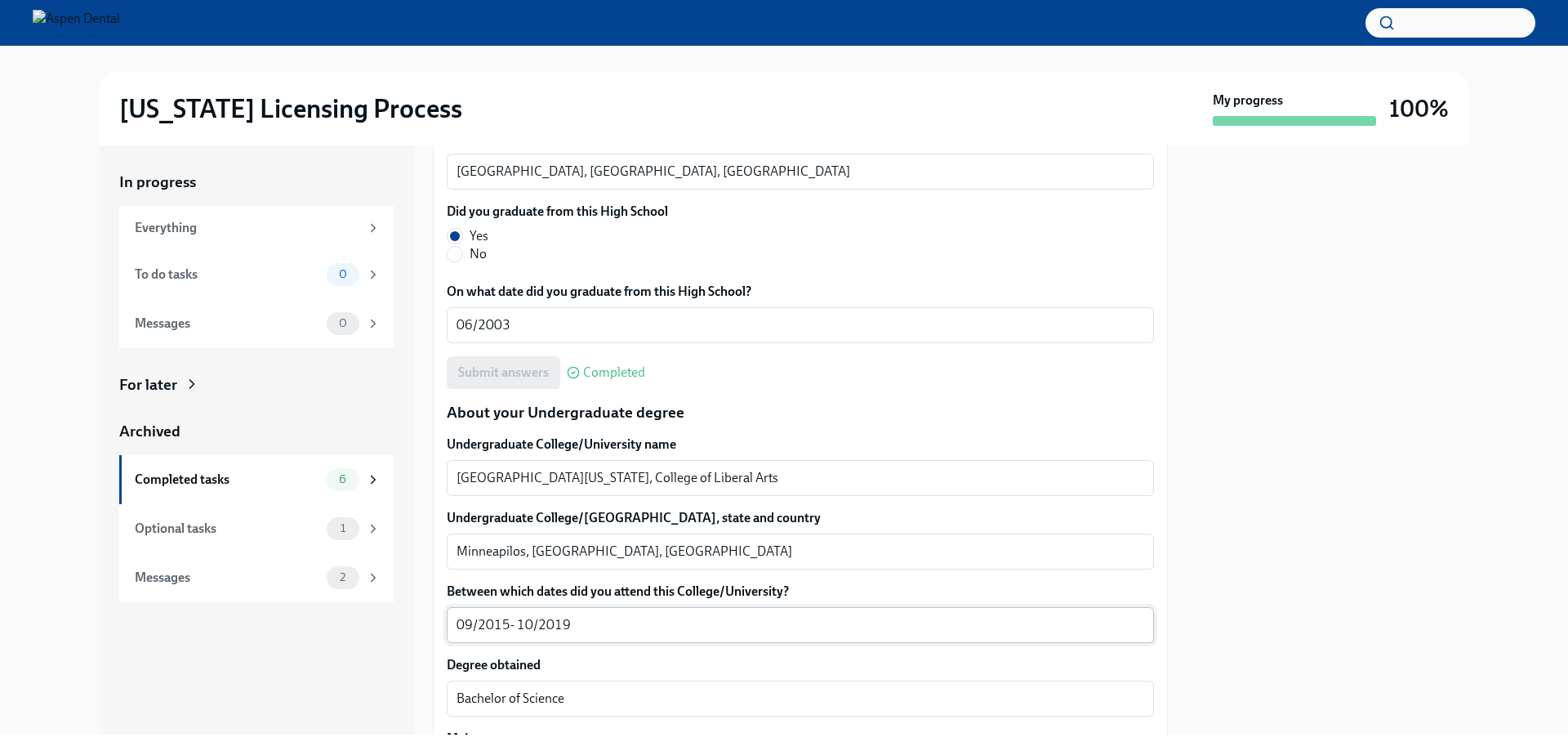 scroll, scrollTop: 1389, scrollLeft: 0, axis: vertical 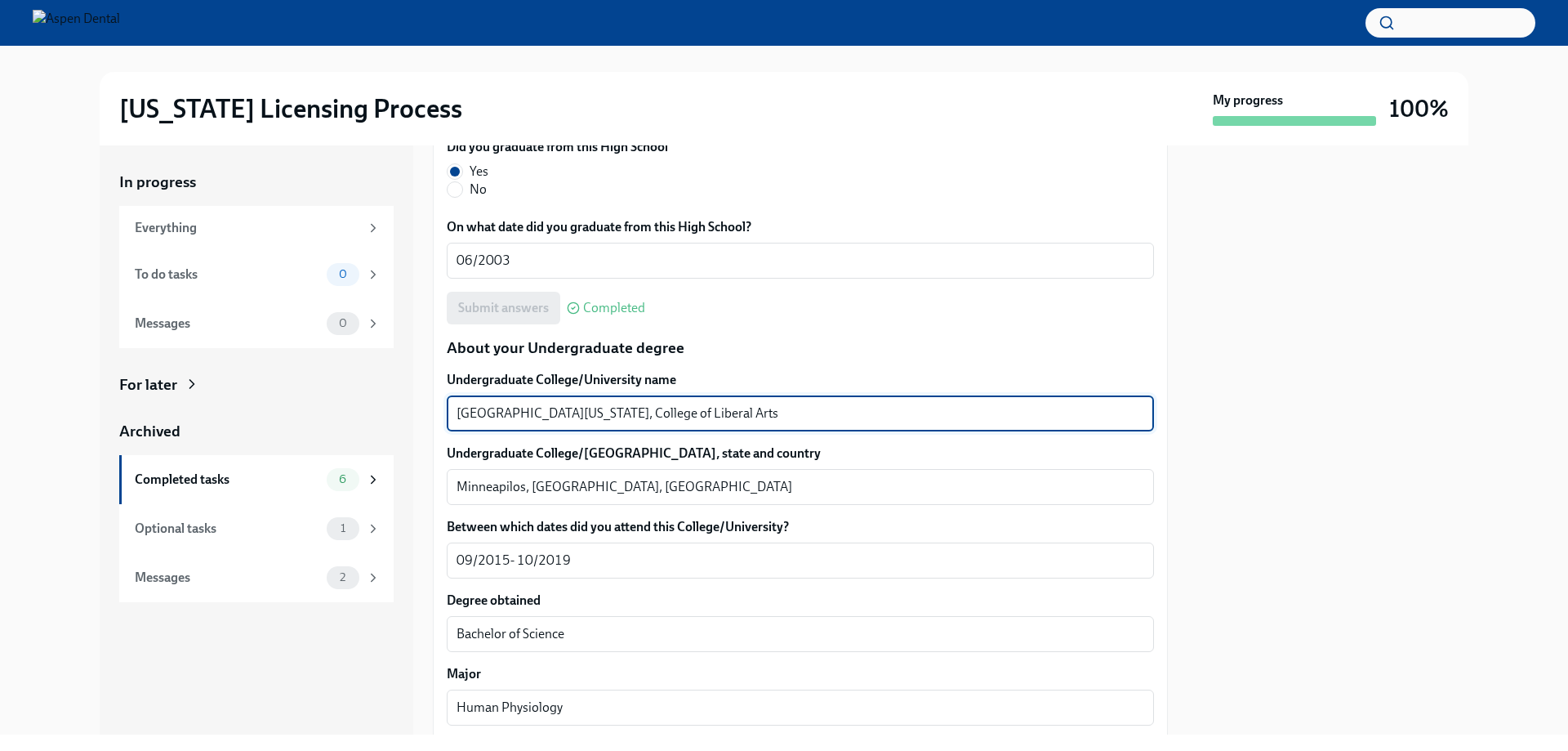 drag, startPoint x: 724, startPoint y: 415, endPoint x: 431, endPoint y: 408, distance: 293.0836 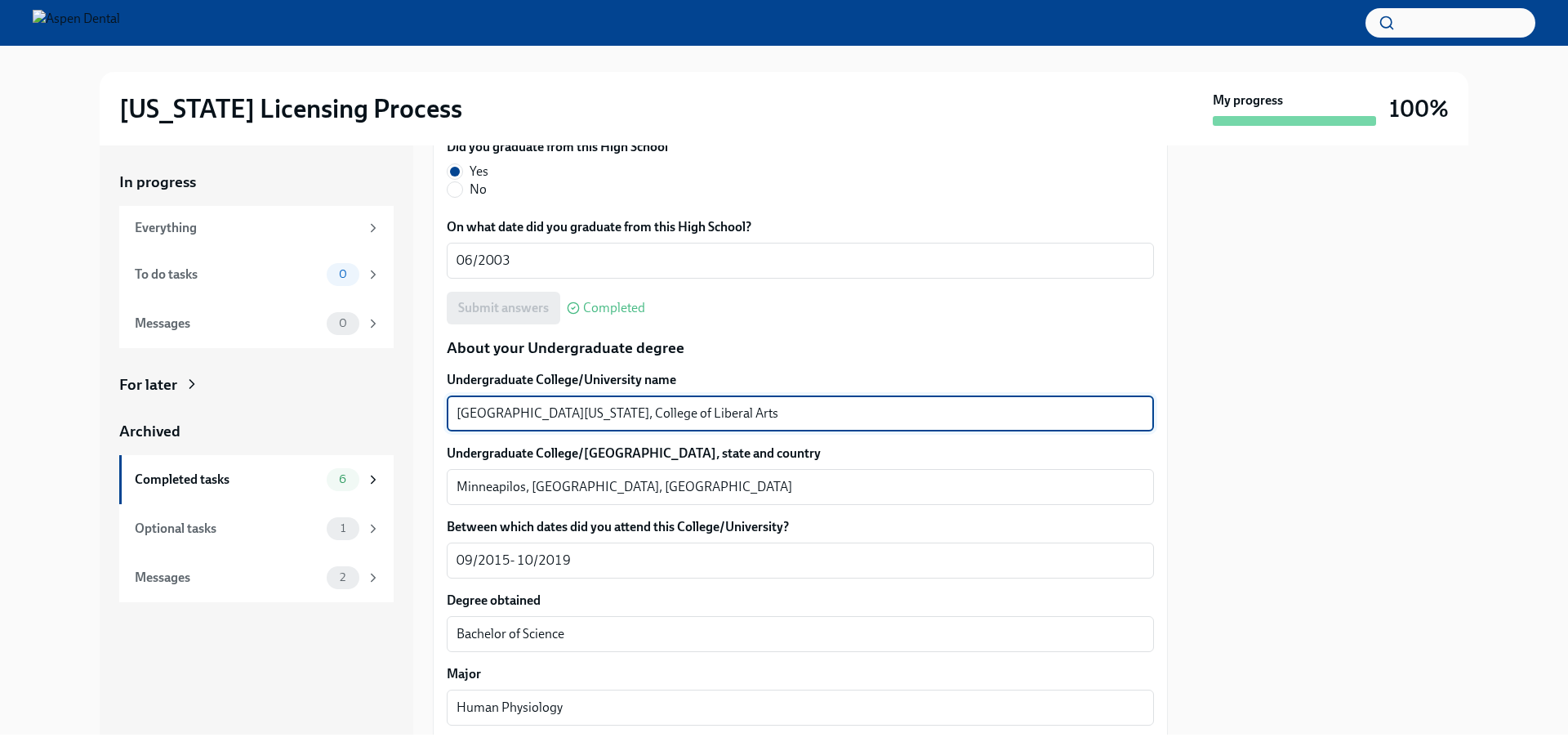 click on "In progress Everything To do tasks 0 Messages 0 For later Archived Completed tasks 6 Optional tasks 1 Messages 2 Provide us with some extra info for the Illinois state application Done Due  4 days ago Your tailored to-do list for Illinois licensing process Thanks for providing that extra information, Dr Fekrazad.
Below you'll find your tailored to-do lis... We will fill out the Illinois State Application Form on your behalf – we'll just need a little extra information!
We will contact you when it's time to review and submit the application. Please confirm your full name, as you'd like it to appear on the dental license Elaheh Fekrazad x ​ Please confirm your current postal address Street Address 1 2949 4th St SE ​ Street Address 2 Unit 333 ​ Postal Code 55414 ​ City Minneapolis ​ State/Region Minnesota ​ Country US ​ Please confirm your date of birth (MM/DD/YYYY) 09/19/1985 x ​ What is your gender? Woman Man Prefer not to disclose What are the City, State, and Country of your birth? x x" at bounding box center (784, 440) 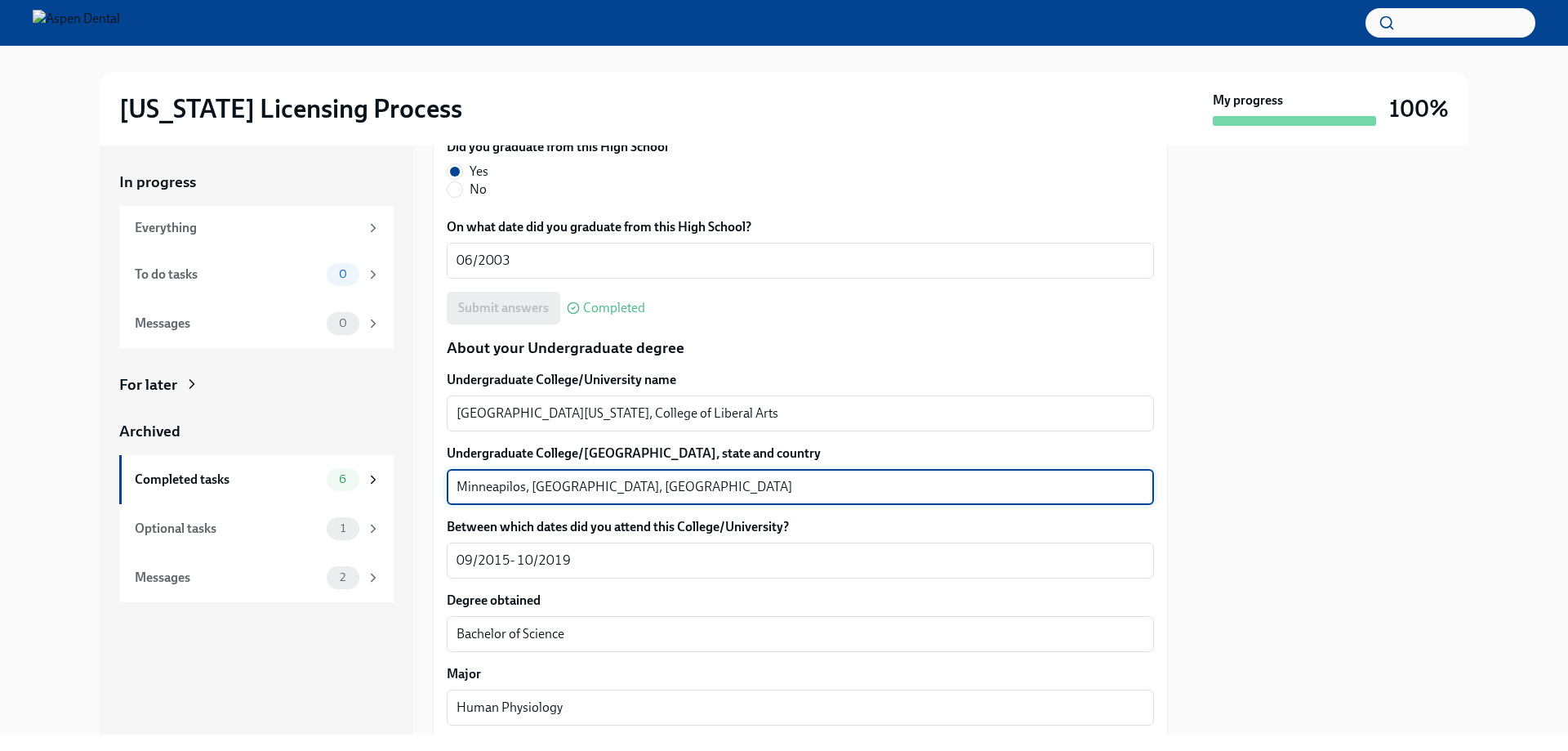drag, startPoint x: 525, startPoint y: 487, endPoint x: 452, endPoint y: 494, distance: 73.334848 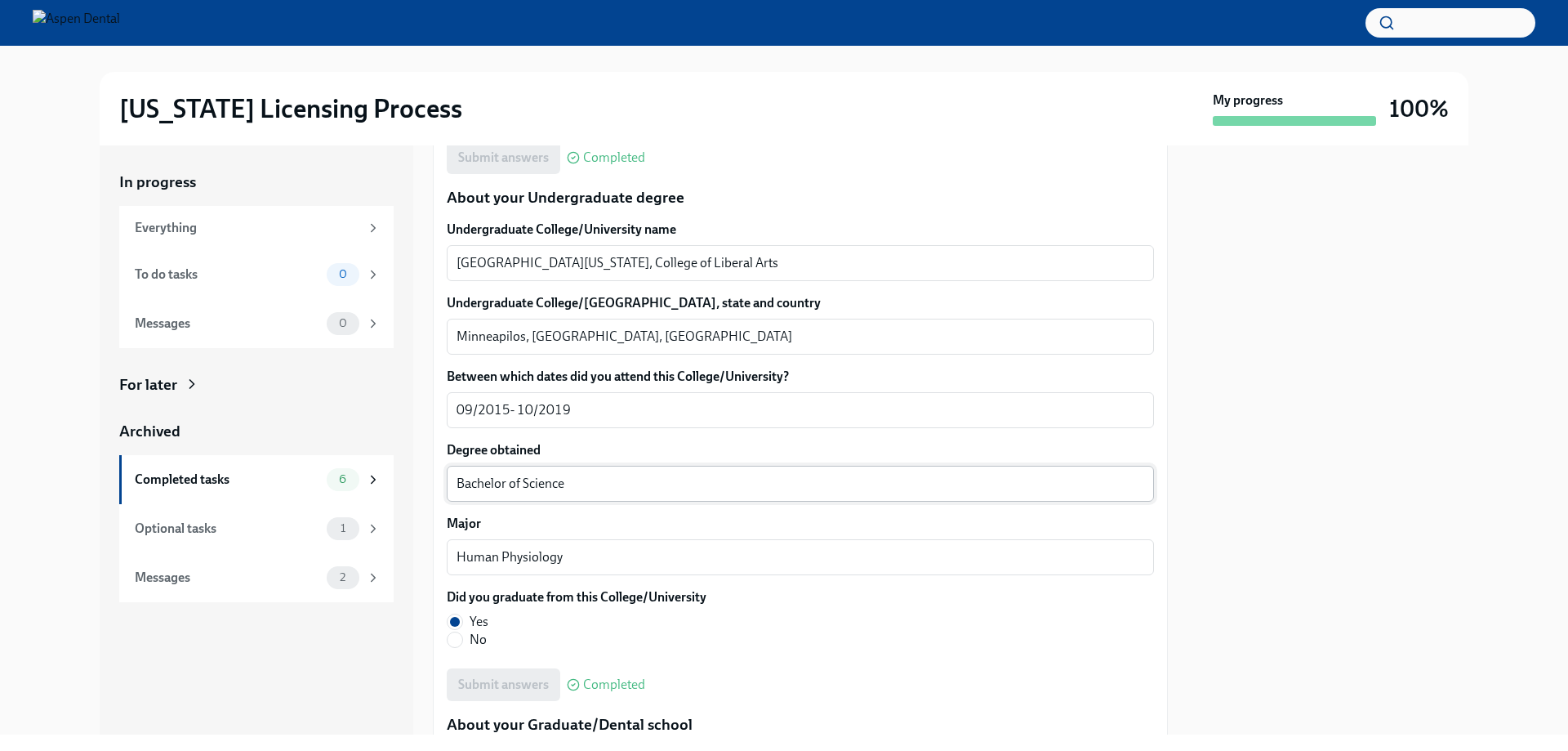 scroll, scrollTop: 1553, scrollLeft: 0, axis: vertical 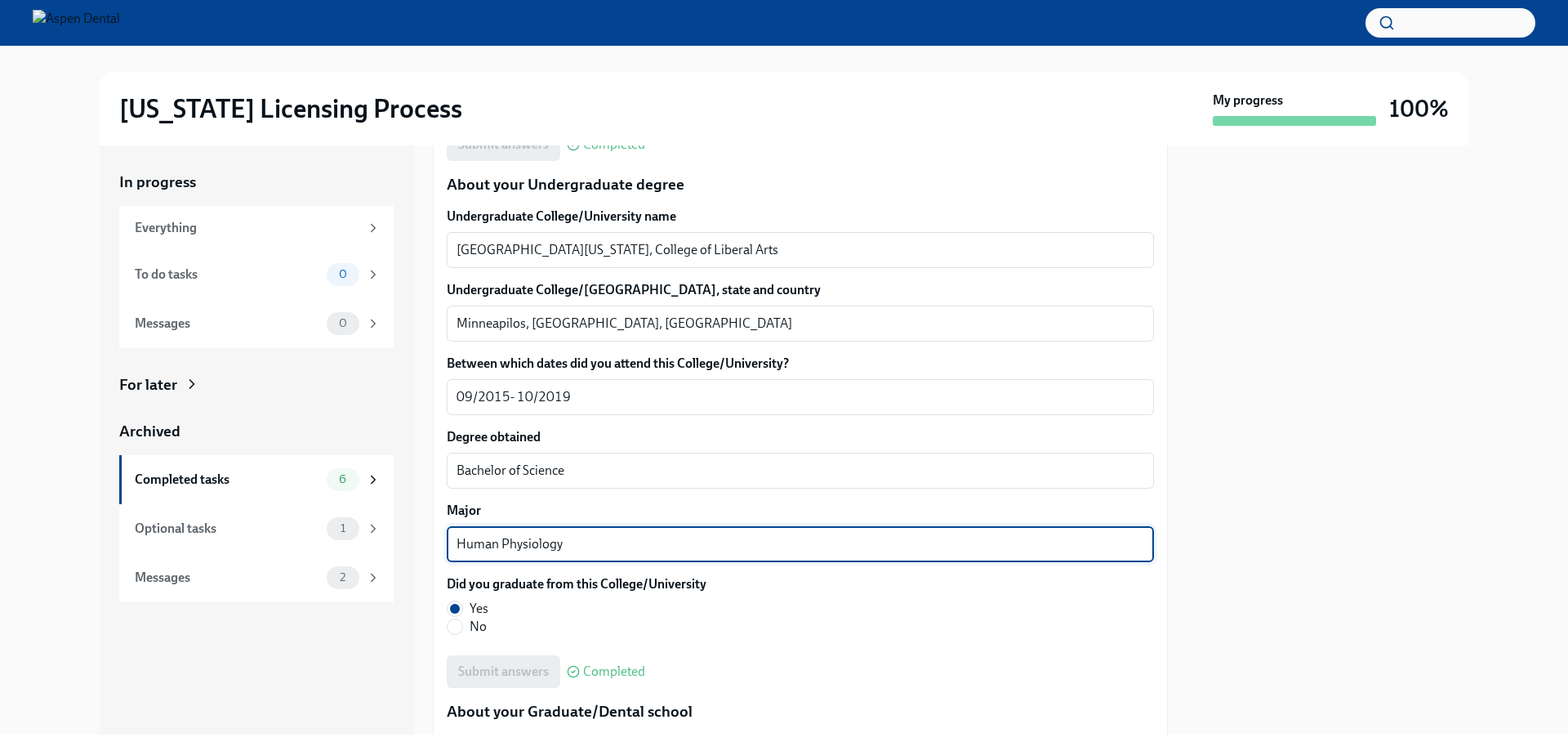 drag, startPoint x: 572, startPoint y: 548, endPoint x: 407, endPoint y: 545, distance: 165.02727 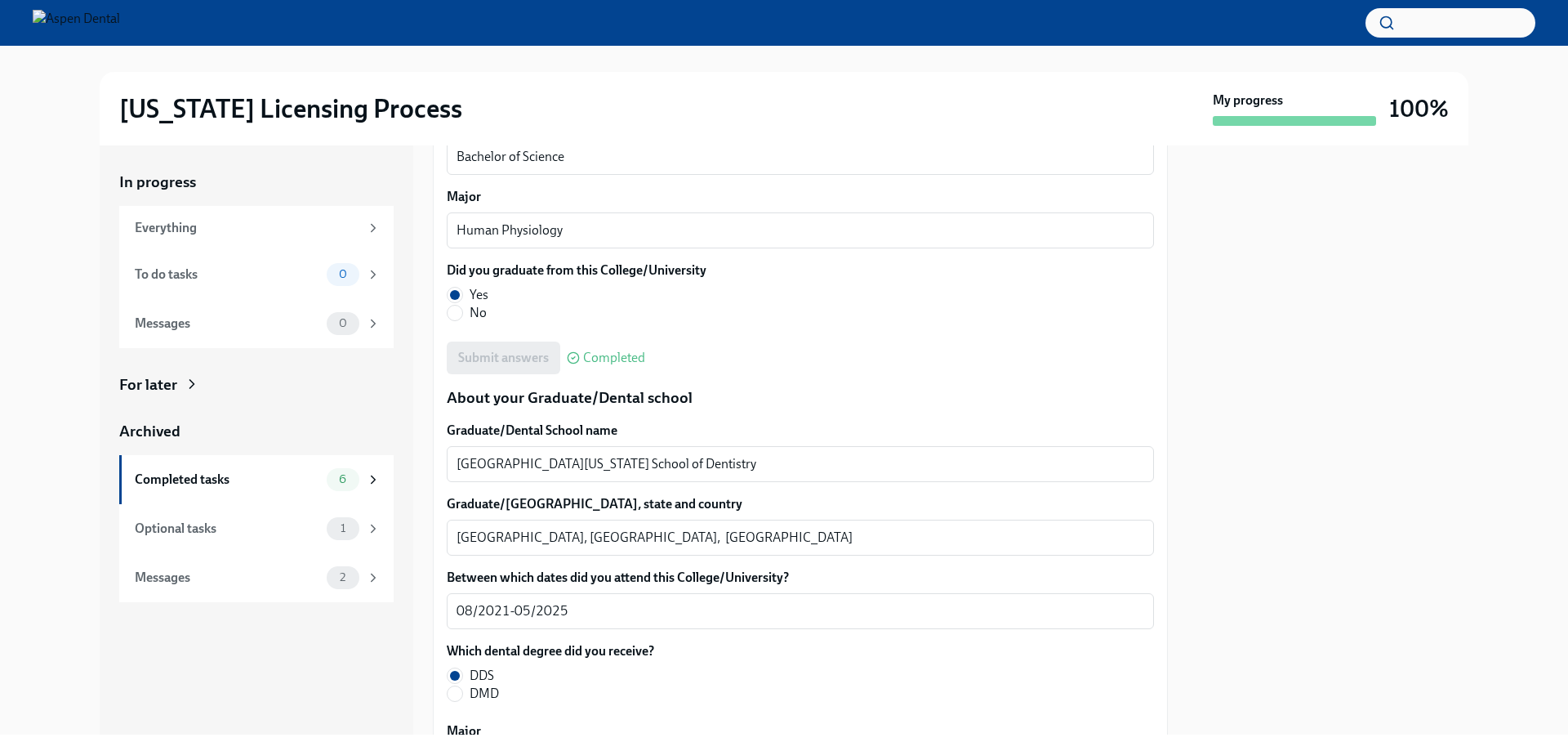 scroll, scrollTop: 1880, scrollLeft: 0, axis: vertical 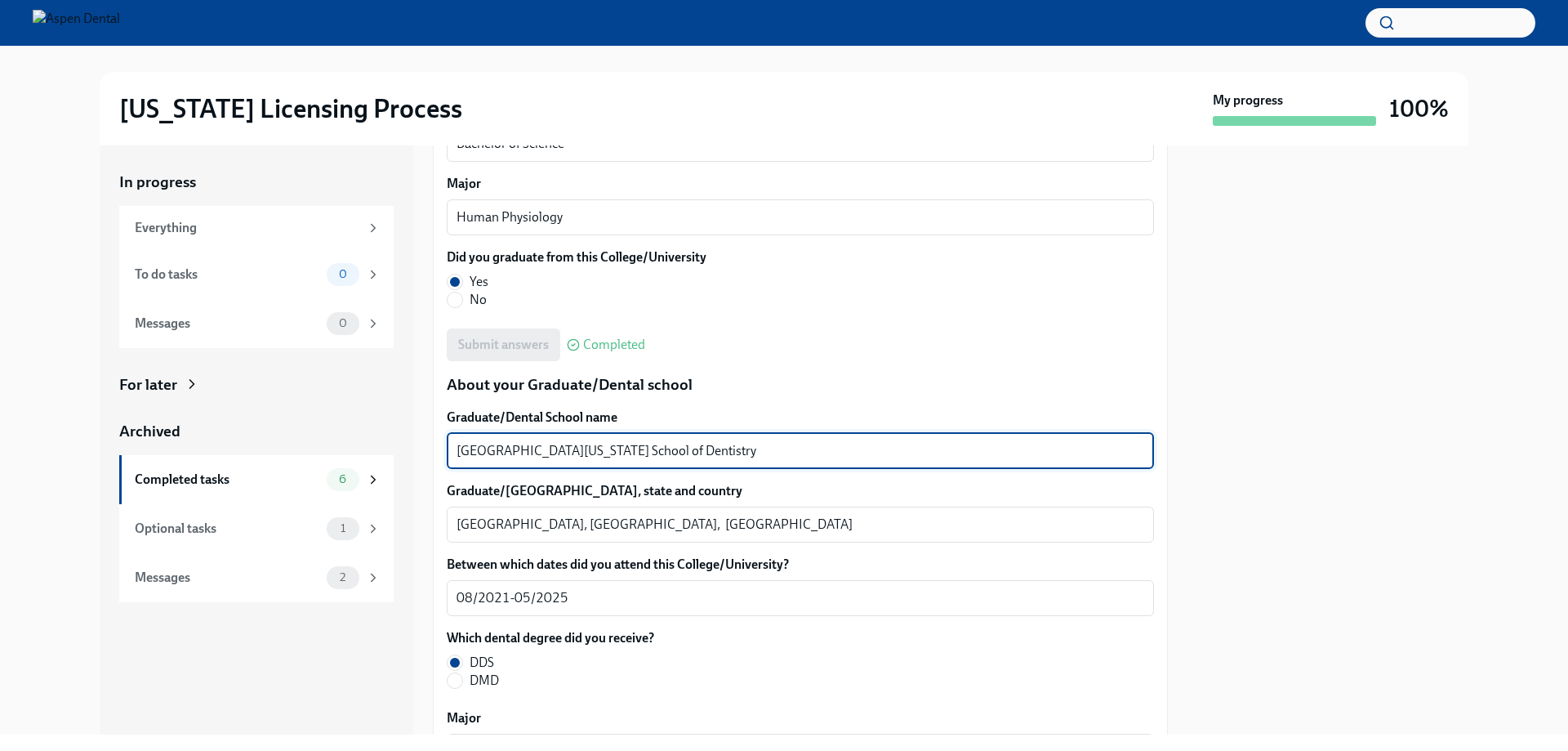 drag, startPoint x: 733, startPoint y: 440, endPoint x: 443, endPoint y: 449, distance: 290.1396 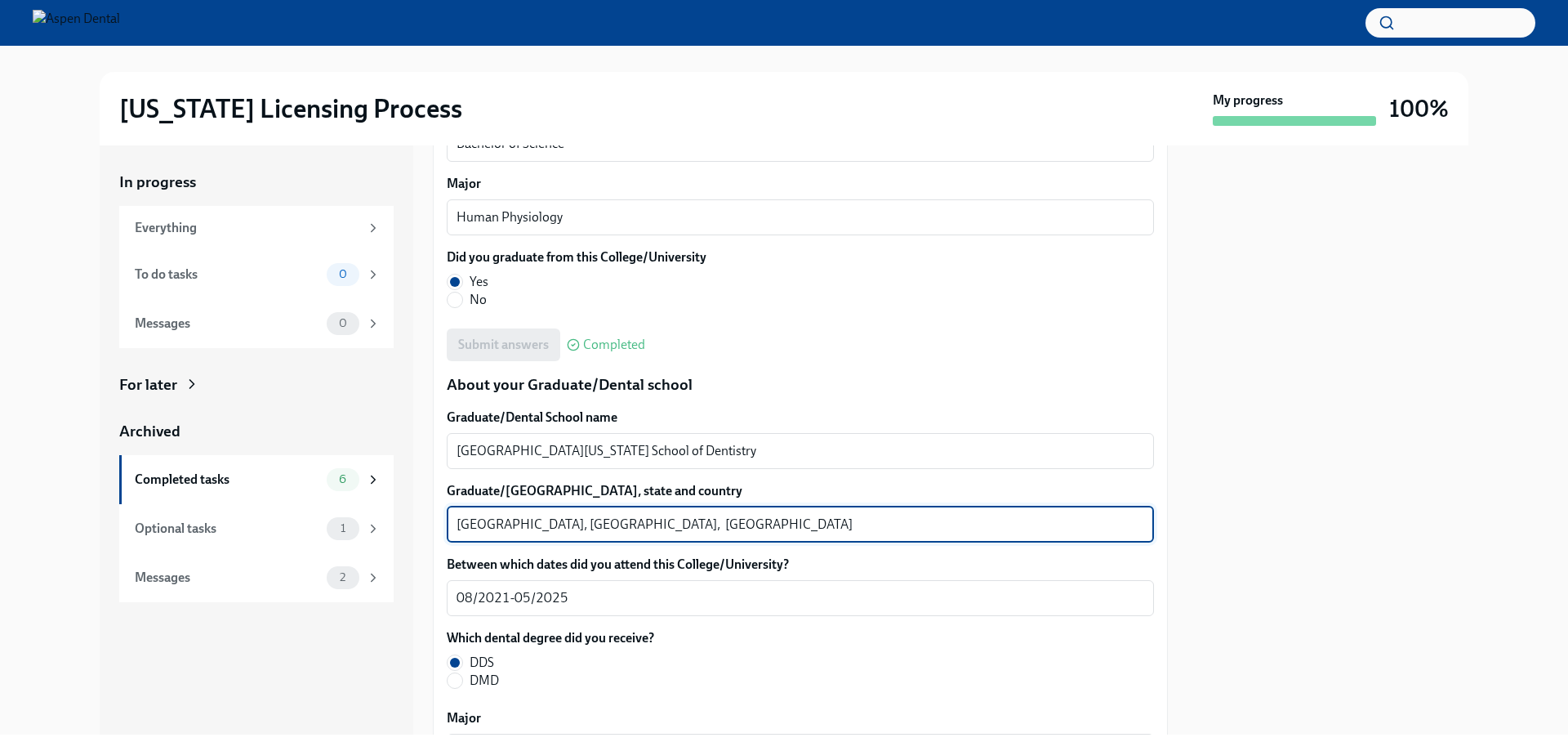 drag, startPoint x: 525, startPoint y: 519, endPoint x: 427, endPoint y: 521, distance: 98.02041 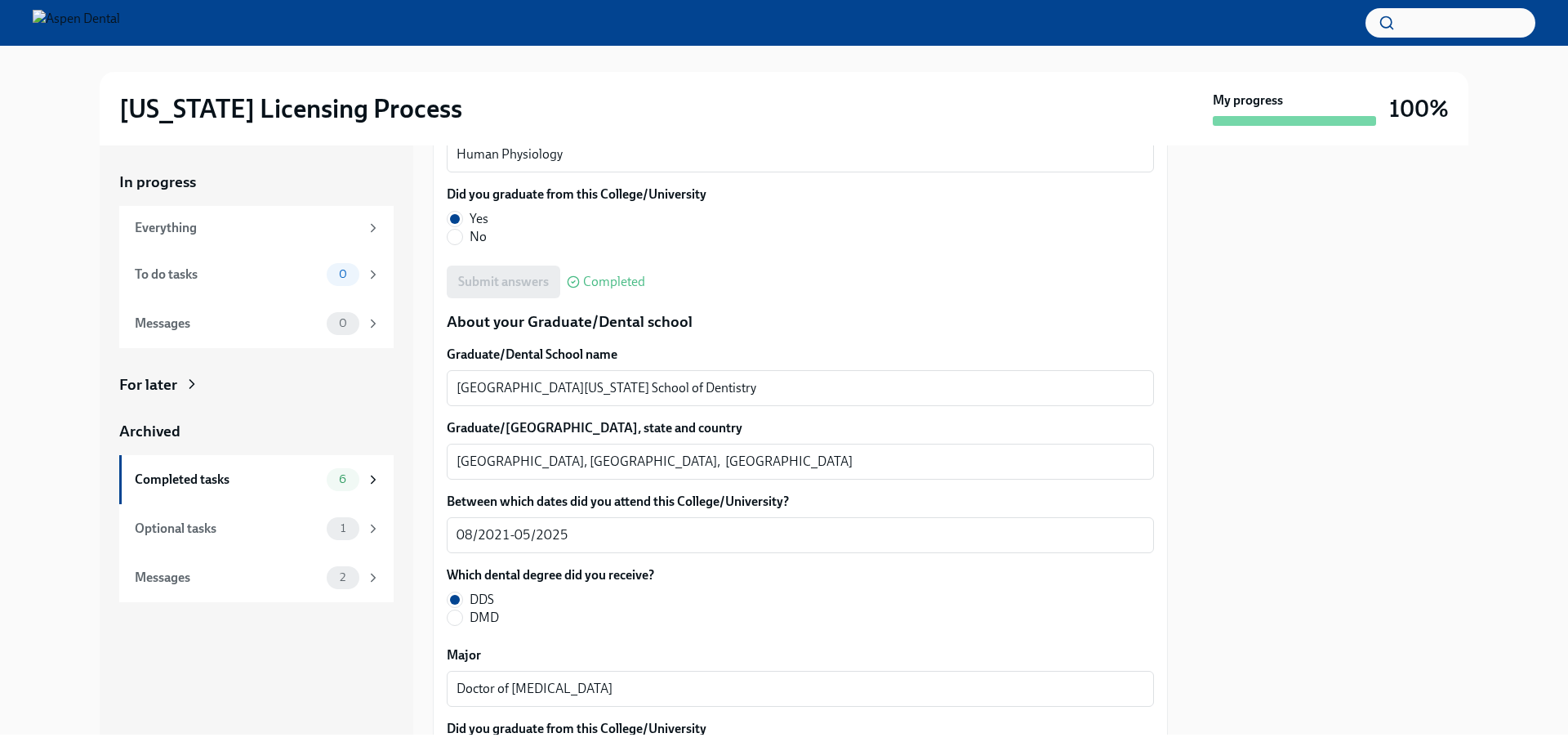 scroll, scrollTop: 2125, scrollLeft: 0, axis: vertical 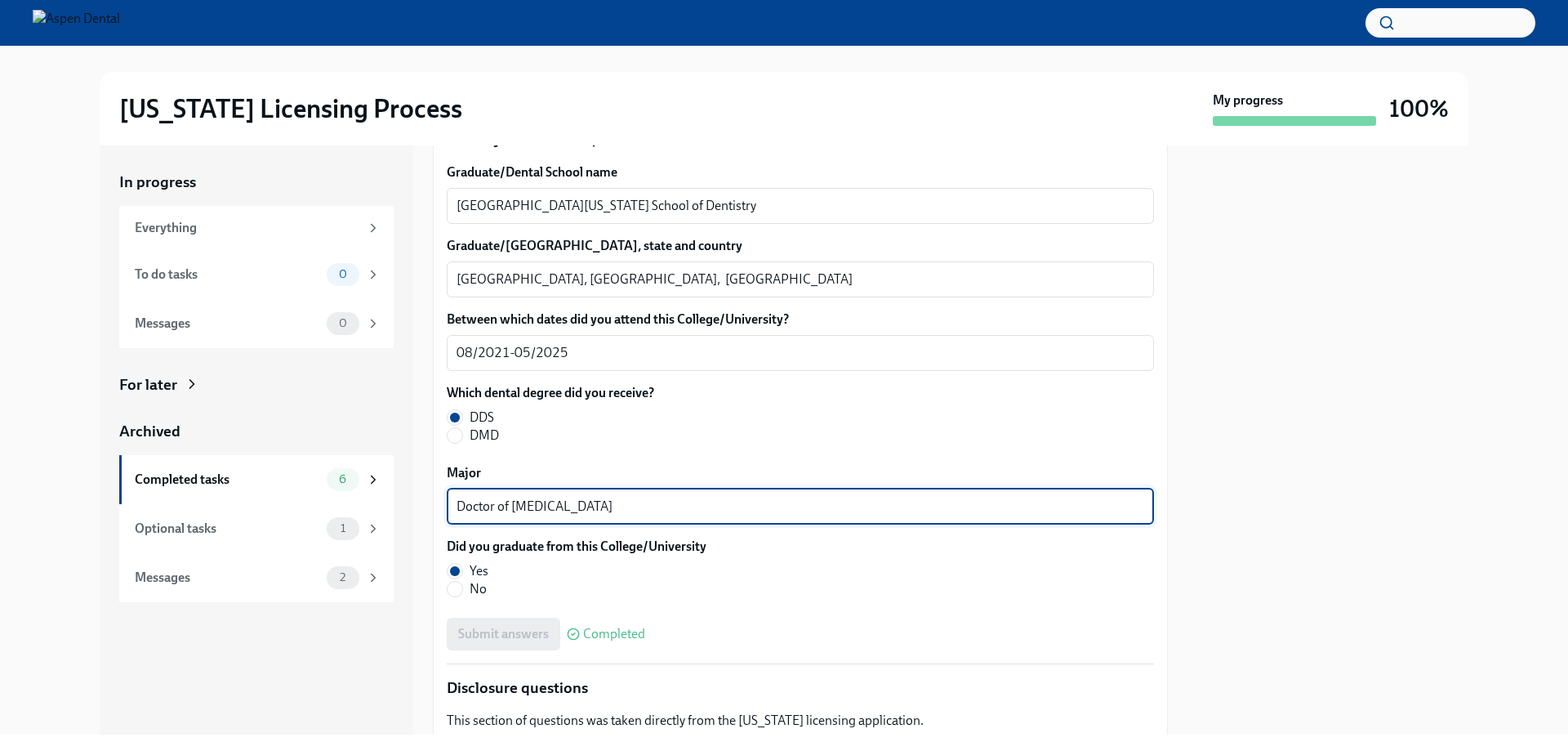 drag, startPoint x: 640, startPoint y: 504, endPoint x: 486, endPoint y: 511, distance: 154.15901 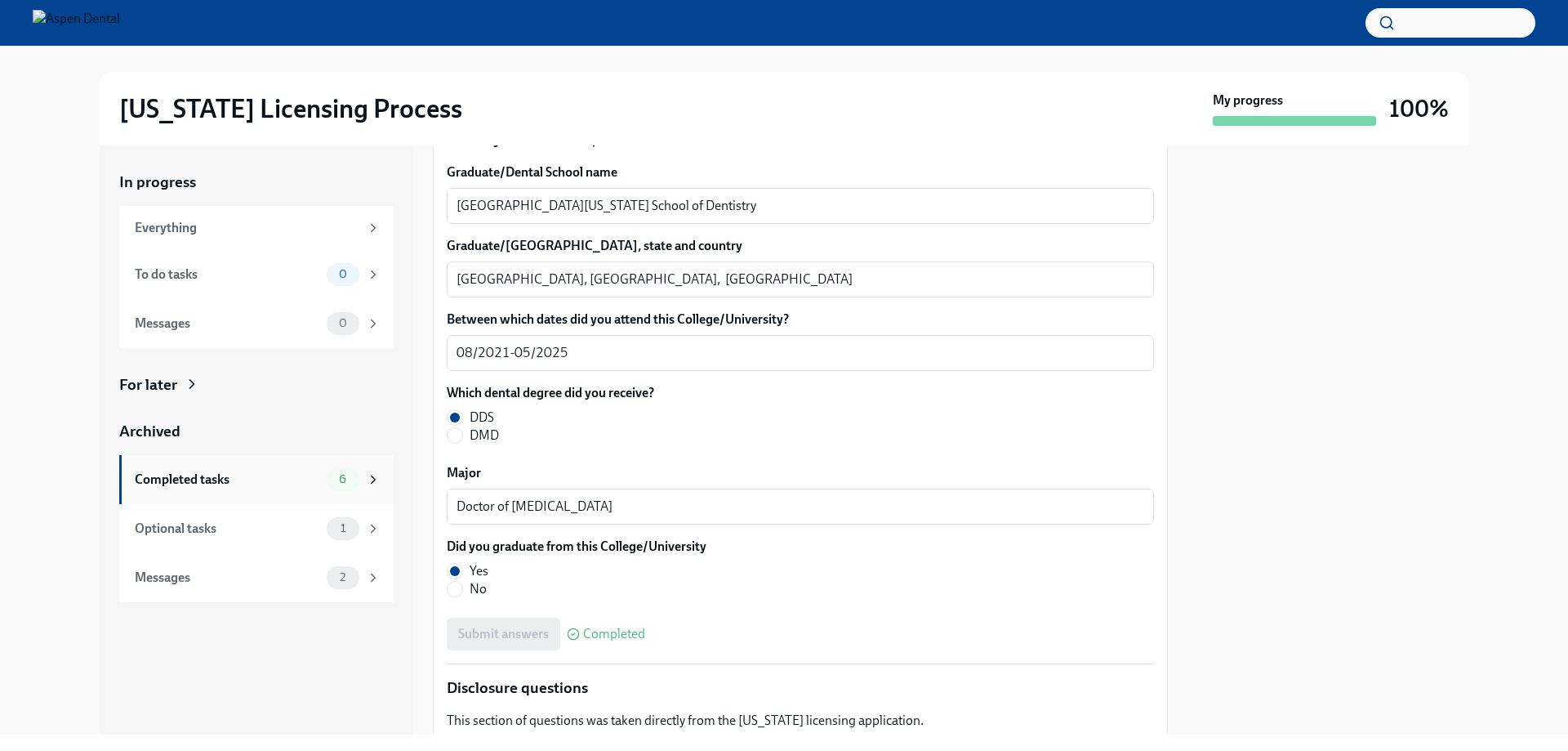 click on "Completed tasks" at bounding box center (227, 480) 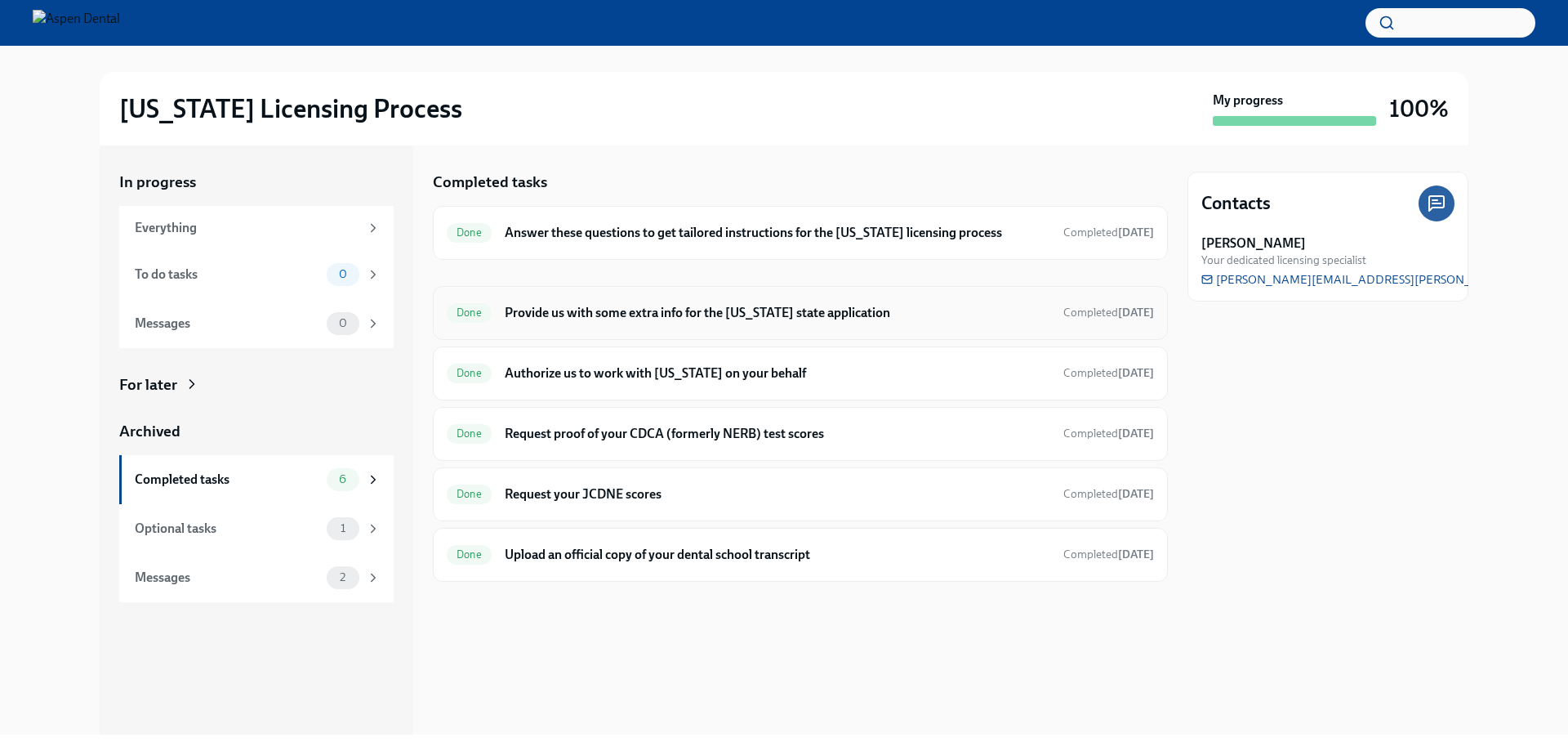 click on "Provide us with some extra info for the Illinois state application" at bounding box center (777, 313) 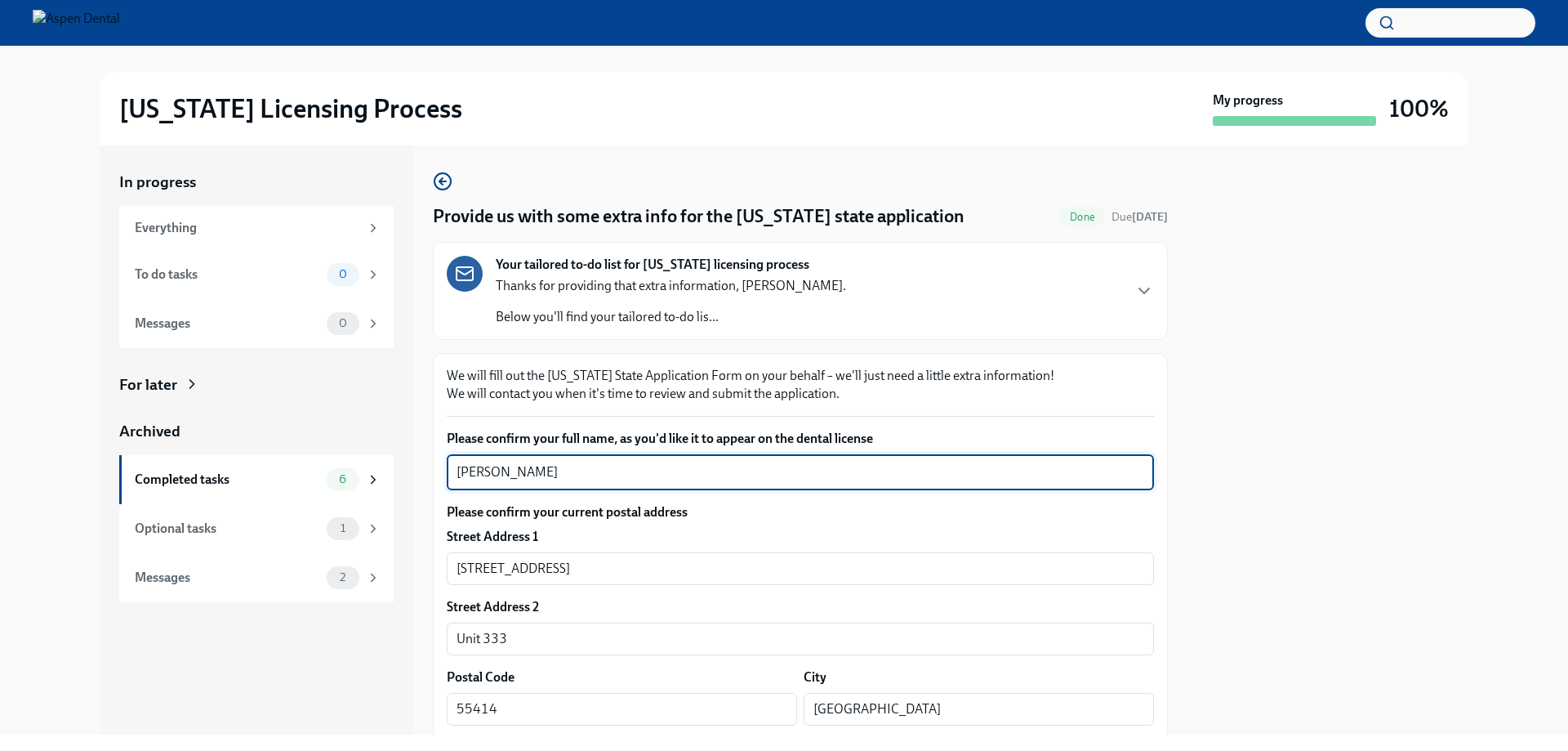 drag, startPoint x: 549, startPoint y: 464, endPoint x: 404, endPoint y: 472, distance: 145.22052 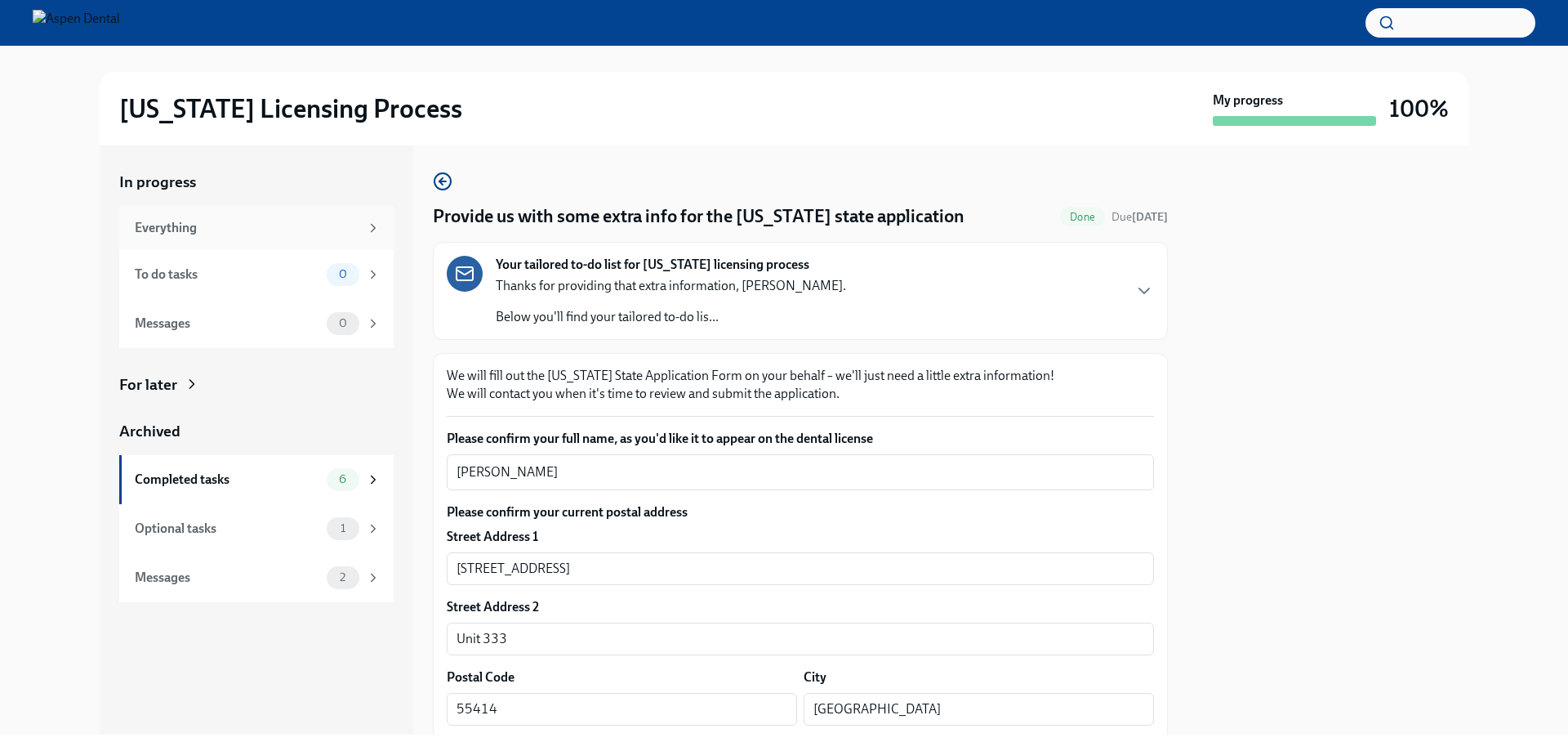 click on "Everything" at bounding box center (247, 228) 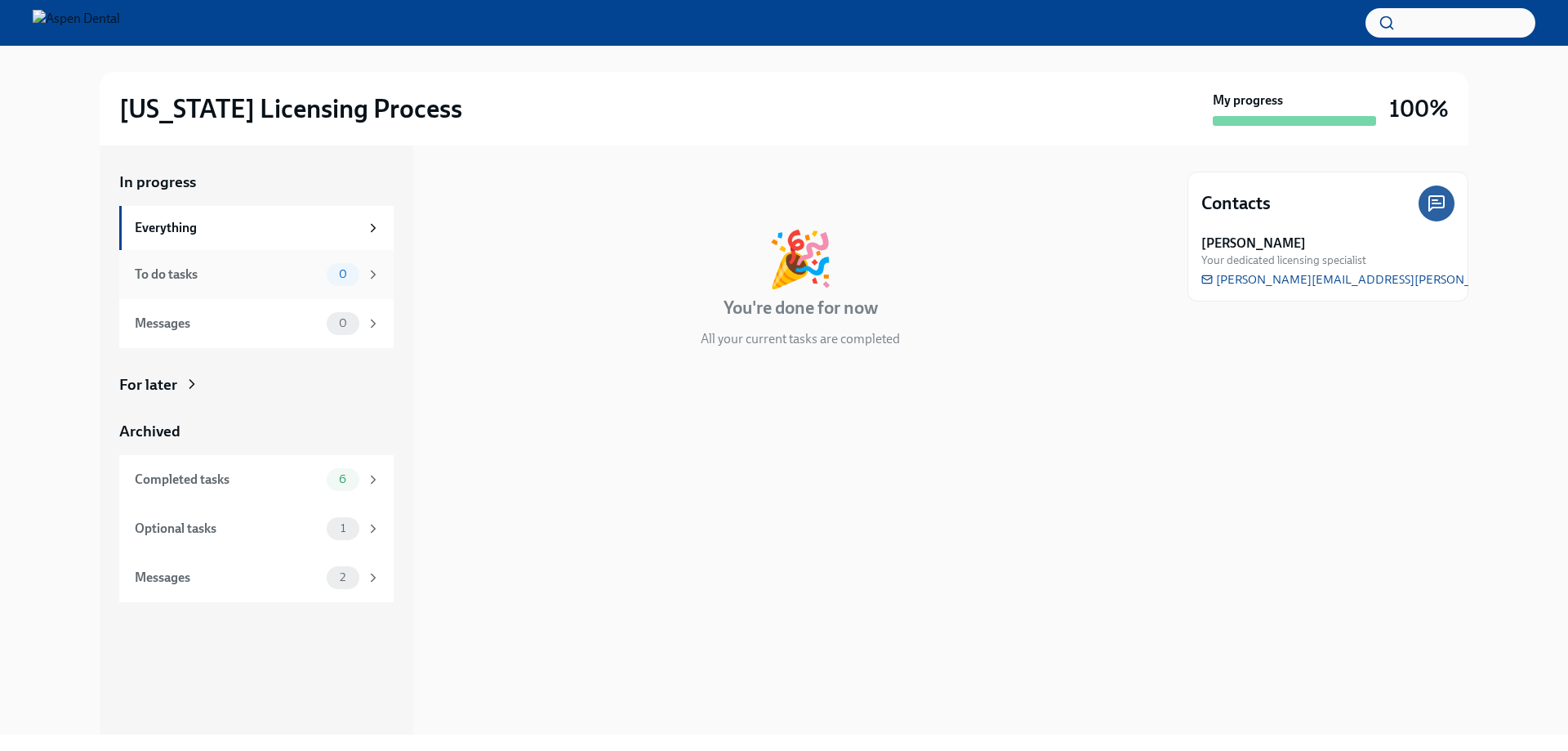 click on "To do tasks" at bounding box center [227, 275] 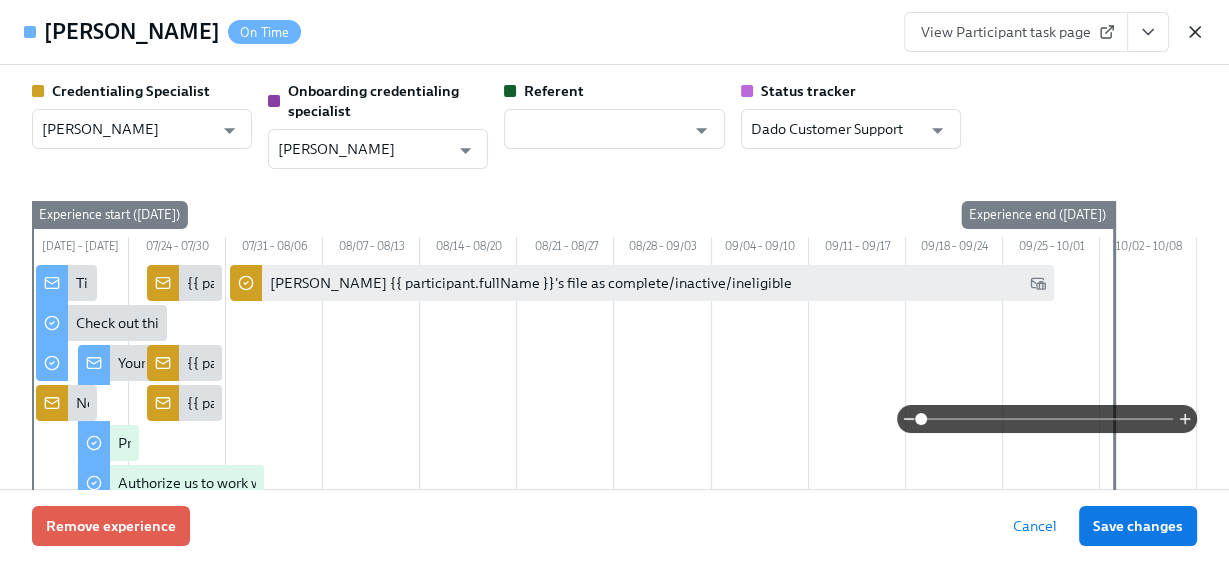 scroll, scrollTop: 1840, scrollLeft: 0, axis: vertical 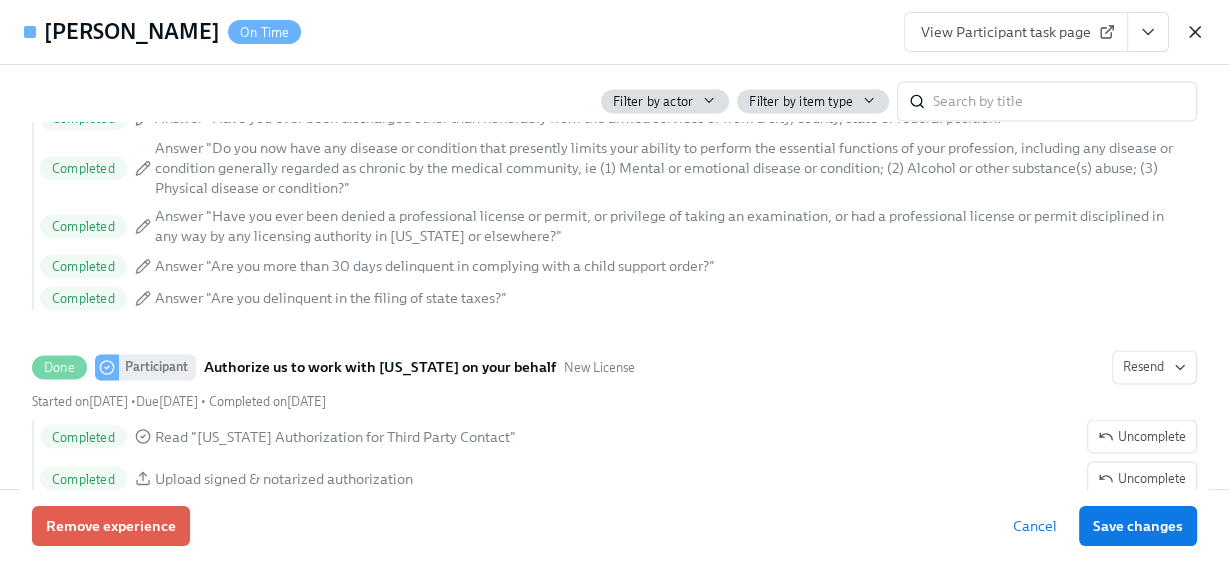 click 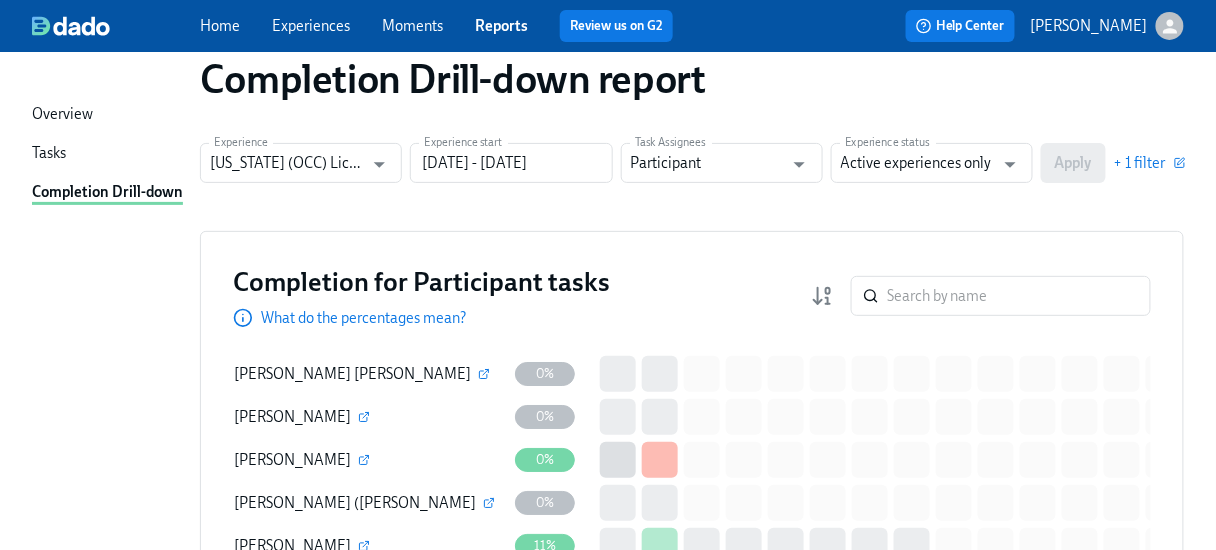 scroll, scrollTop: 0, scrollLeft: 0, axis: both 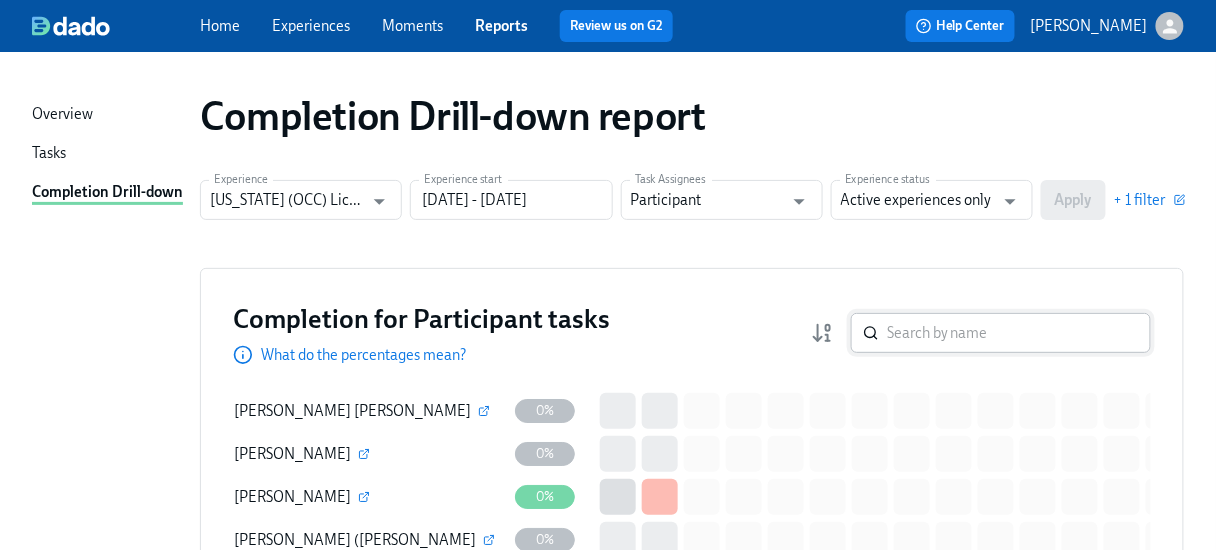 click at bounding box center [1019, 333] 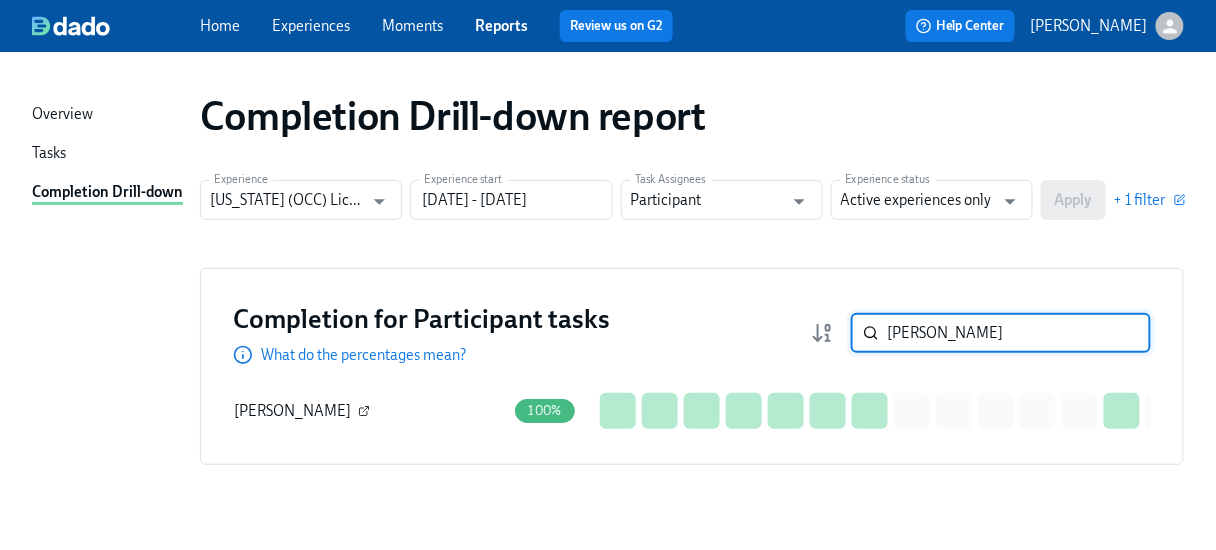 type on "martin" 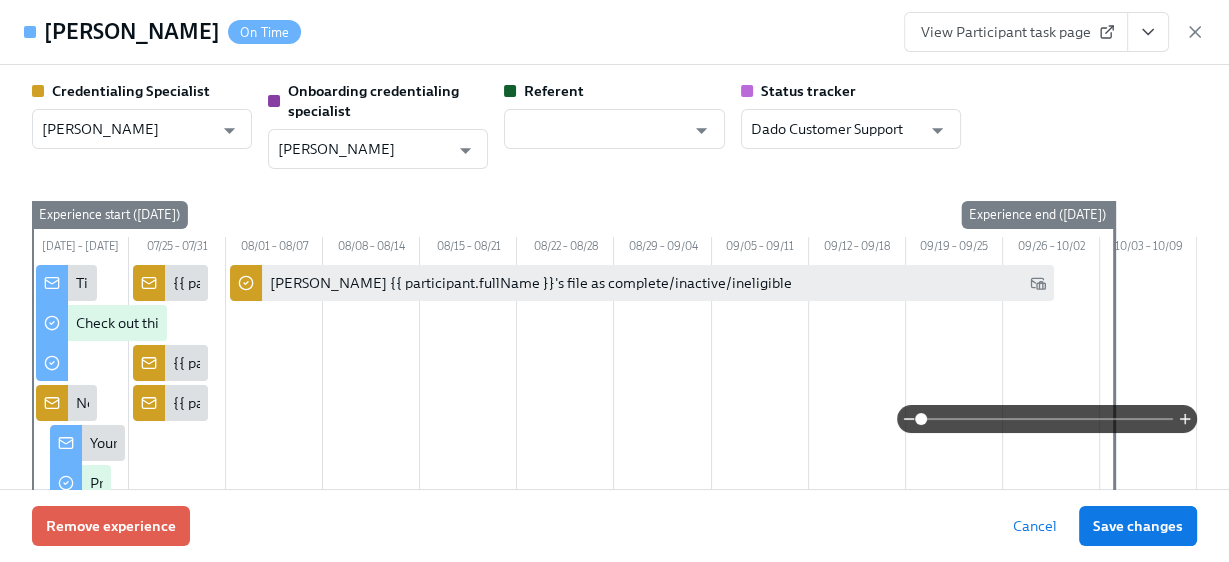 click on "View Participant task page" at bounding box center (1016, 32) 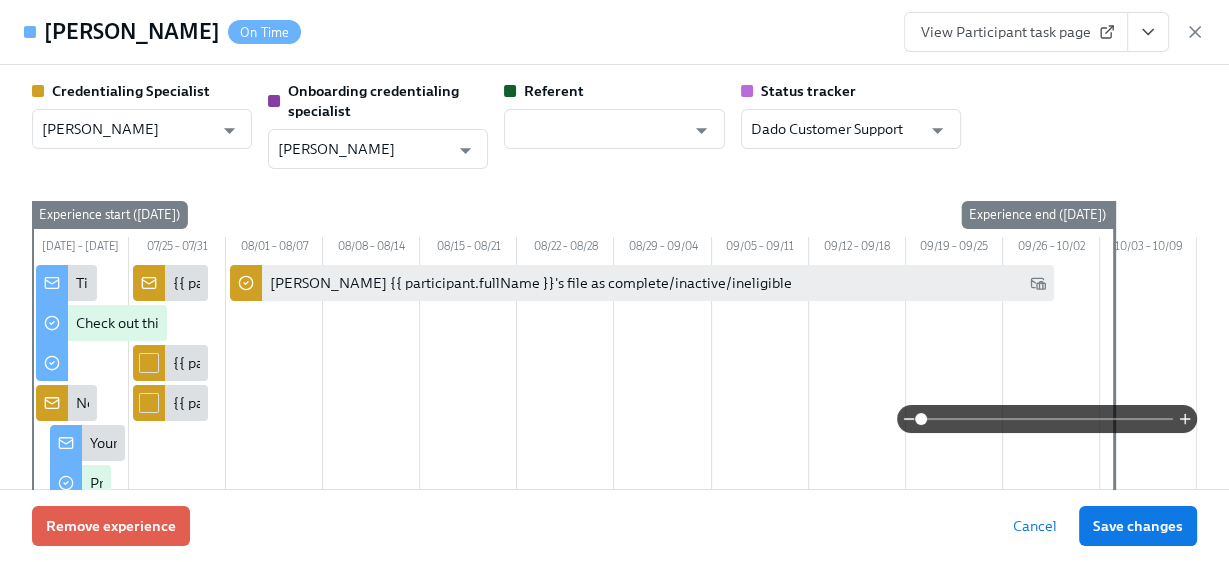 click on "View Participant task page" at bounding box center (1054, 32) 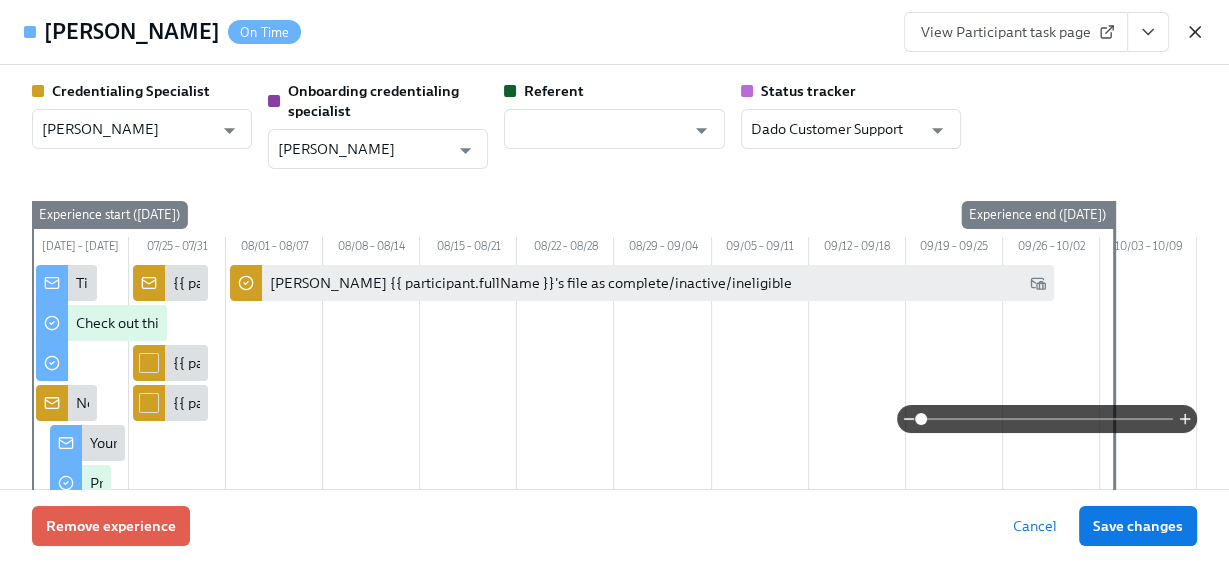 click 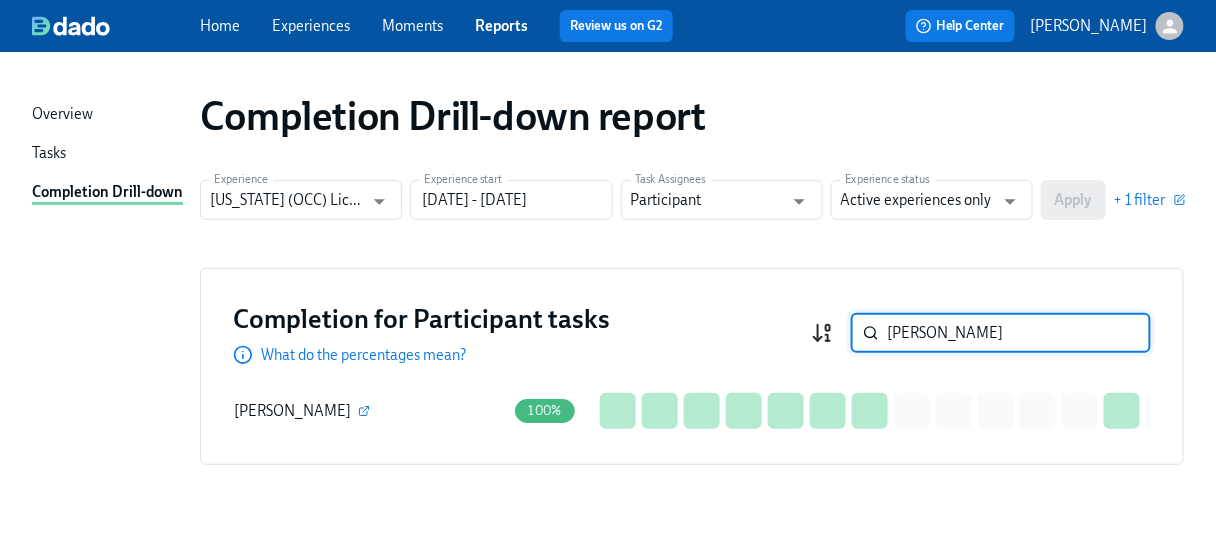 drag, startPoint x: 968, startPoint y: 335, endPoint x: 835, endPoint y: 331, distance: 133.06013 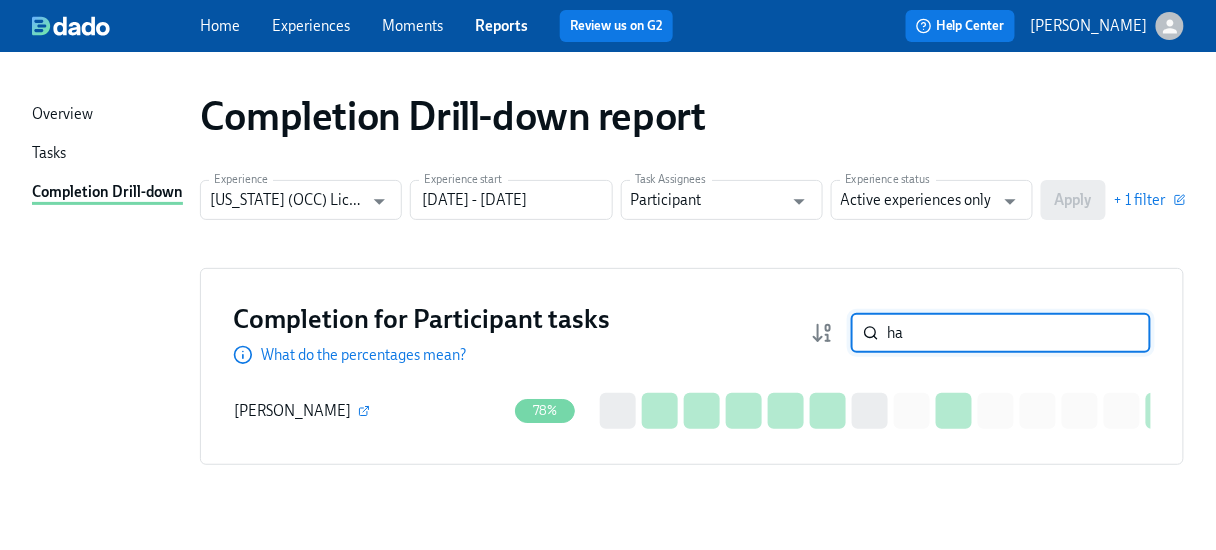 type on "h" 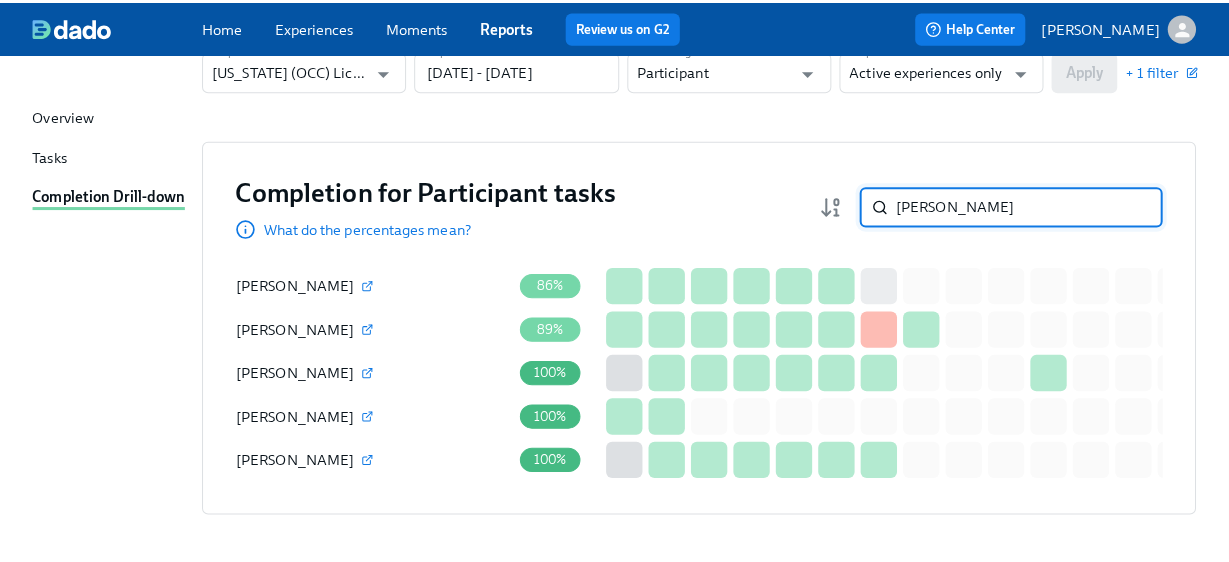 scroll, scrollTop: 160, scrollLeft: 0, axis: vertical 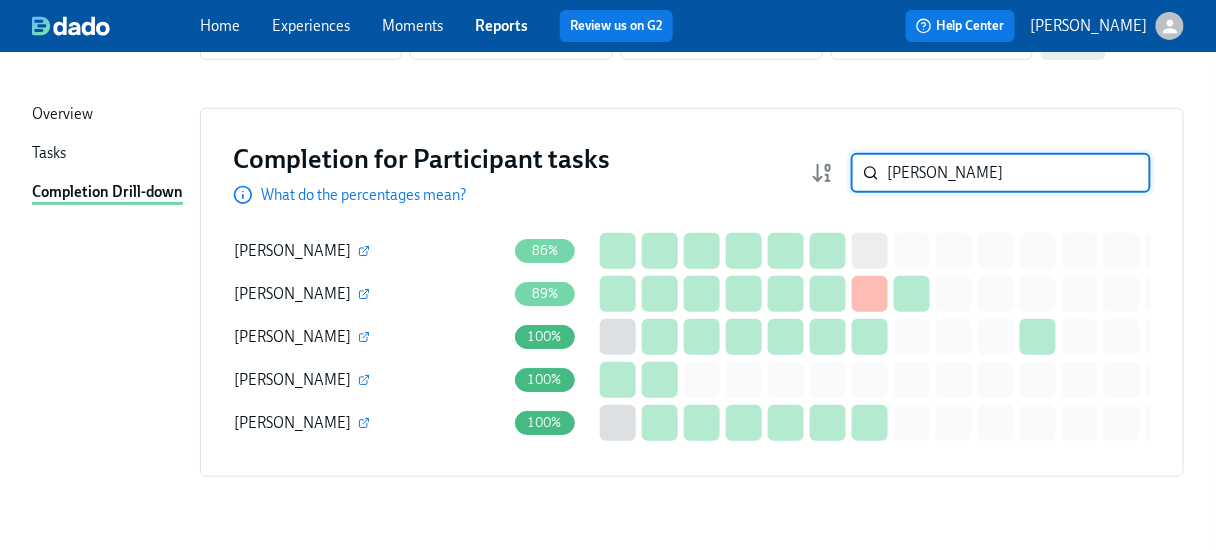 type on "nguy" 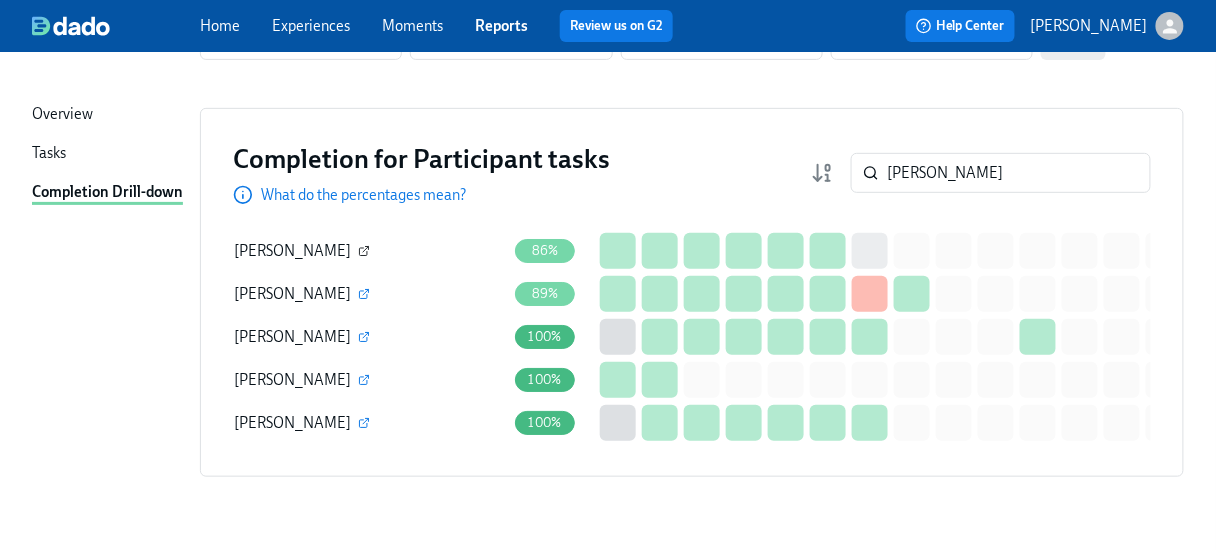 click 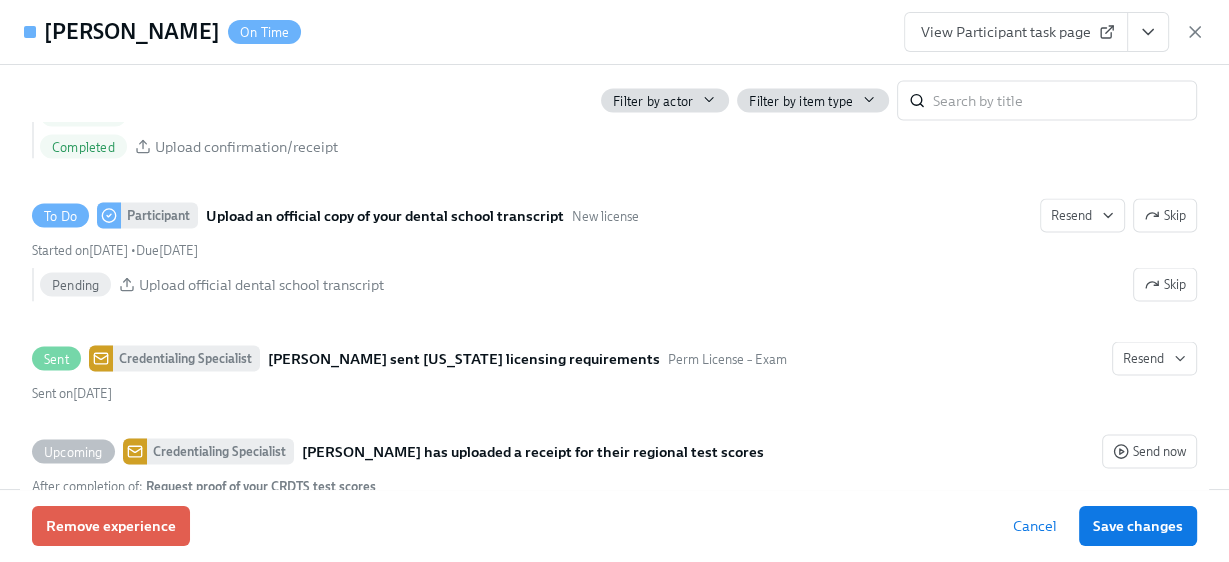 scroll, scrollTop: 3440, scrollLeft: 0, axis: vertical 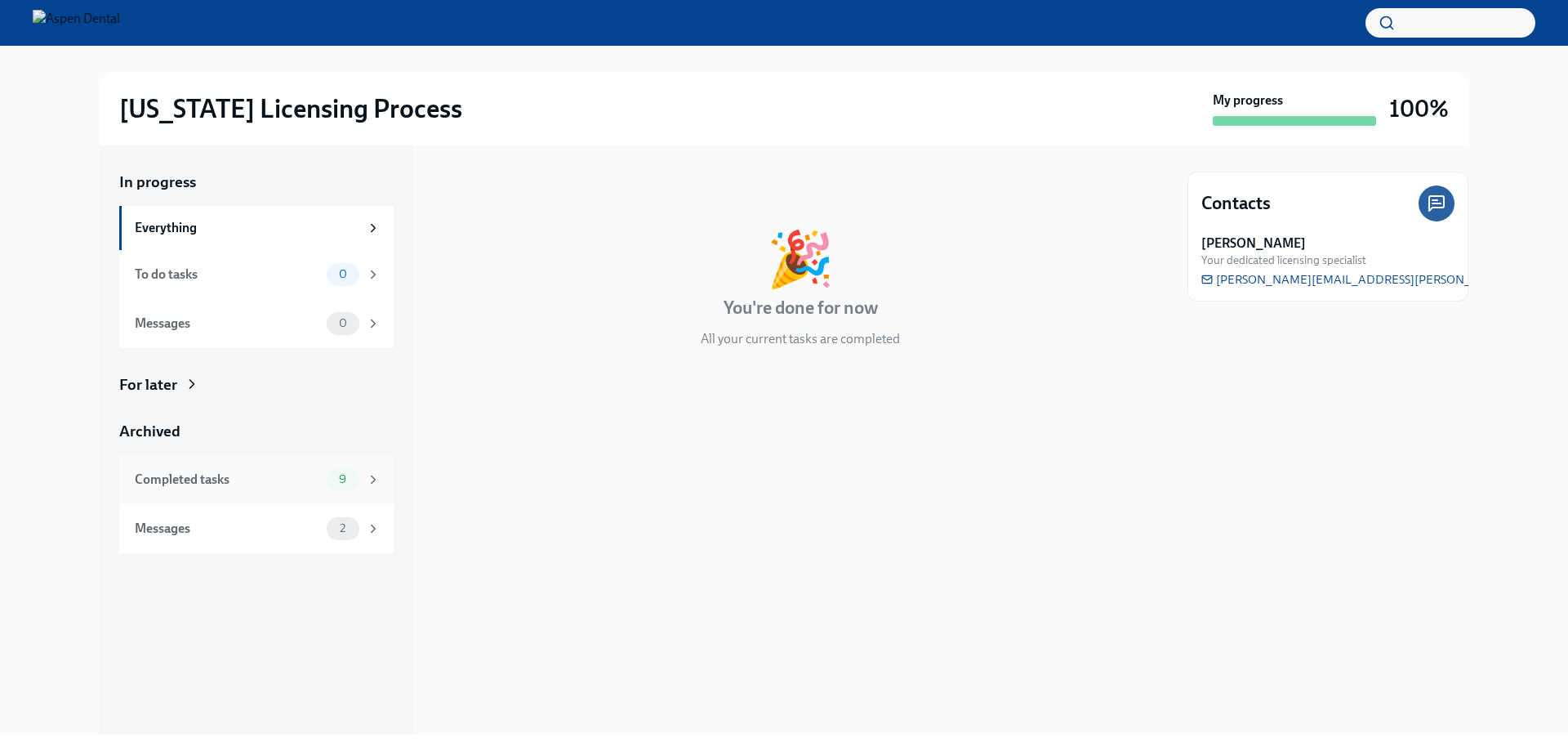 click on "Completed tasks" at bounding box center (227, 480) 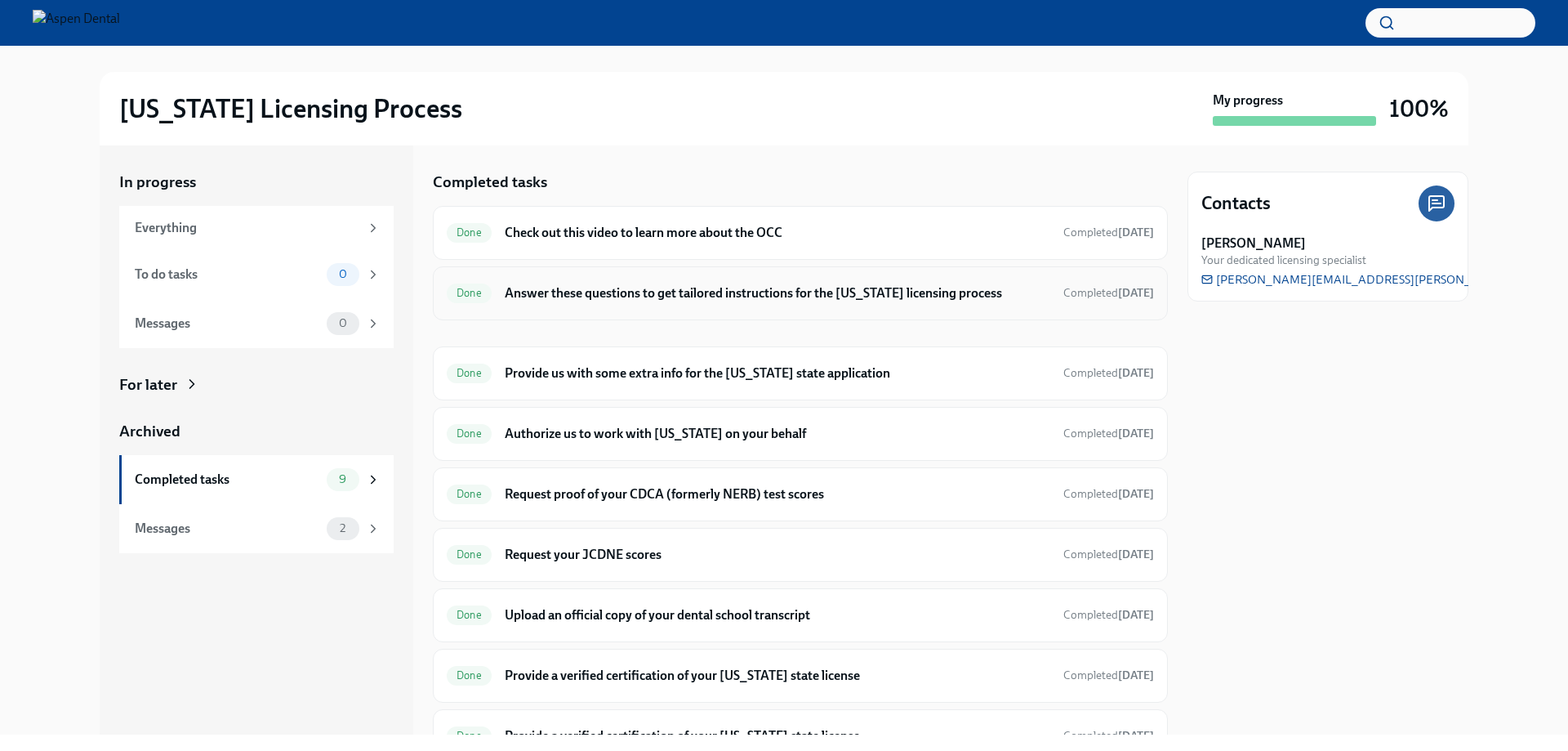 click on "Answer these questions to get tailored instructions for the [US_STATE] licensing process" at bounding box center (777, 293) 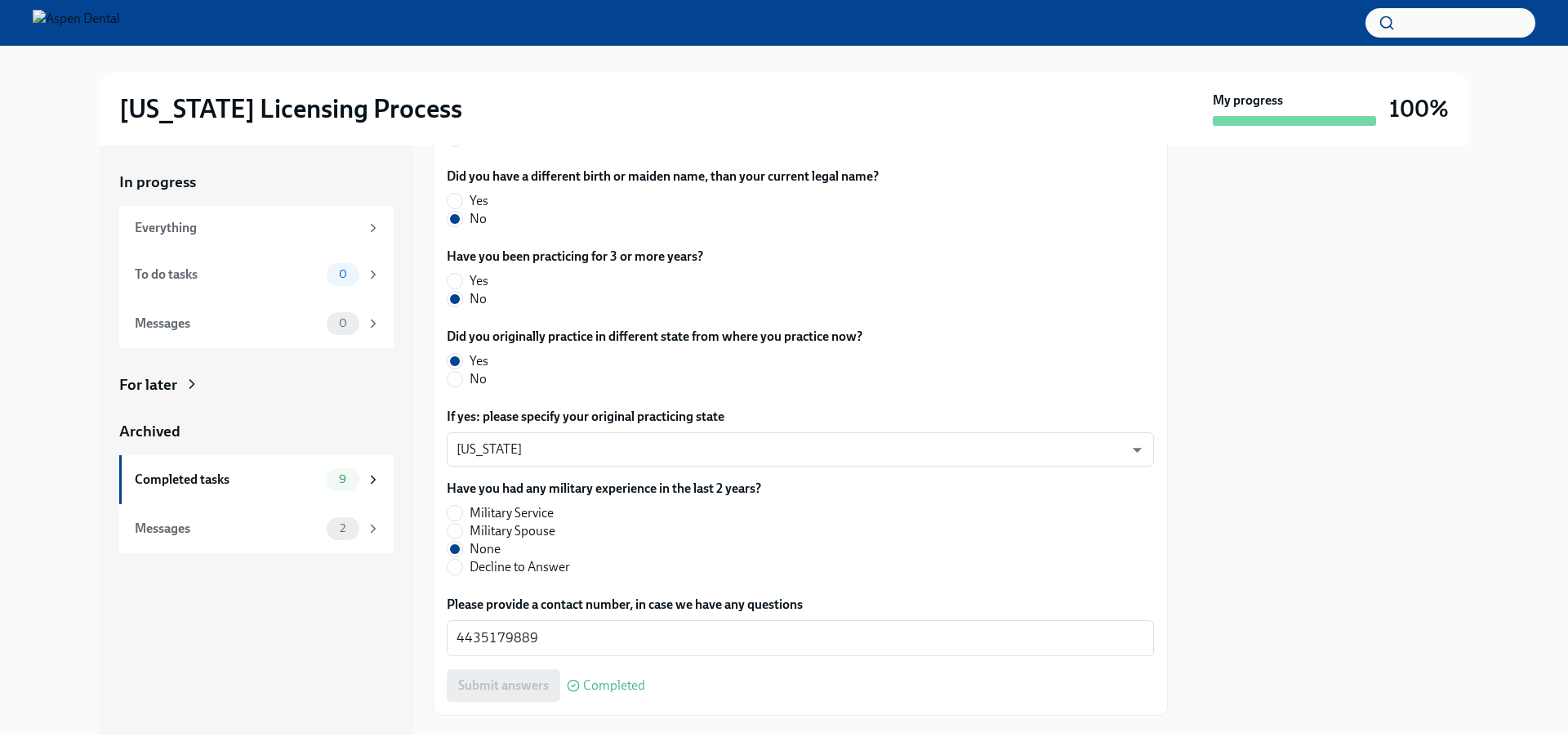 scroll, scrollTop: 748, scrollLeft: 0, axis: vertical 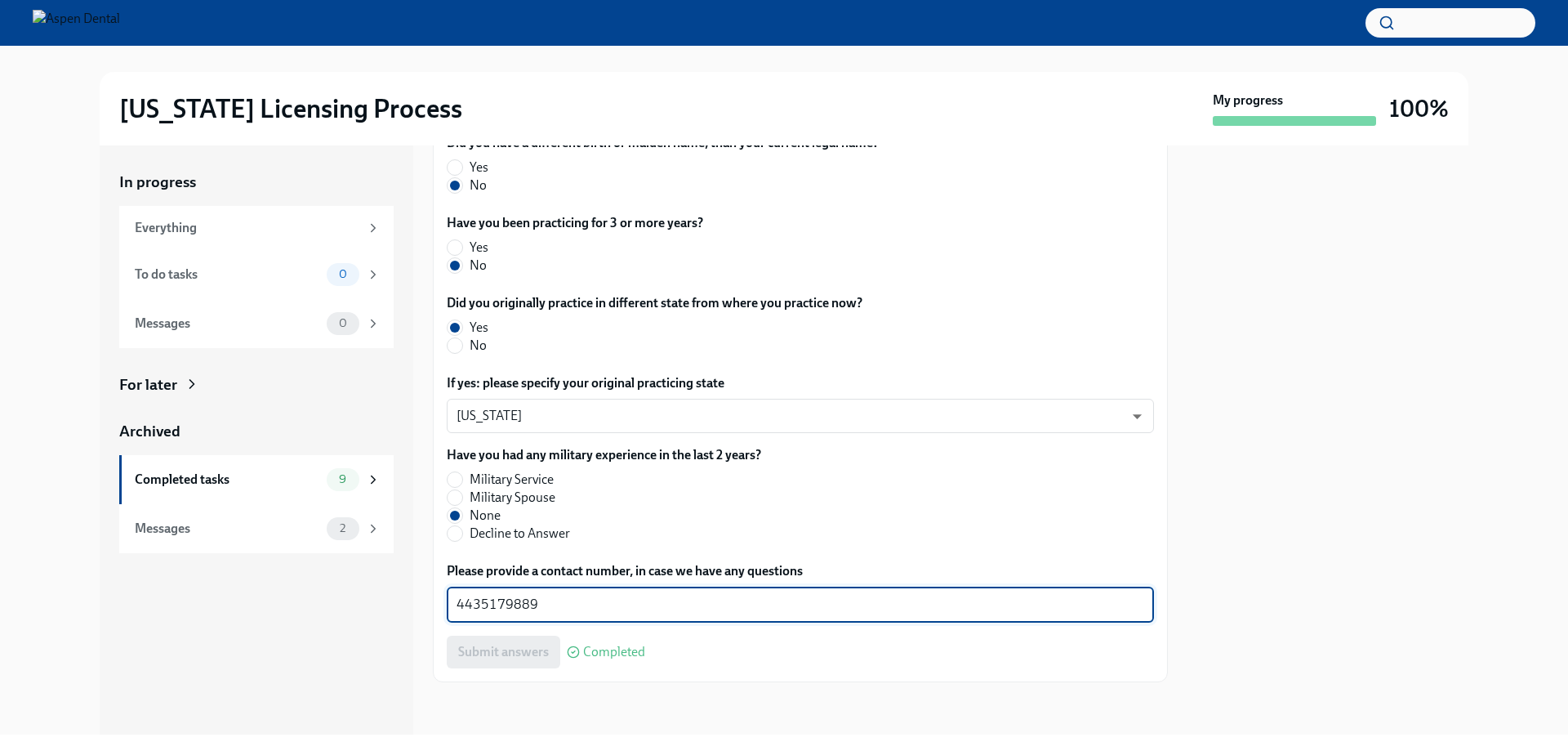 drag, startPoint x: 551, startPoint y: 598, endPoint x: 444, endPoint y: 601, distance: 107.04205 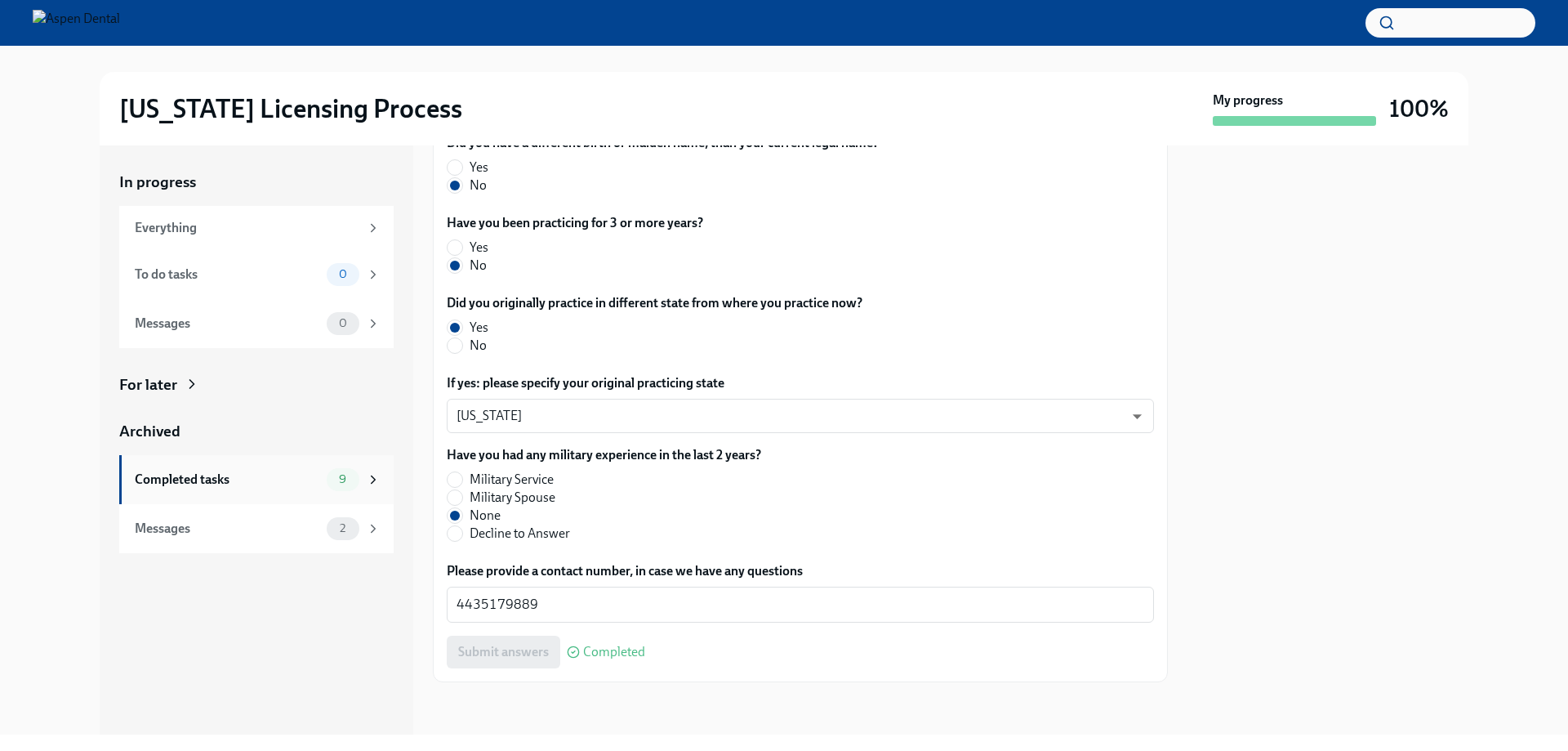 click on "Completed tasks" at bounding box center (227, 480) 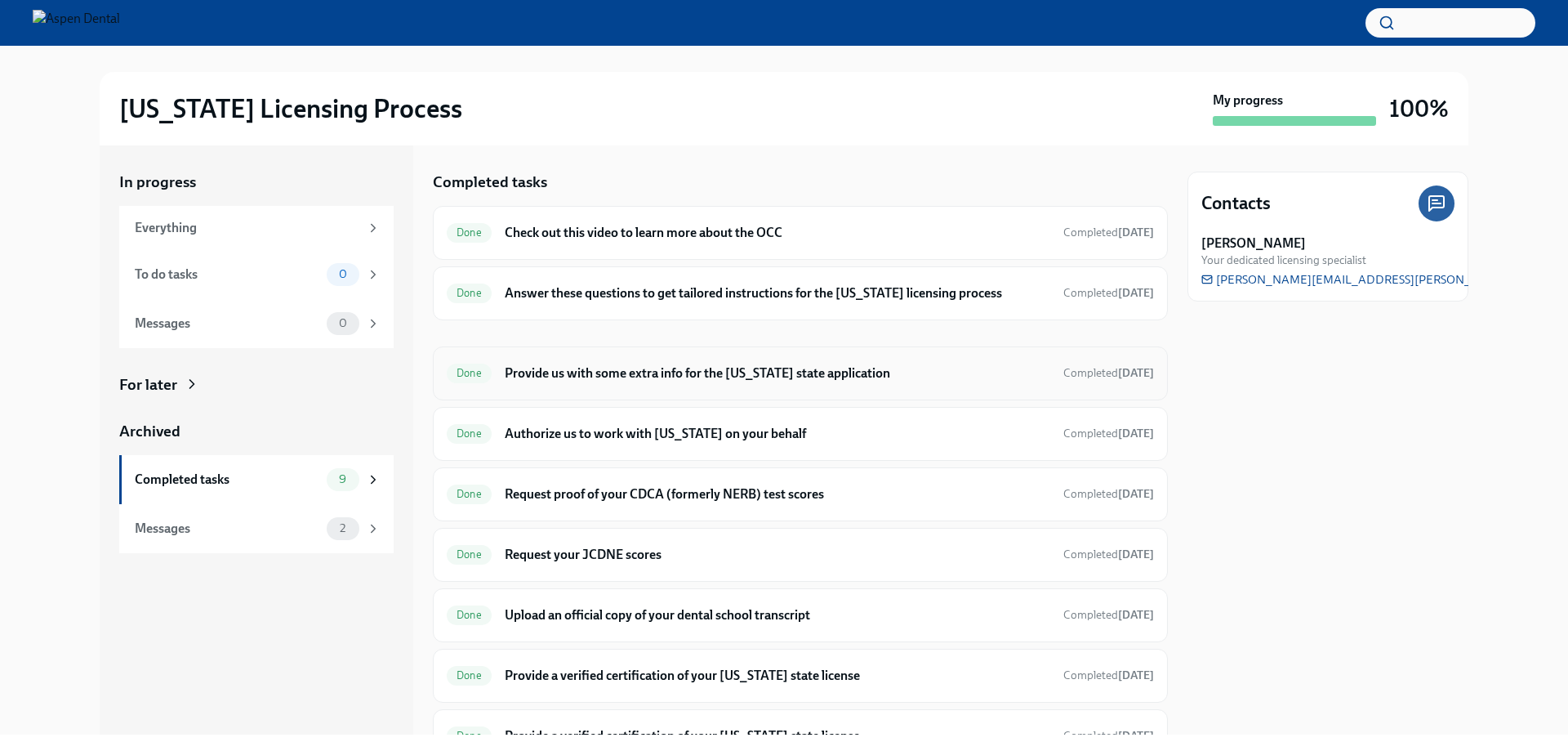 click on "Done Provide us with some extra info for the [US_STATE] state application Completed  [DATE]" at bounding box center [800, 373] 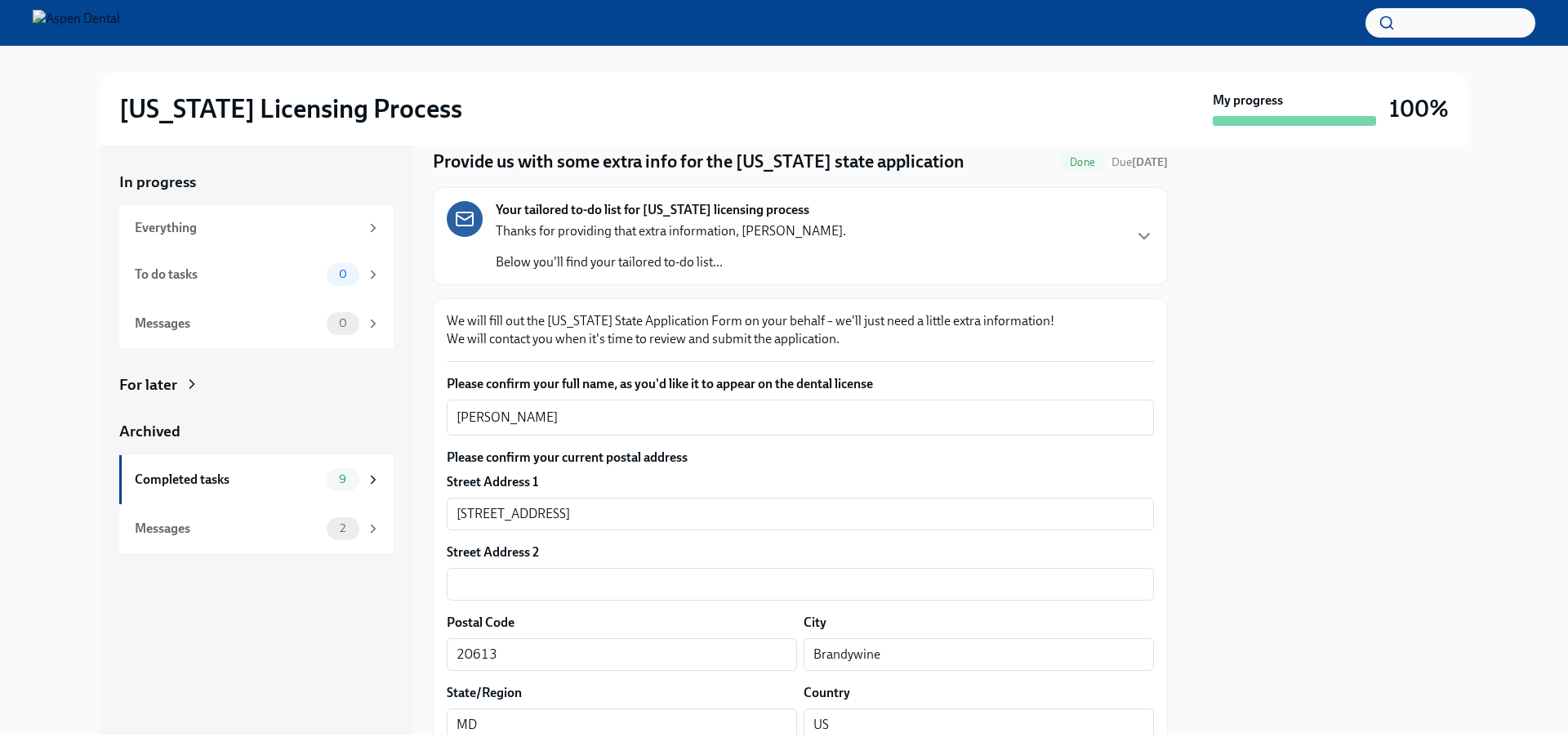 scroll, scrollTop: 82, scrollLeft: 0, axis: vertical 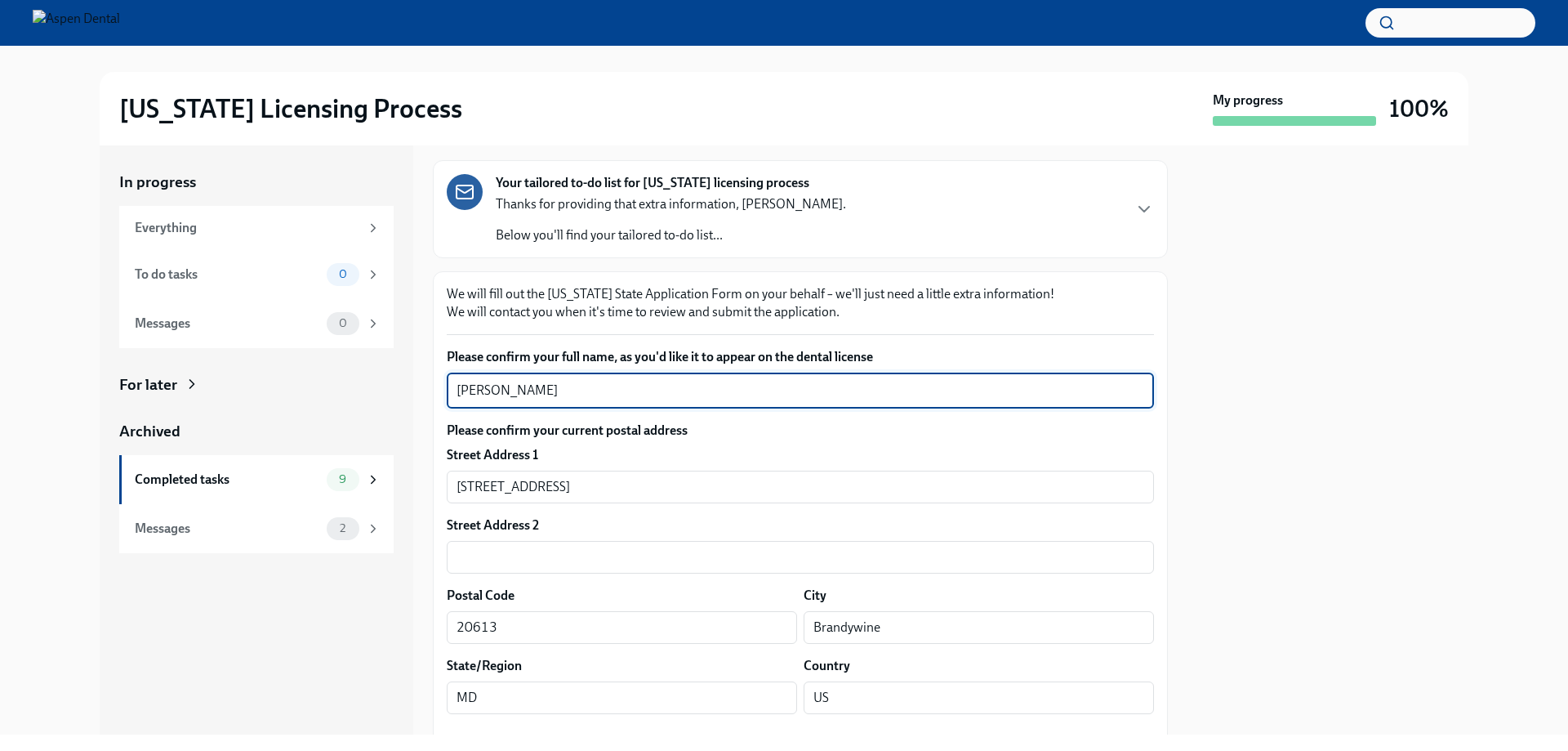 drag, startPoint x: 514, startPoint y: 392, endPoint x: 426, endPoint y: 394, distance: 88.02272 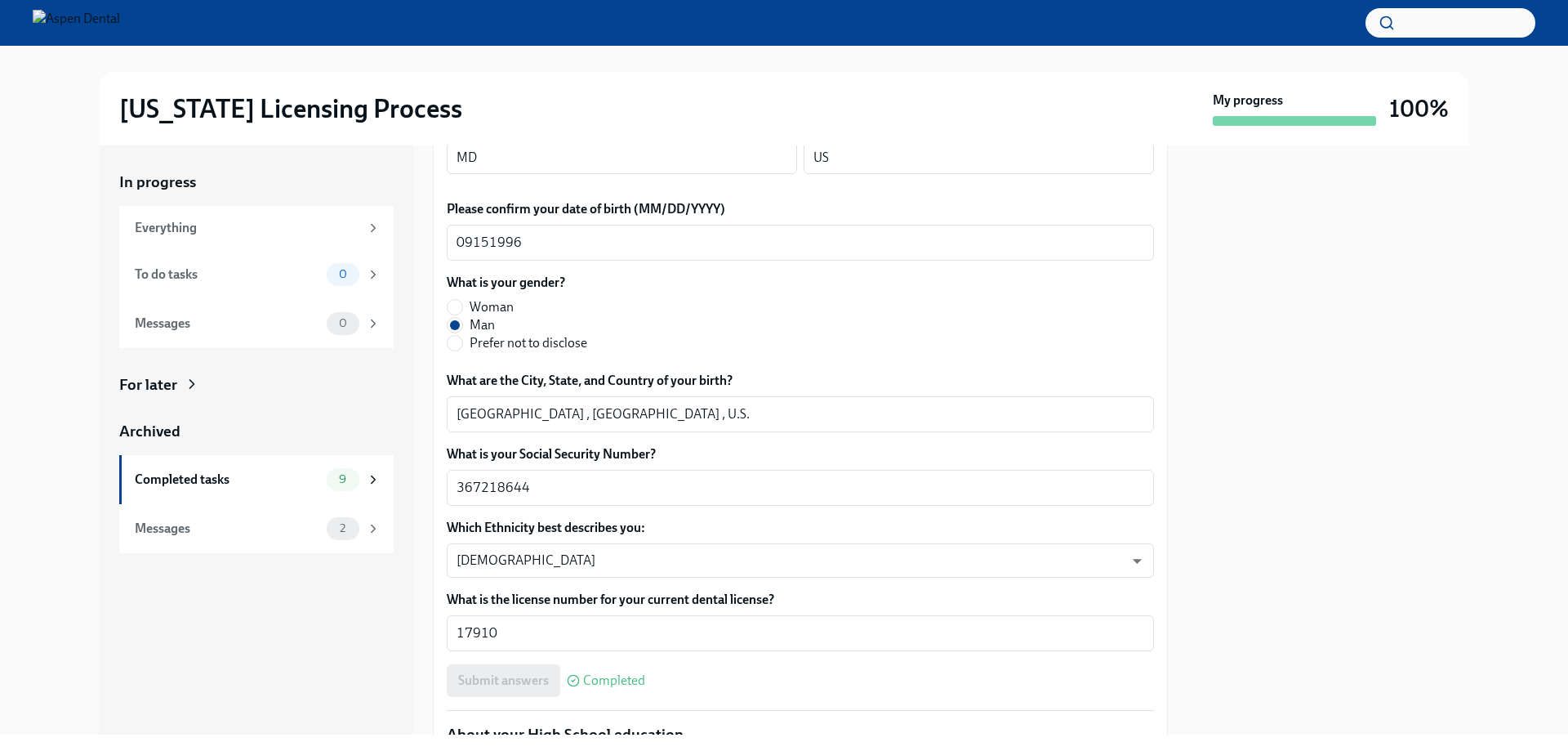 scroll, scrollTop: 654, scrollLeft: 0, axis: vertical 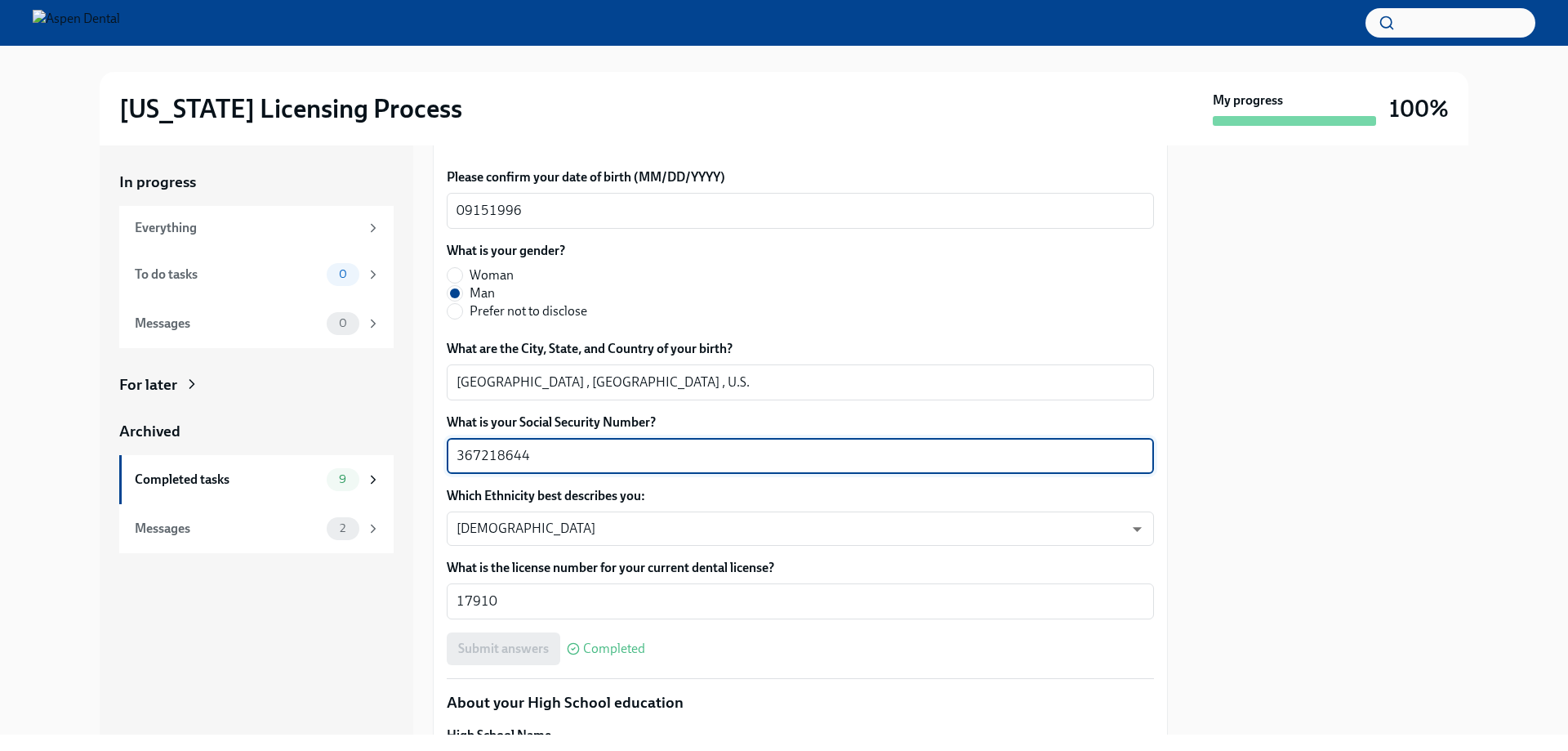 drag, startPoint x: 540, startPoint y: 455, endPoint x: 416, endPoint y: 446, distance: 124.3262 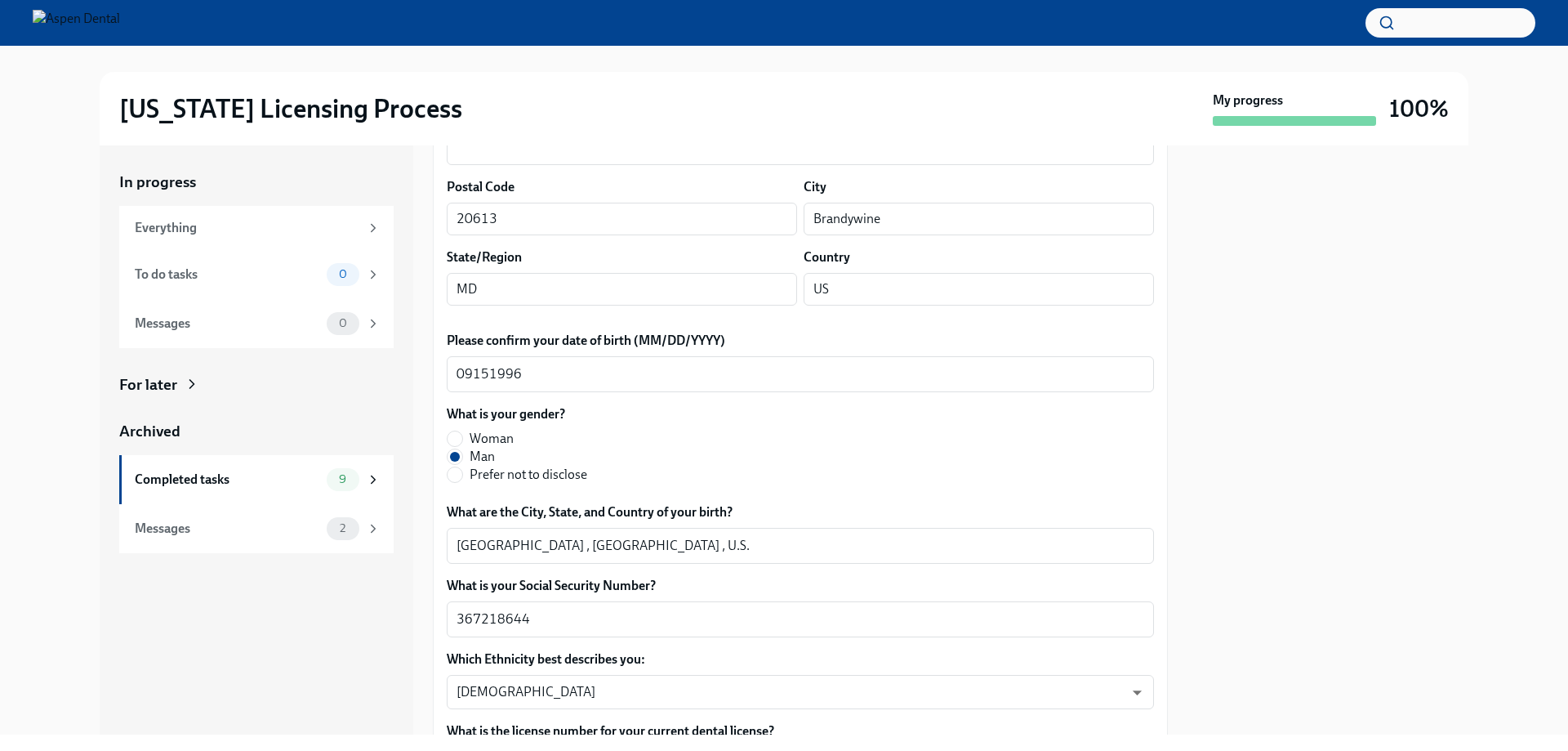 scroll, scrollTop: 245, scrollLeft: 0, axis: vertical 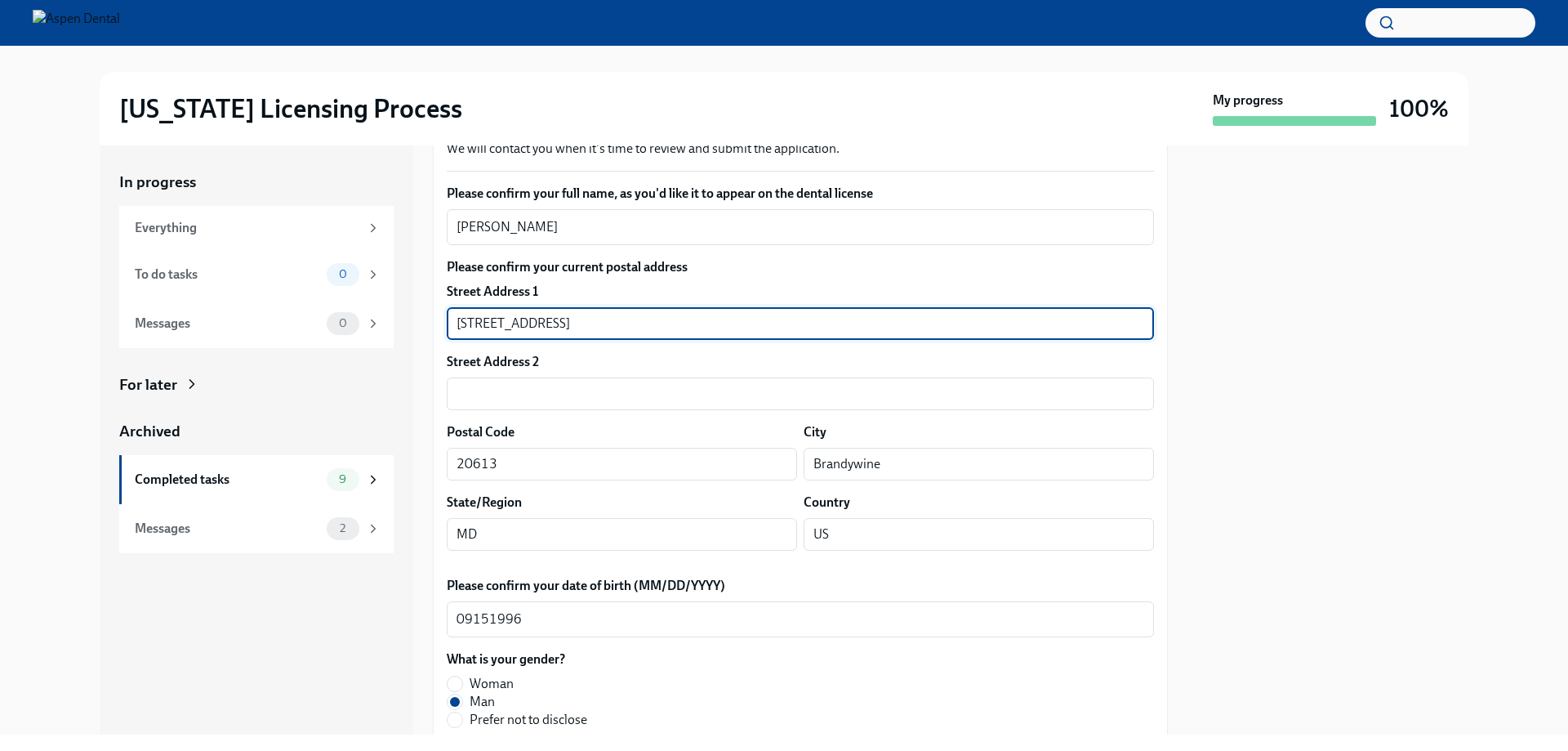 drag, startPoint x: 590, startPoint y: 325, endPoint x: 423, endPoint y: 328, distance: 167.02694 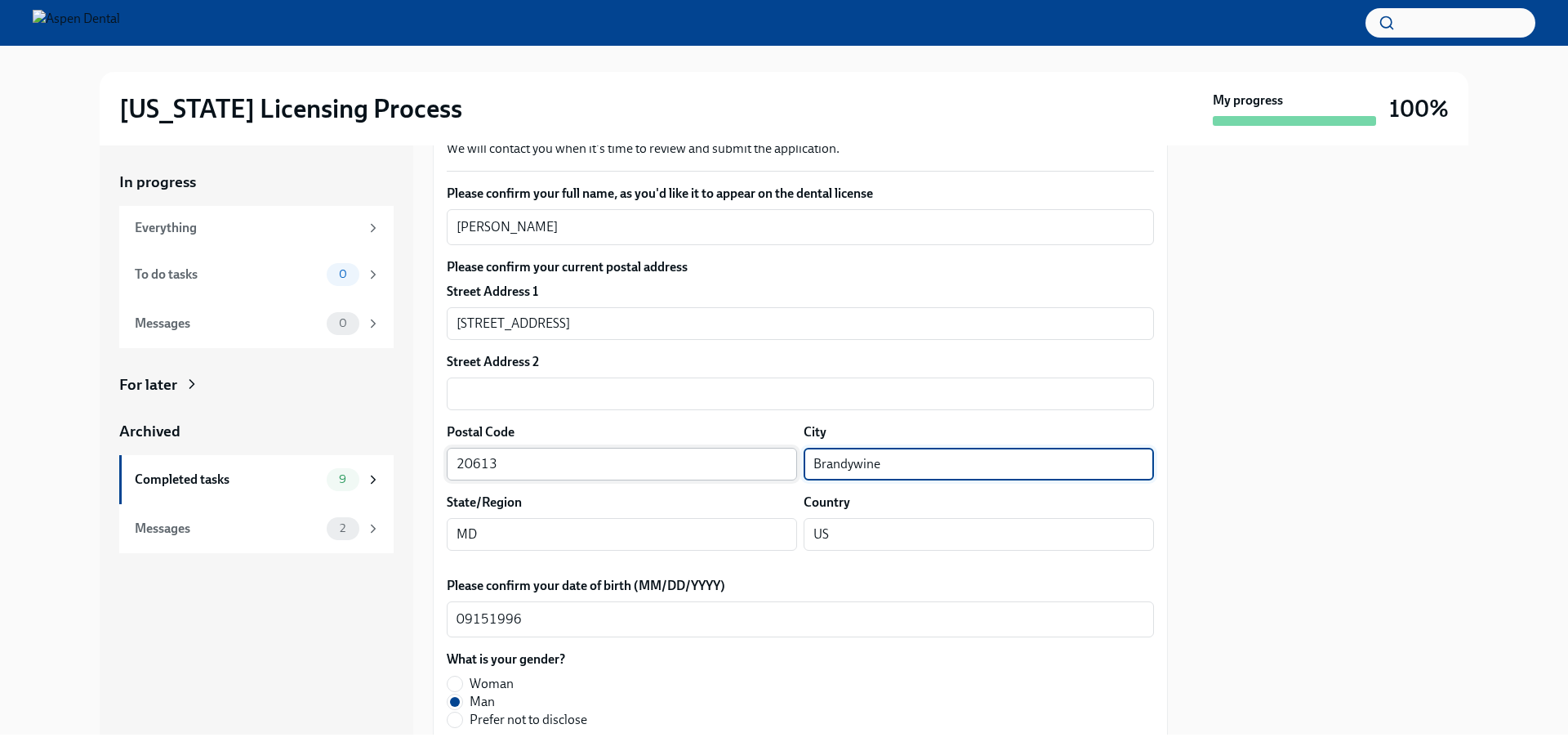 drag, startPoint x: 879, startPoint y: 457, endPoint x: 782, endPoint y: 456, distance: 97.005155 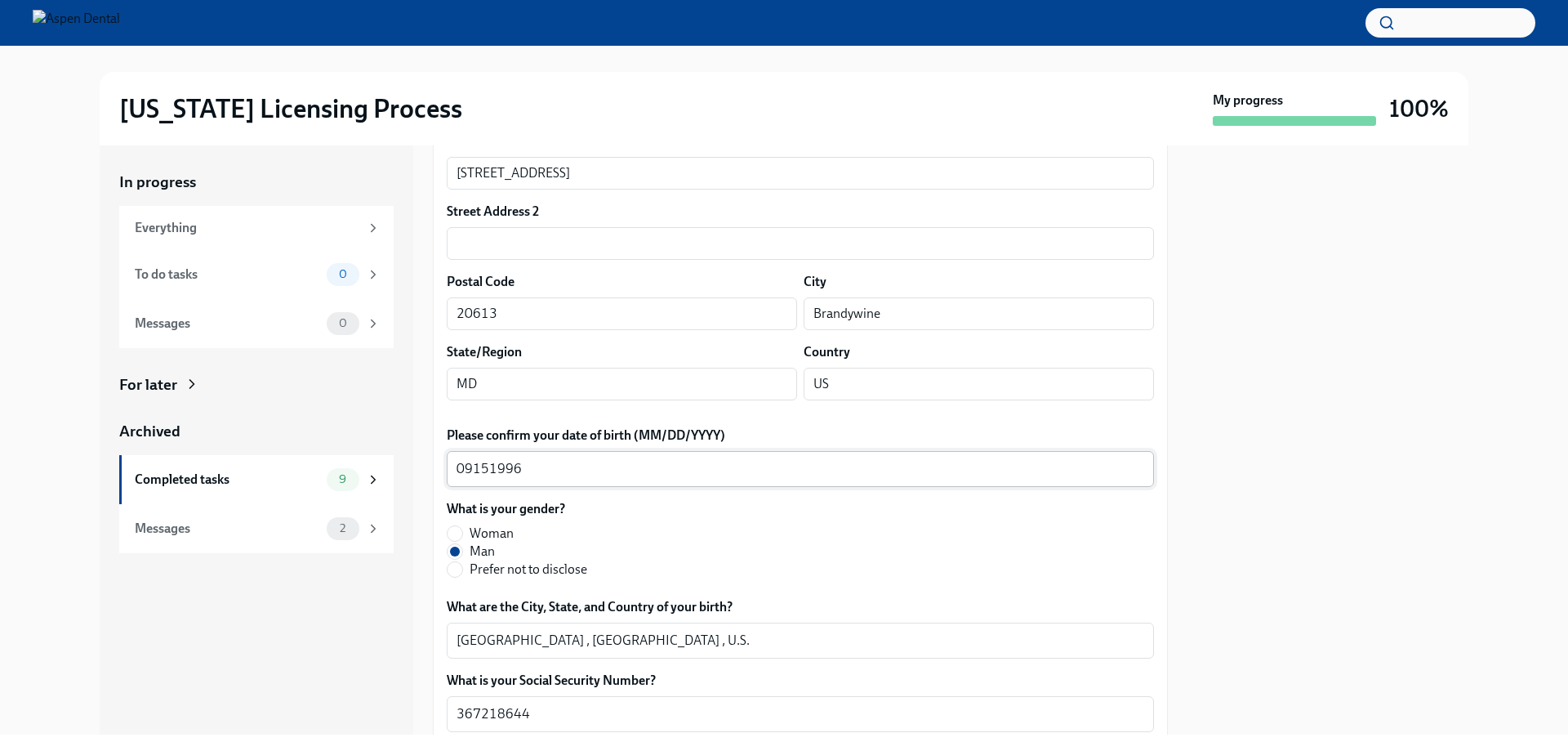 scroll, scrollTop: 409, scrollLeft: 0, axis: vertical 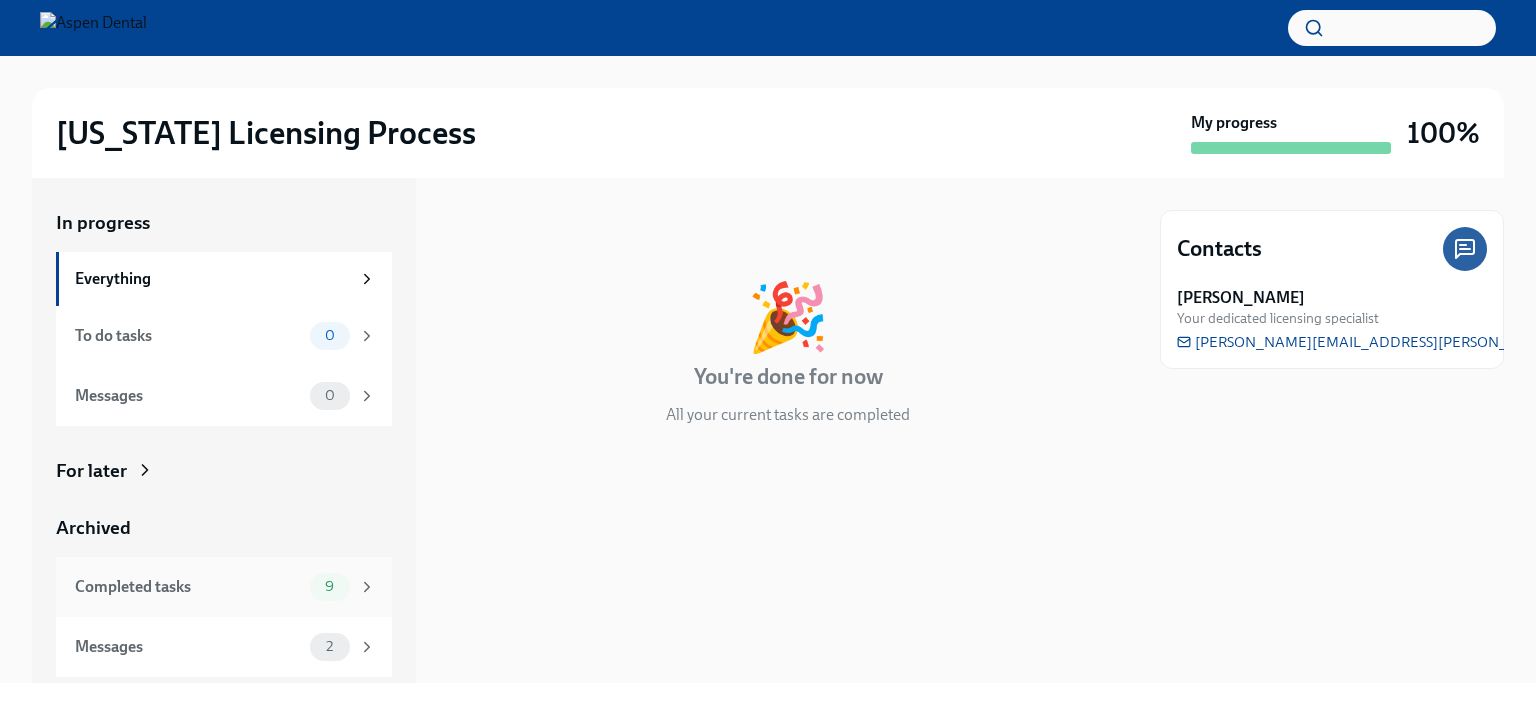click on "Completed tasks 9" at bounding box center [225, 587] 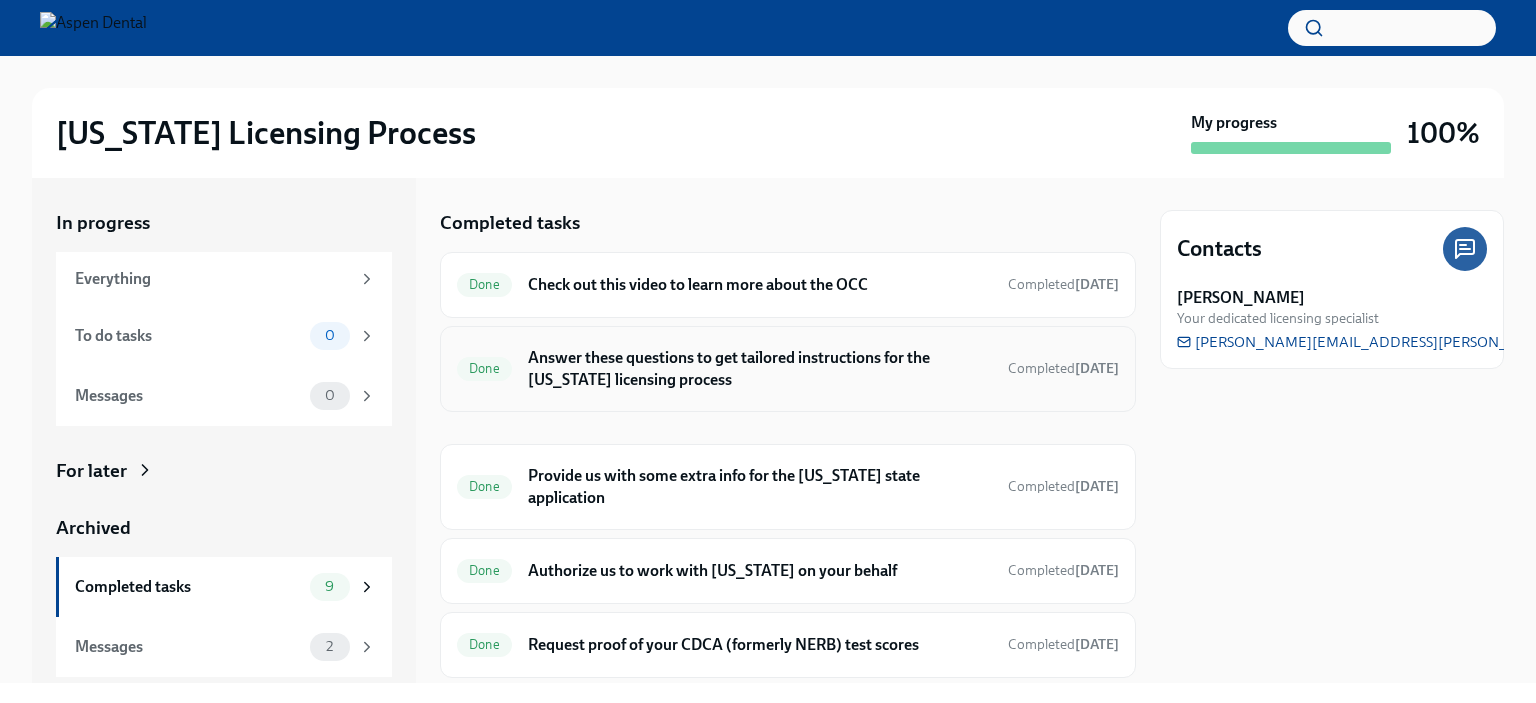 click on "Answer these questions to get tailored instructions for the [US_STATE] licensing process" at bounding box center [760, 369] 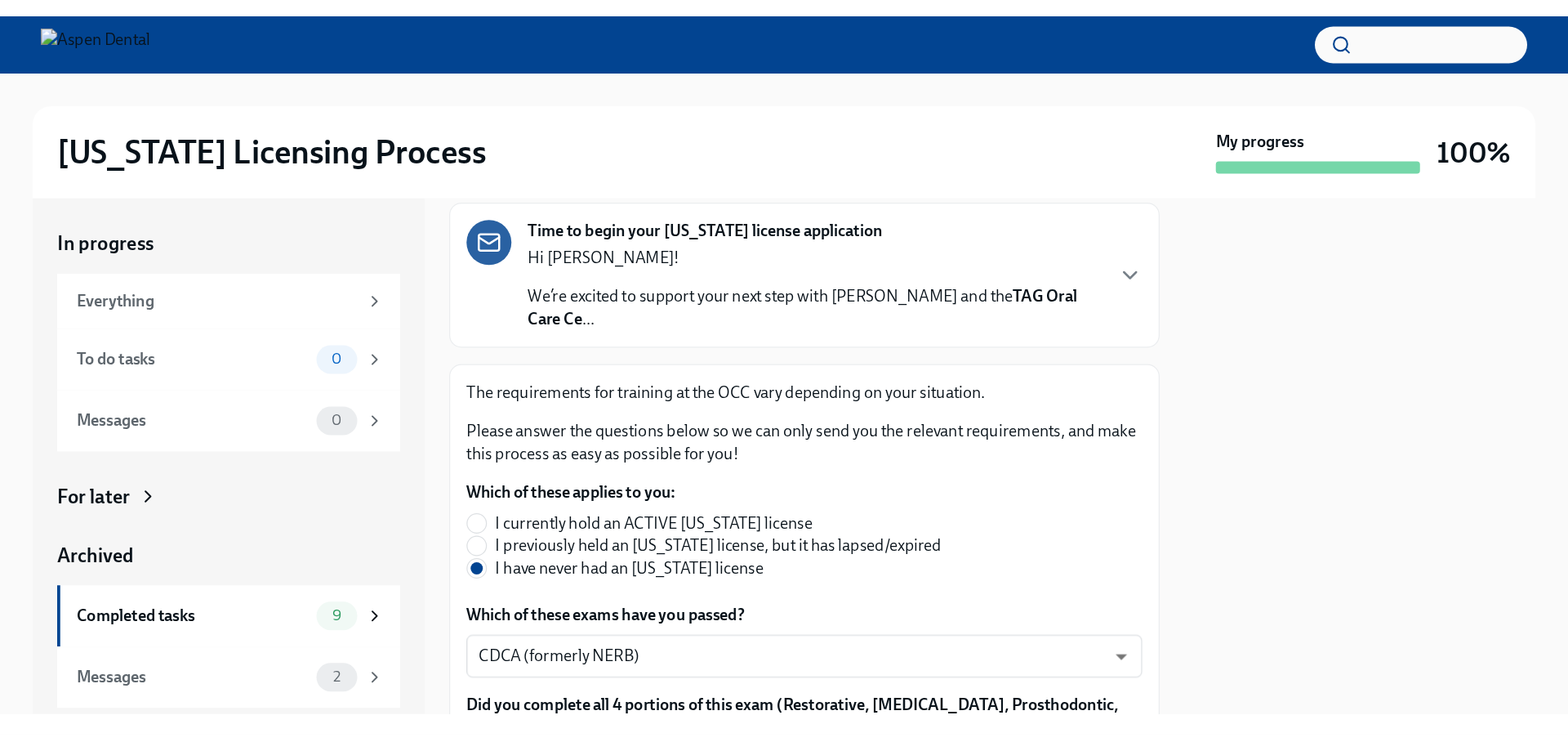 scroll, scrollTop: 82, scrollLeft: 0, axis: vertical 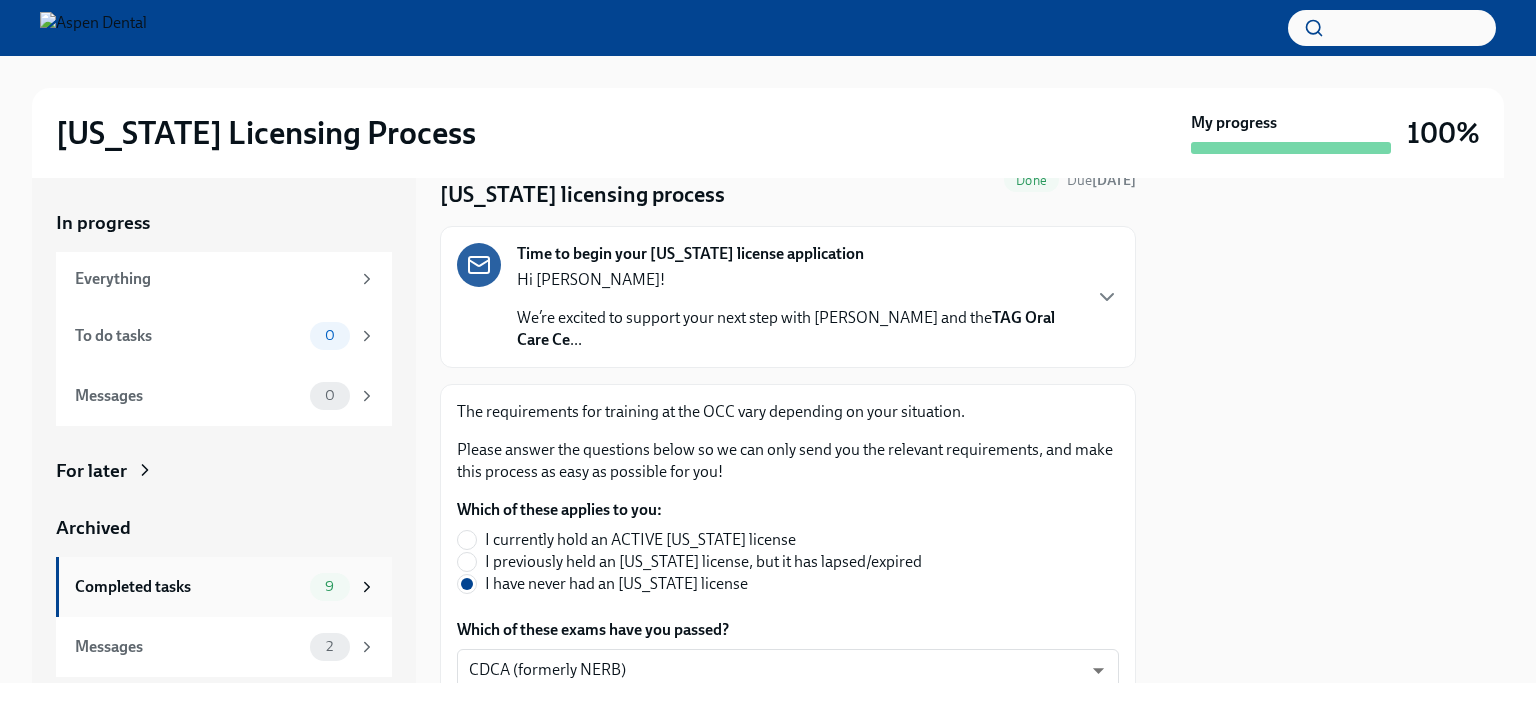 click on "Completed tasks" at bounding box center [188, 587] 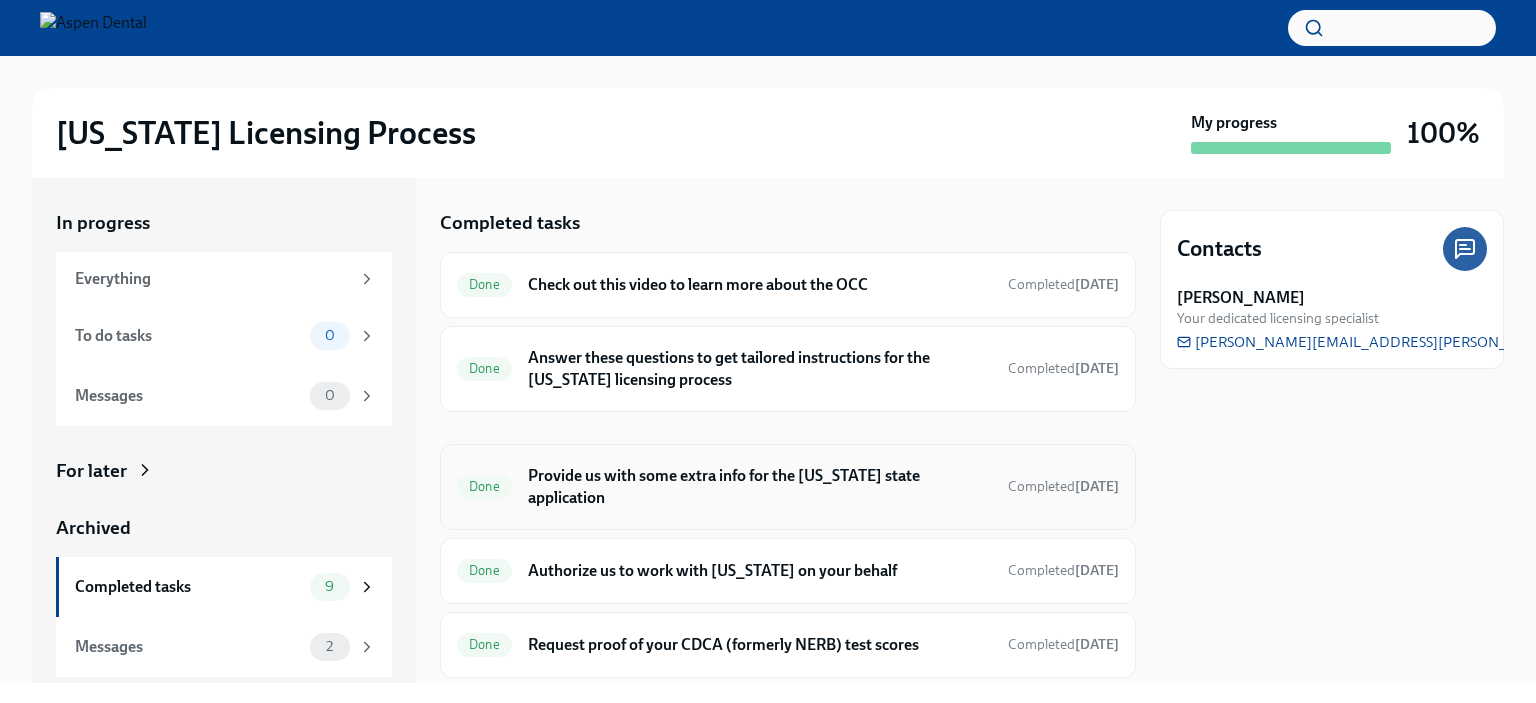 click on "Provide us with some extra info for the [US_STATE] state application" at bounding box center (760, 487) 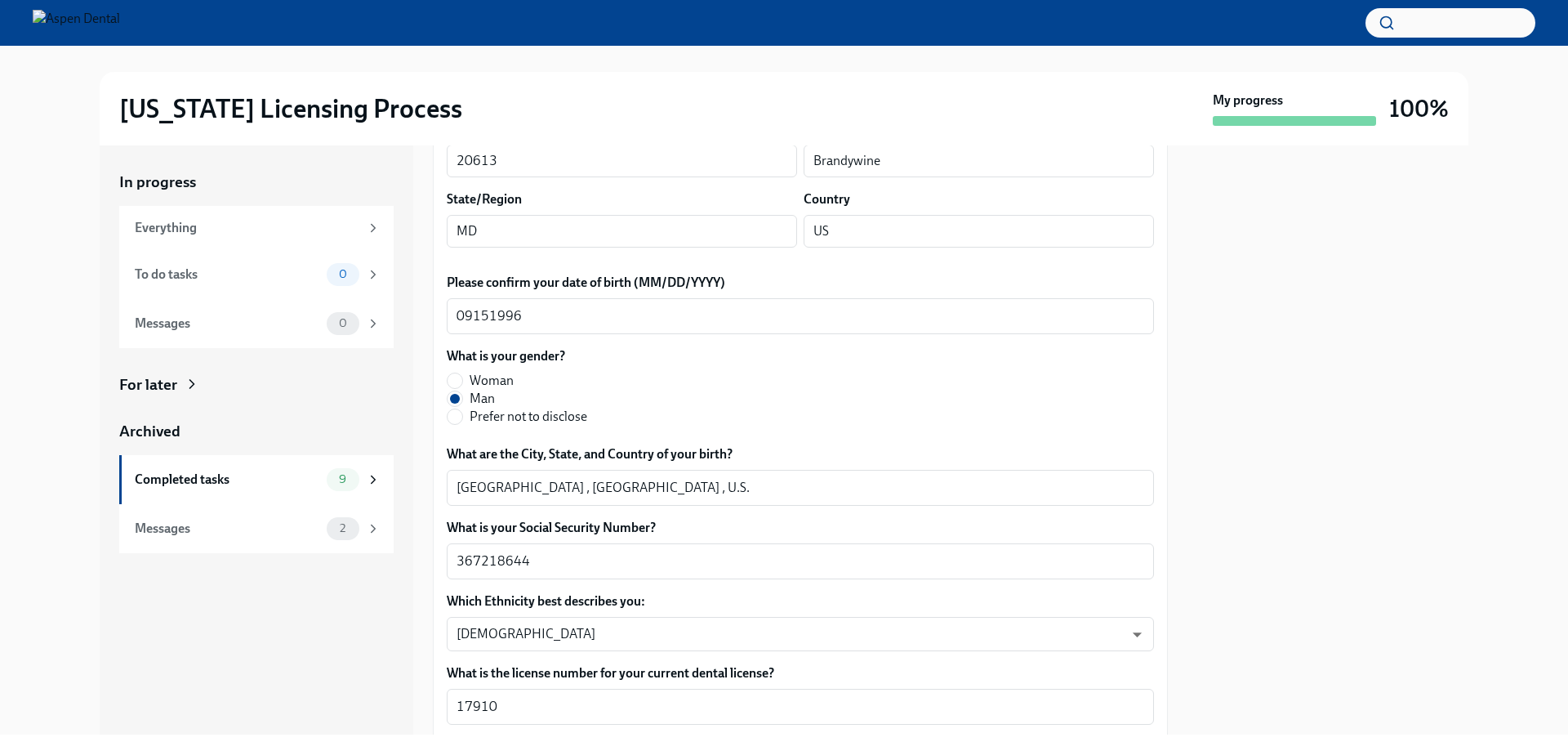 scroll, scrollTop: 654, scrollLeft: 0, axis: vertical 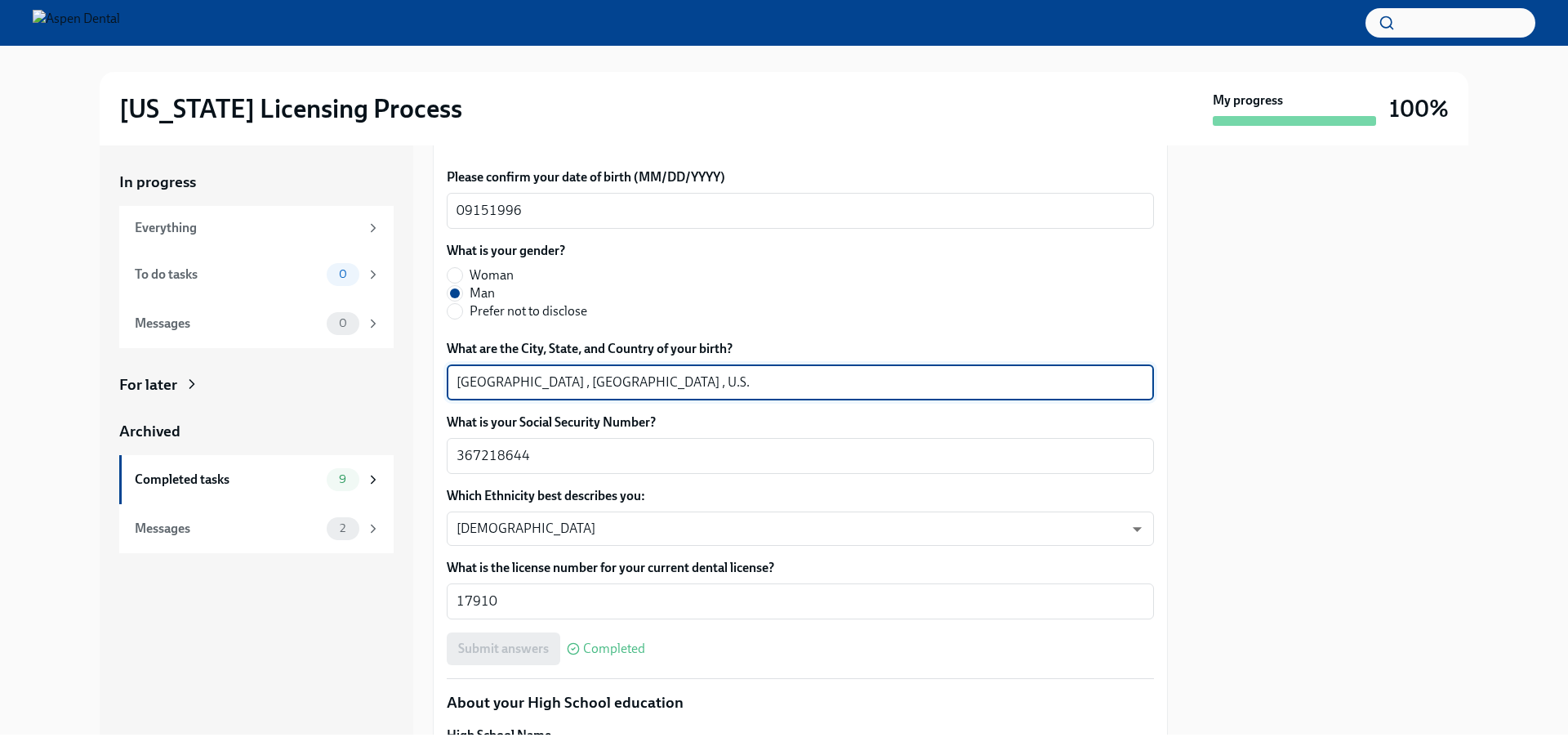 drag, startPoint x: 497, startPoint y: 382, endPoint x: 386, endPoint y: 382, distance: 111 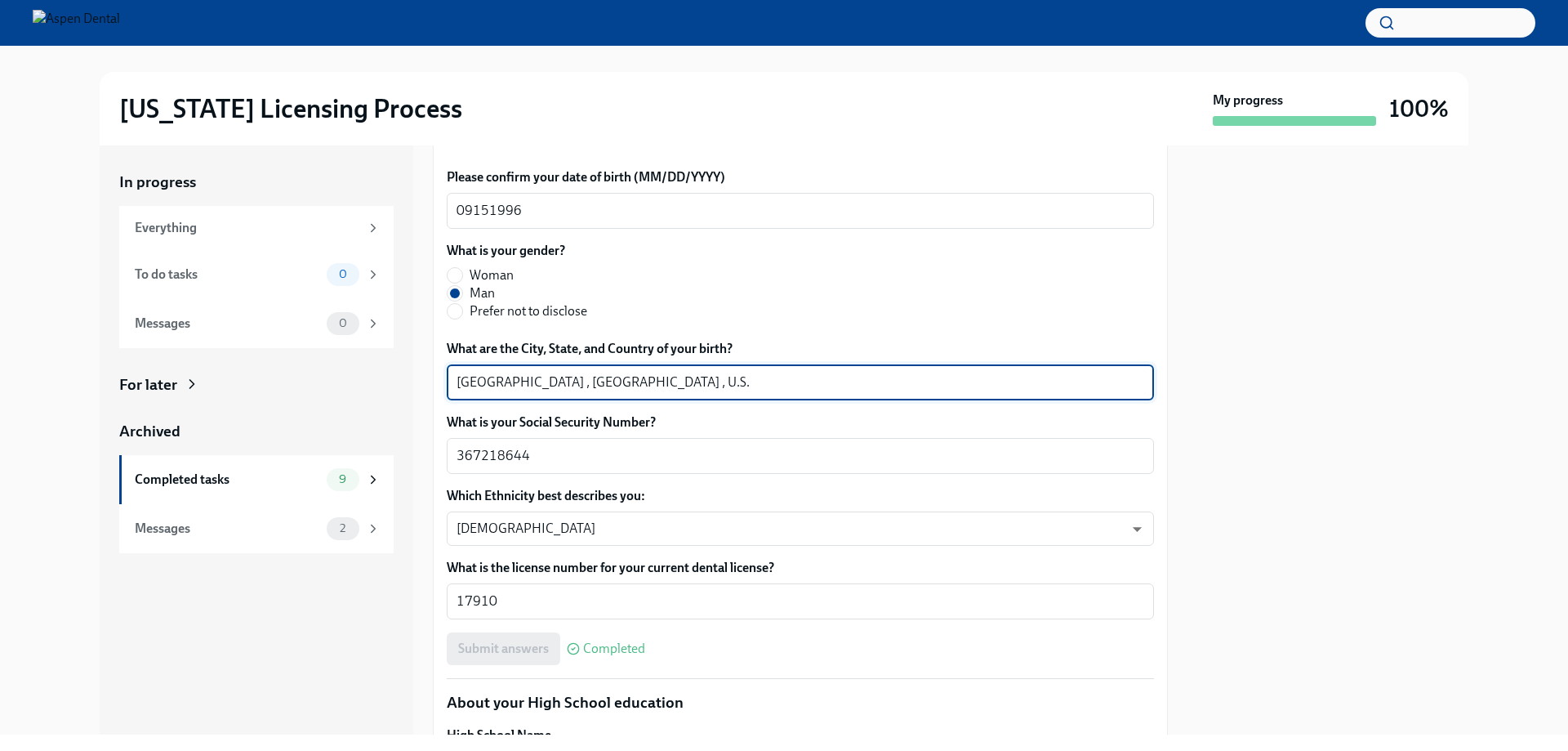click on "In progress Everything To do tasks 0 Messages 0 For later Archived Completed tasks 9 Messages 2 Provide us with some extra info for the Illinois state application Done Due  5 days ago Your tailored to-do list for Illinois licensing process Thanks for providing that extra information, Dr Martin.
Below you'll find your tailored to-do list... We will fill out the Illinois State Application Form on your behalf – we'll just need a little extra information!
We will contact you when it's time to review and submit the application. Please confirm your full name, as you'd like it to appear on the dental license David Martin x ​ Please confirm your current postal address Street Address 1 8015 Dorado Terrace ​ Street Address 2 ​ Postal Code 20613 ​ City Brandywine ​ State/Region MD ​ Country US ​ Please confirm your date of birth (MM/DD/YYYY) 09151996 x ​ What is your gender? Woman Man Prefer not to disclose What are the City, State, and Country of your birth? Detroit , MI , U.S. x ​ 367218644 x x" at bounding box center (784, 440) 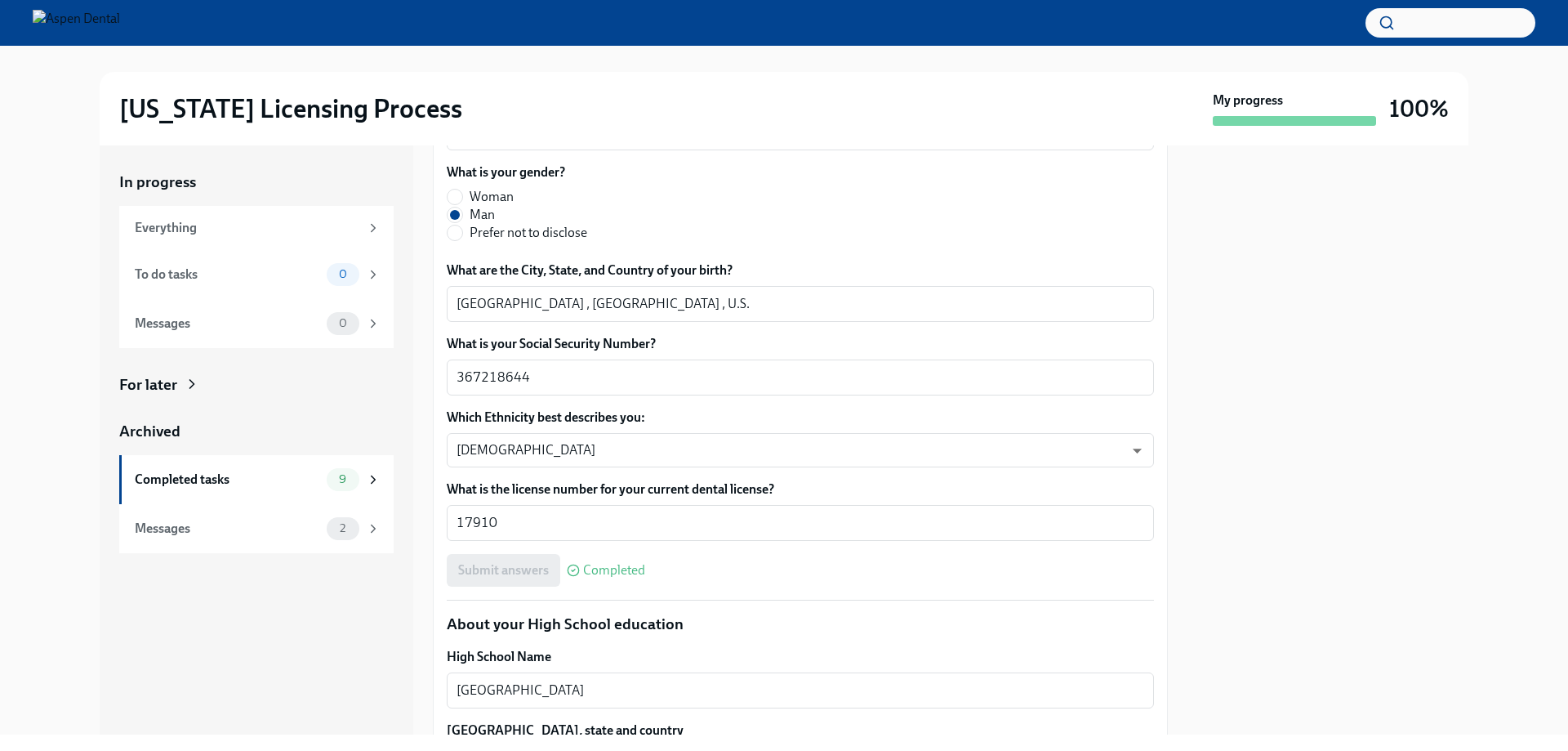 scroll, scrollTop: 1062, scrollLeft: 0, axis: vertical 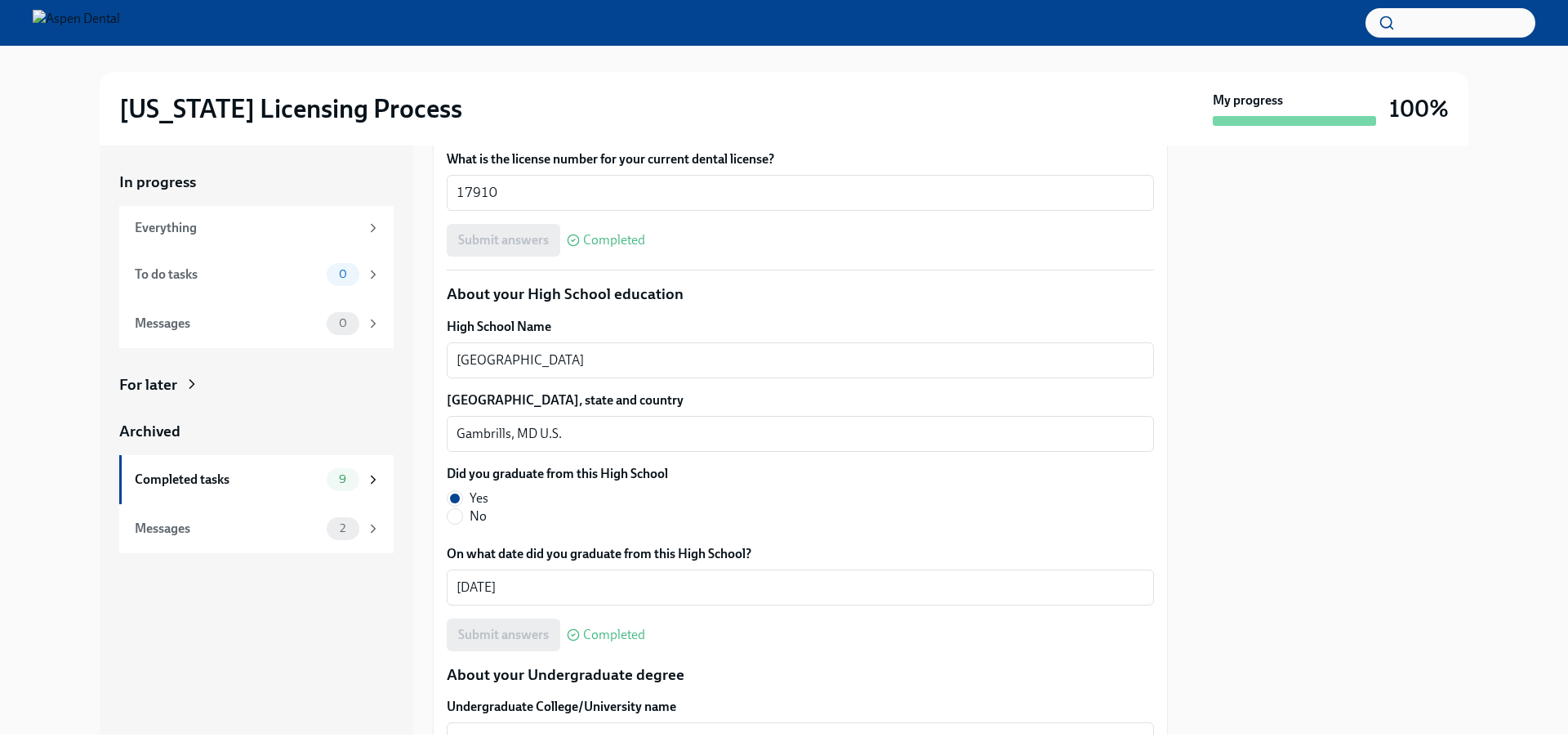drag, startPoint x: 591, startPoint y: 372, endPoint x: 425, endPoint y: 354, distance: 166.97305 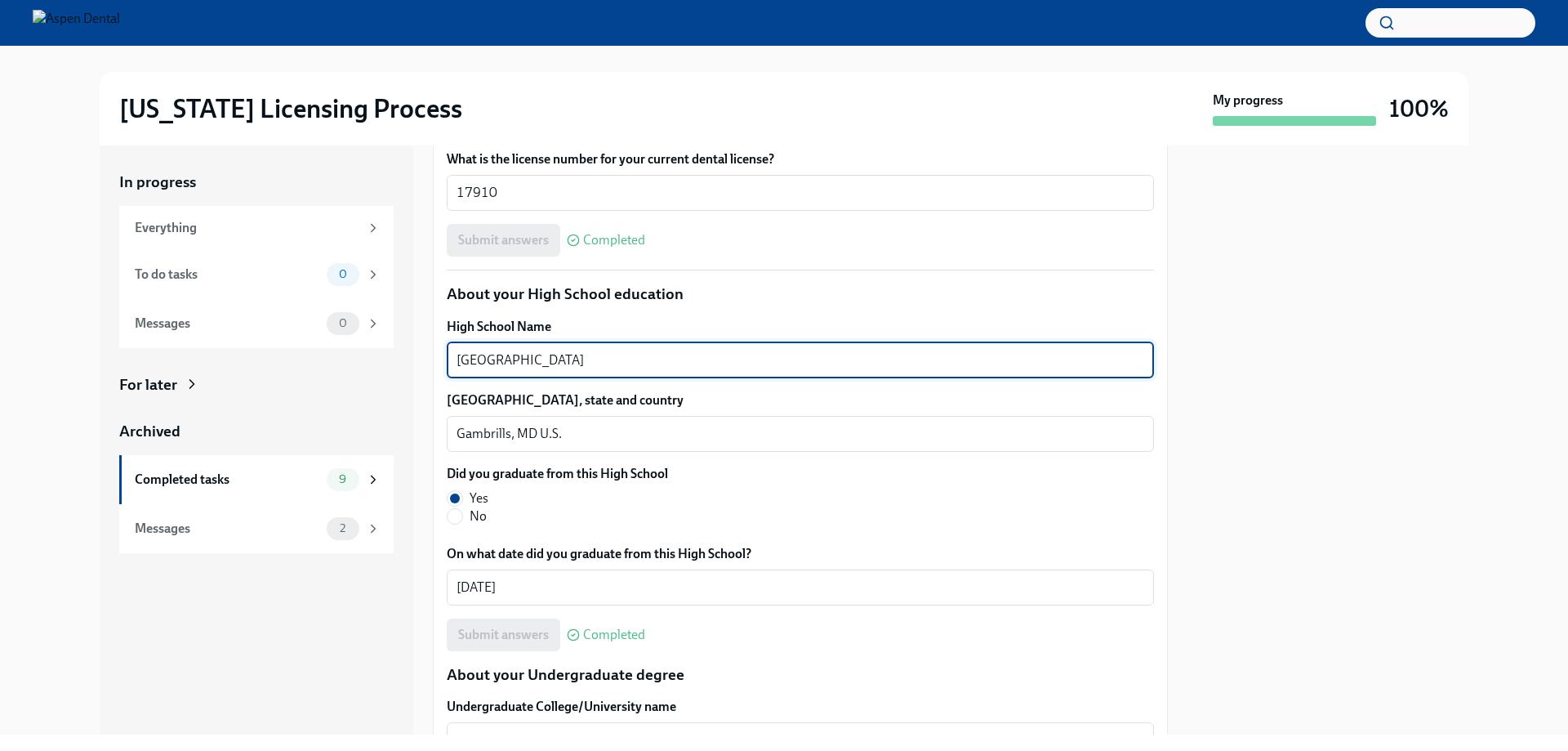 drag, startPoint x: 575, startPoint y: 357, endPoint x: 429, endPoint y: 351, distance: 146.12324 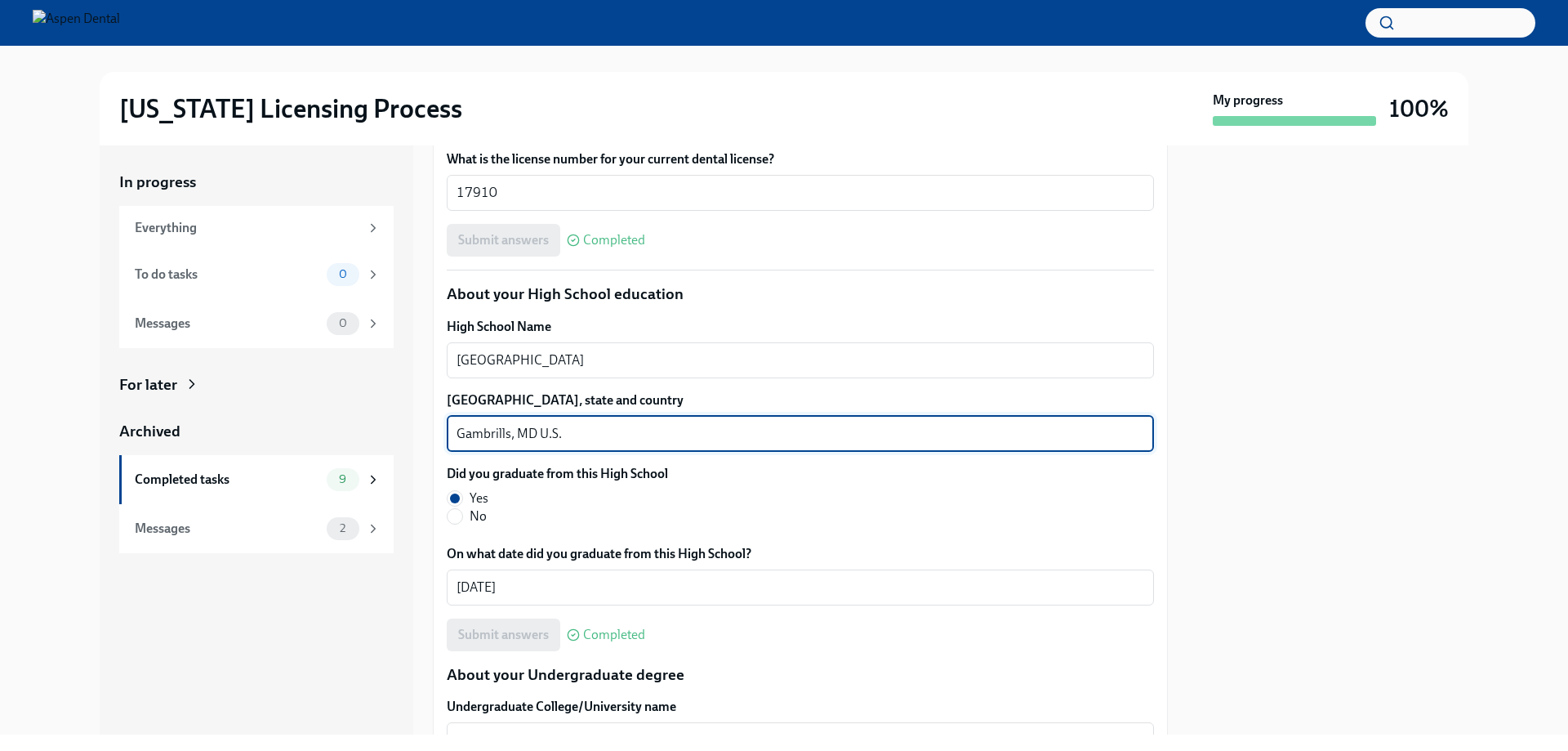 drag, startPoint x: 510, startPoint y: 431, endPoint x: 432, endPoint y: 431, distance: 78 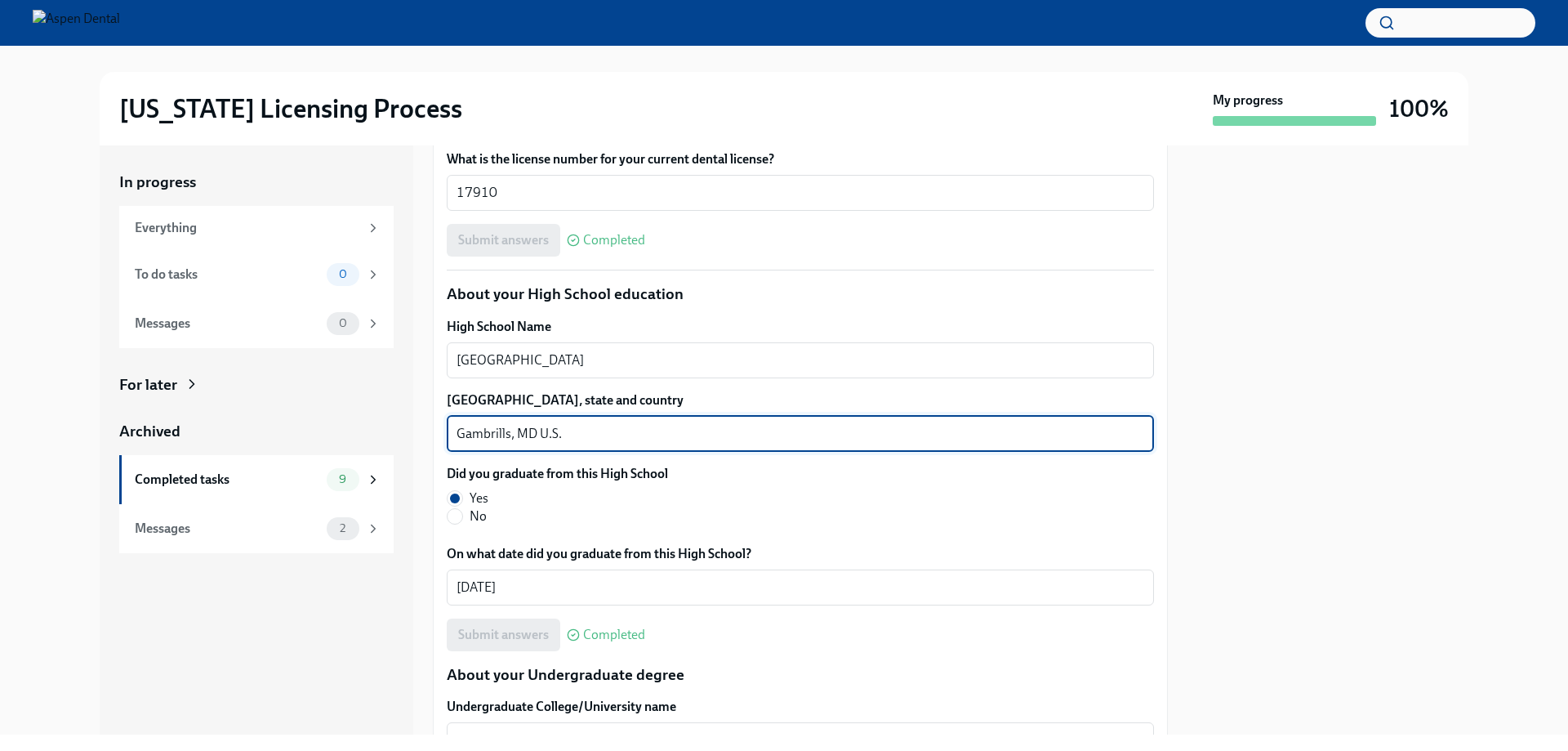 click on "In progress Everything To do tasks 0 Messages 0 For later Archived Completed tasks 9 Messages 2 Provide us with some extra info for the Illinois state application Done Due  5 days ago Your tailored to-do list for Illinois licensing process Thanks for providing that extra information, Dr Martin.
Below you'll find your tailored to-do list... We will fill out the Illinois State Application Form on your behalf – we'll just need a little extra information!
We will contact you when it's time to review and submit the application. Please confirm your full name, as you'd like it to appear on the dental license David Martin x ​ Please confirm your current postal address Street Address 1 8015 Dorado Terrace ​ Street Address 2 ​ Postal Code 20613 ​ City Brandywine ​ State/Region MD ​ Country US ​ Please confirm your date of birth (MM/DD/YYYY) 09151996 x ​ What is your gender? Woman Man Prefer not to disclose What are the City, State, and Country of your birth? Detroit , MI , U.S. x ​ 367218644 x x" at bounding box center [784, 440] 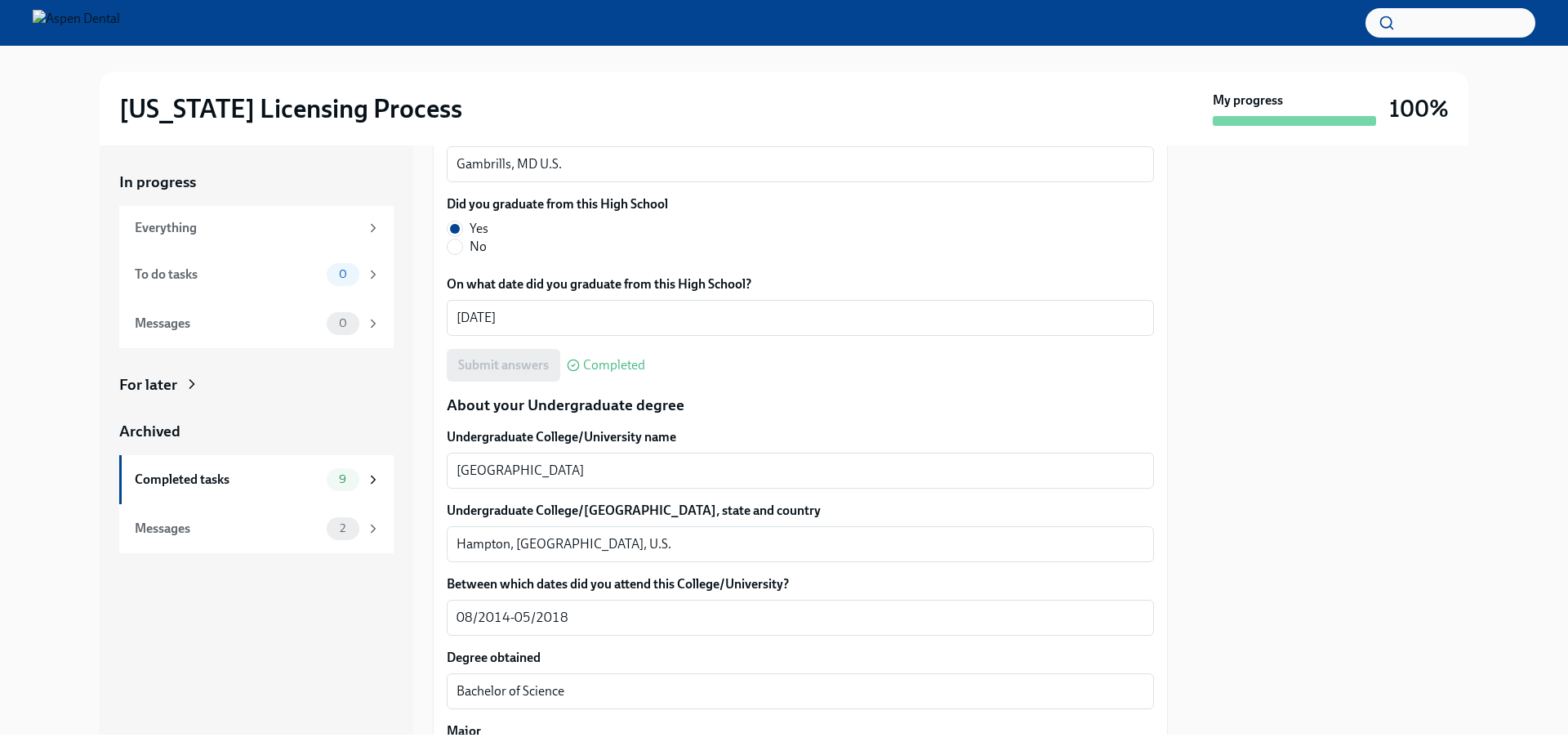 scroll, scrollTop: 1389, scrollLeft: 0, axis: vertical 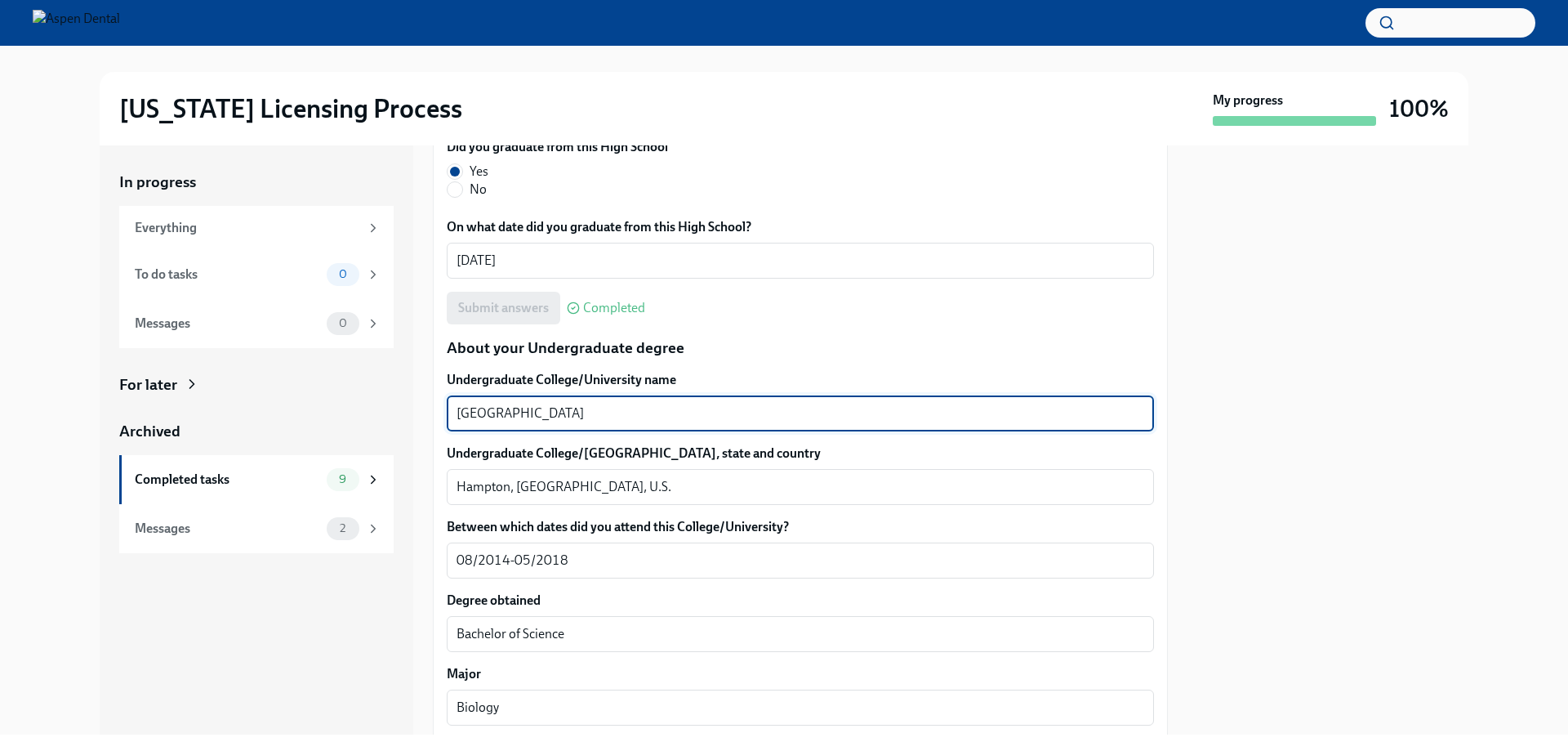 drag, startPoint x: 572, startPoint y: 407, endPoint x: 419, endPoint y: 410, distance: 153.02941 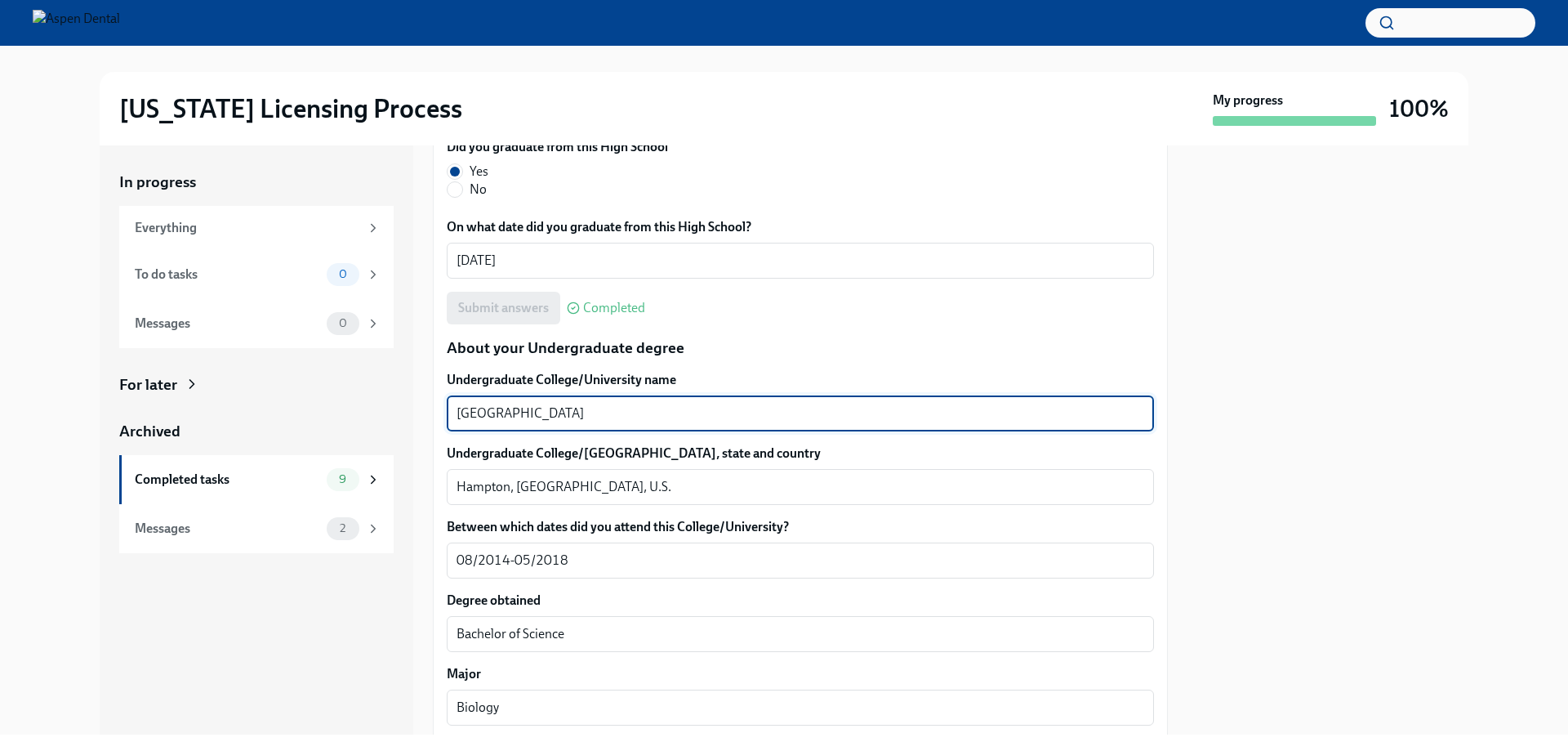 click on "In progress Everything To do tasks 0 Messages 0 For later Archived Completed tasks 9 Messages 2 Provide us with some extra info for the Illinois state application Done Due  5 days ago Your tailored to-do list for Illinois licensing process Thanks for providing that extra information, Dr Martin.
Below you'll find your tailored to-do list... We will fill out the Illinois State Application Form on your behalf – we'll just need a little extra information!
We will contact you when it's time to review and submit the application. Please confirm your full name, as you'd like it to appear on the dental license David Martin x ​ Please confirm your current postal address Street Address 1 8015 Dorado Terrace ​ Street Address 2 ​ Postal Code 20613 ​ City Brandywine ​ State/Region MD ​ Country US ​ Please confirm your date of birth (MM/DD/YYYY) 09151996 x ​ What is your gender? Woman Man Prefer not to disclose What are the City, State, and Country of your birth? Detroit , MI , U.S. x ​ 367218644 x x" at bounding box center [784, 440] 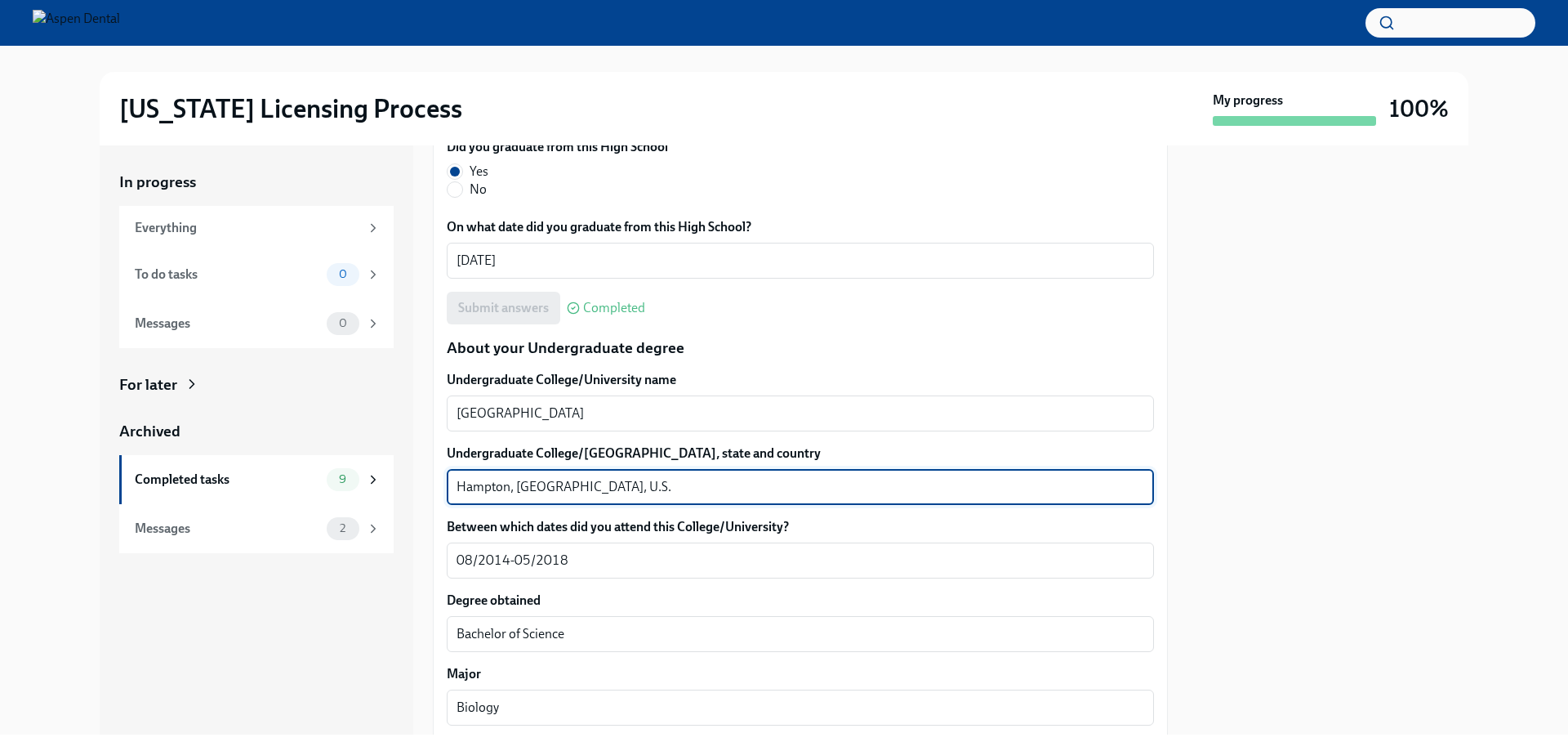 drag, startPoint x: 511, startPoint y: 484, endPoint x: 418, endPoint y: 479, distance: 93.13431 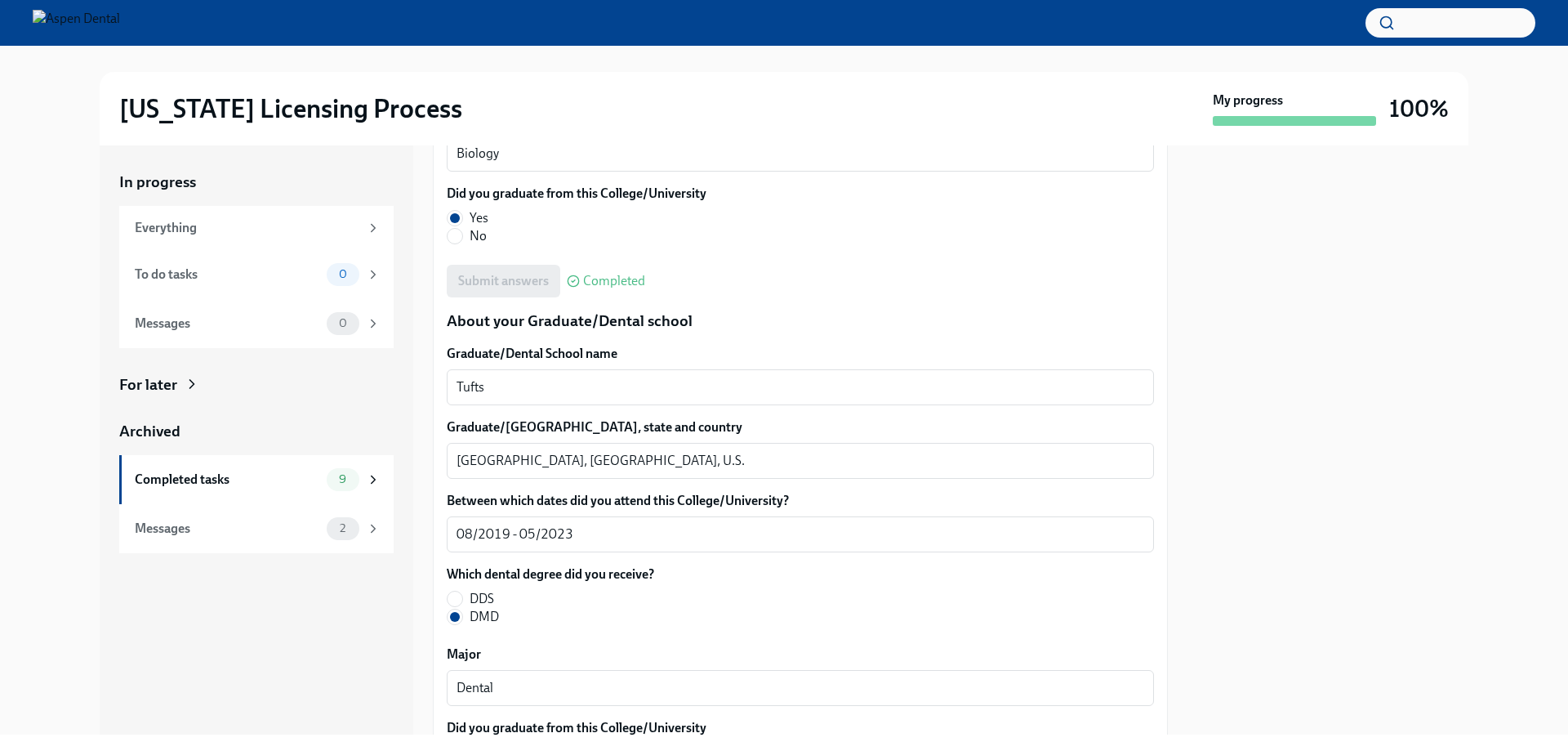 scroll, scrollTop: 1961, scrollLeft: 0, axis: vertical 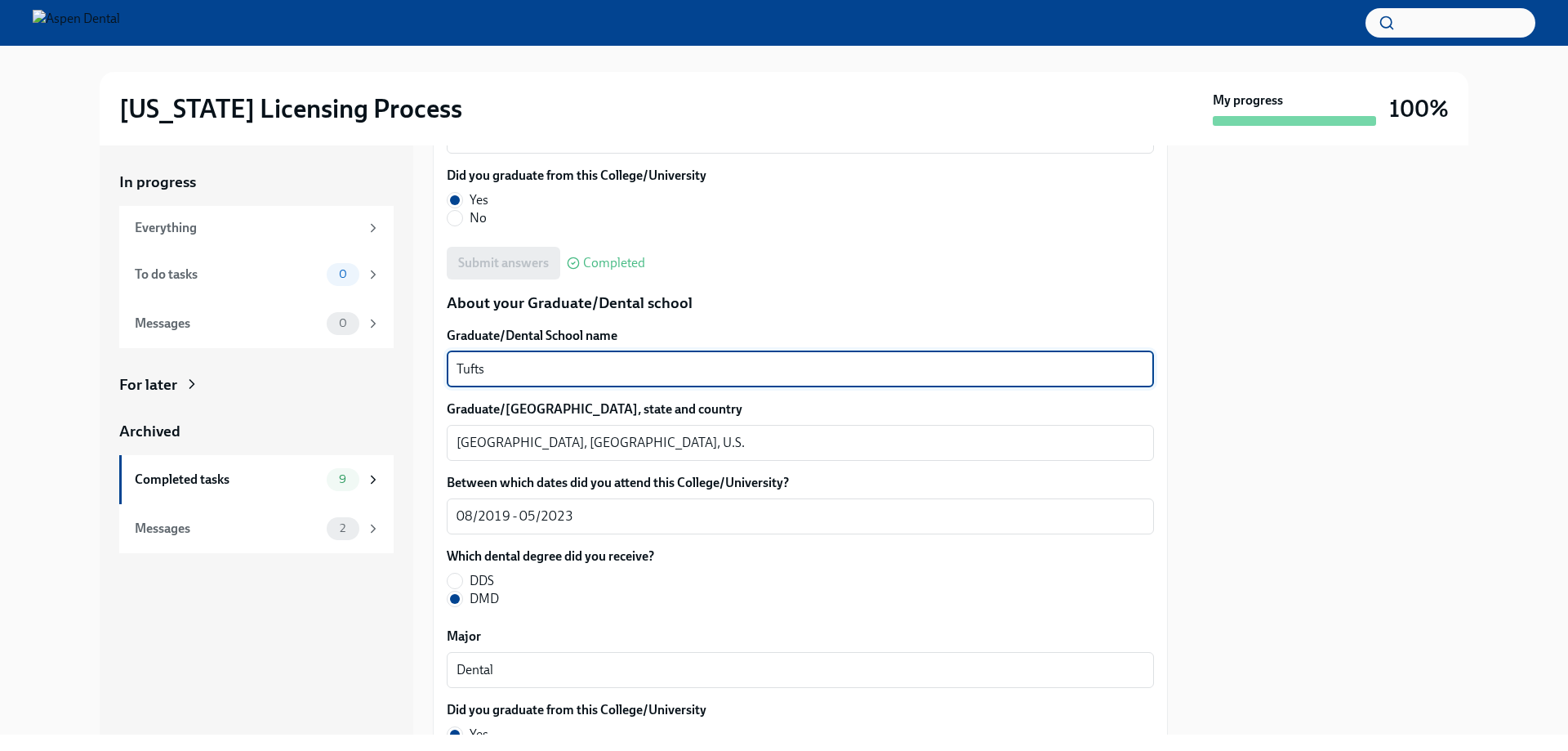 drag, startPoint x: 494, startPoint y: 371, endPoint x: 408, endPoint y: 373, distance: 86.02325 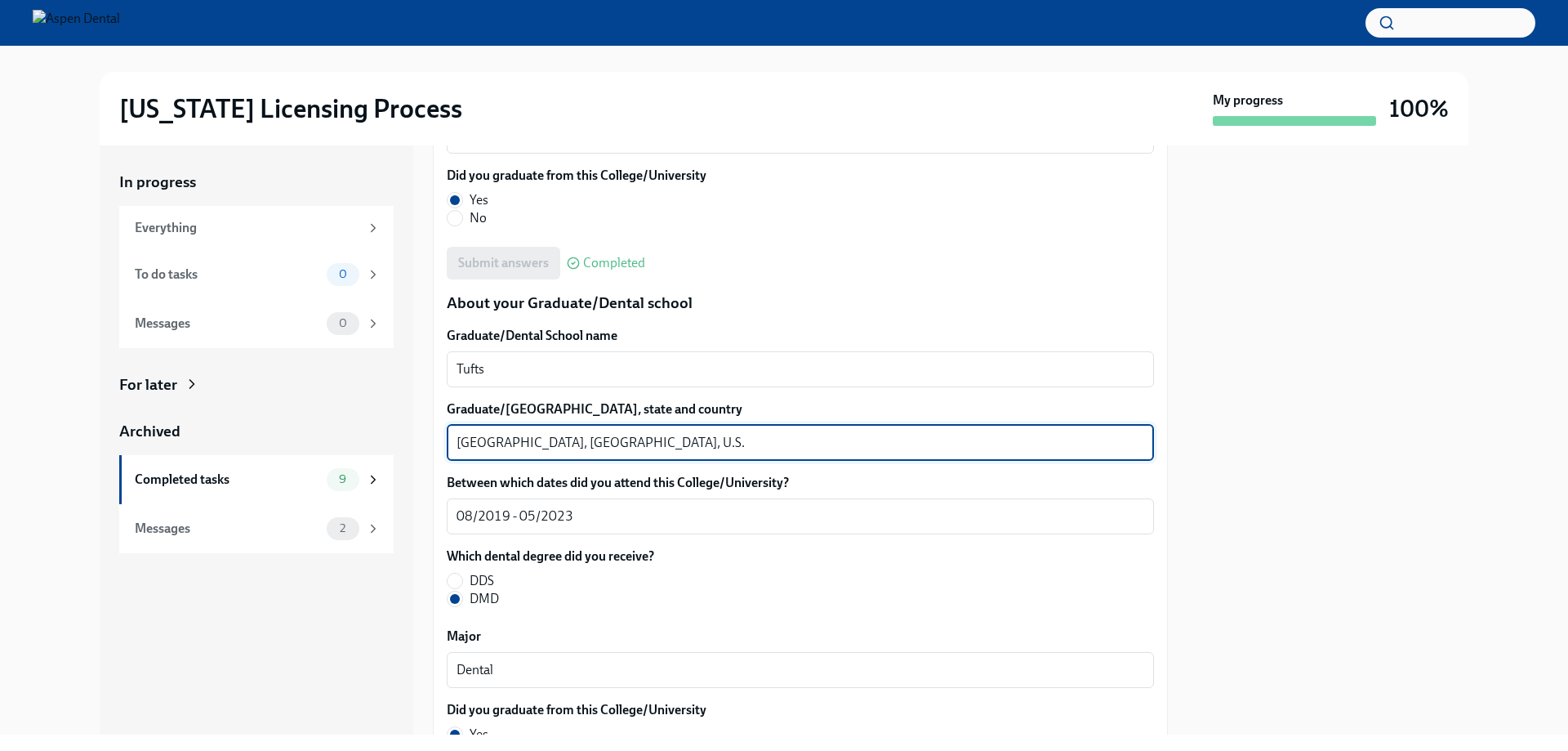 drag, startPoint x: 494, startPoint y: 441, endPoint x: 376, endPoint y: 436, distance: 118.10588 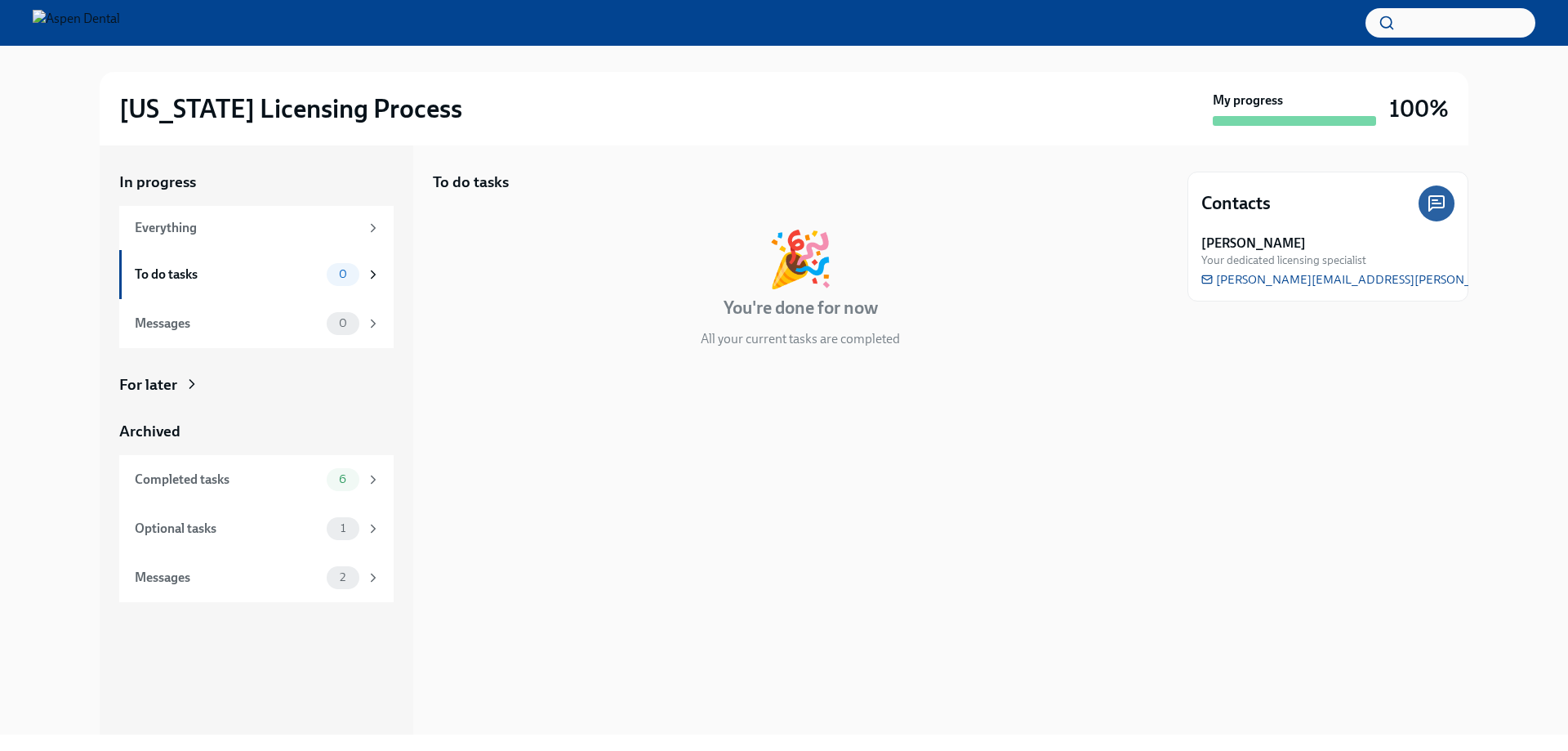 scroll, scrollTop: 0, scrollLeft: 0, axis: both 